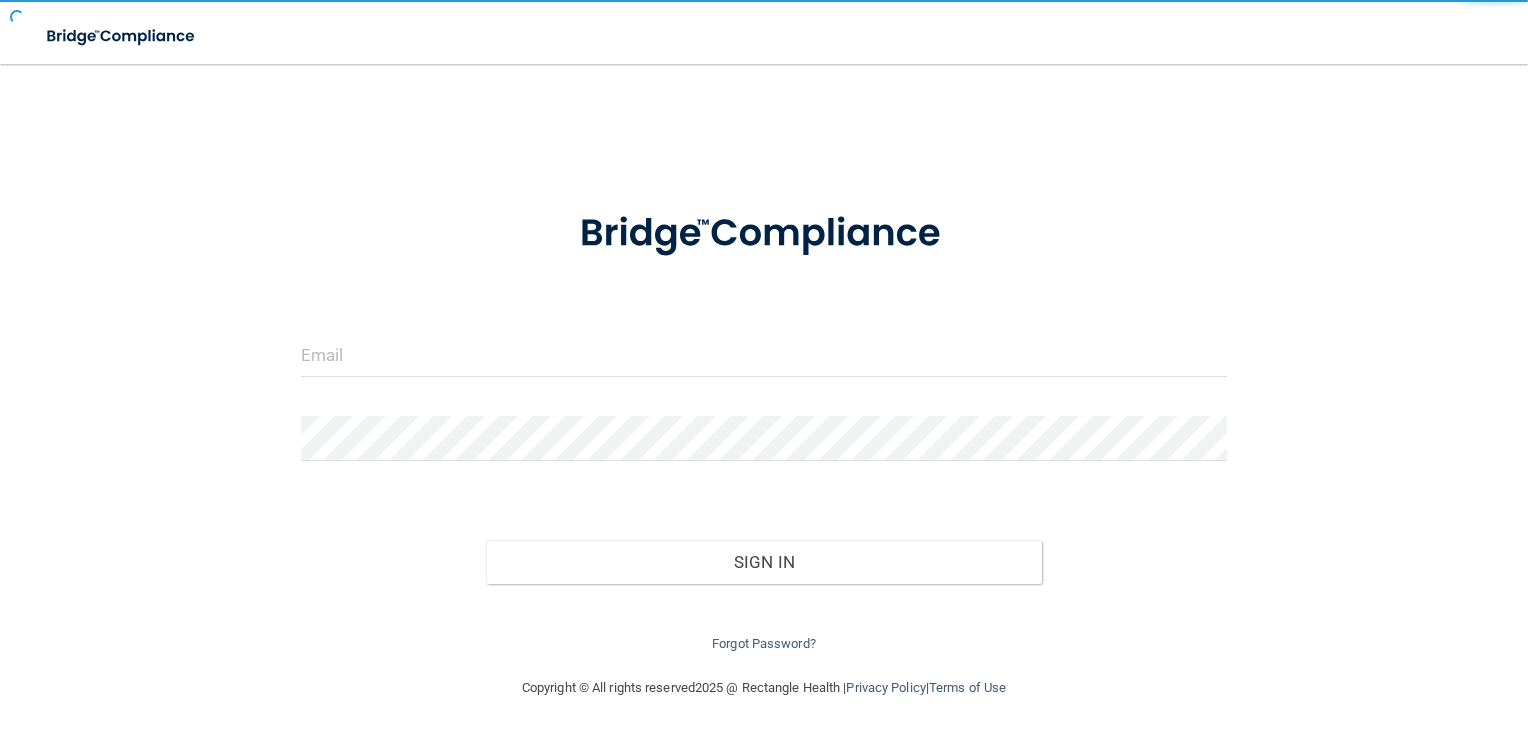 scroll, scrollTop: 0, scrollLeft: 0, axis: both 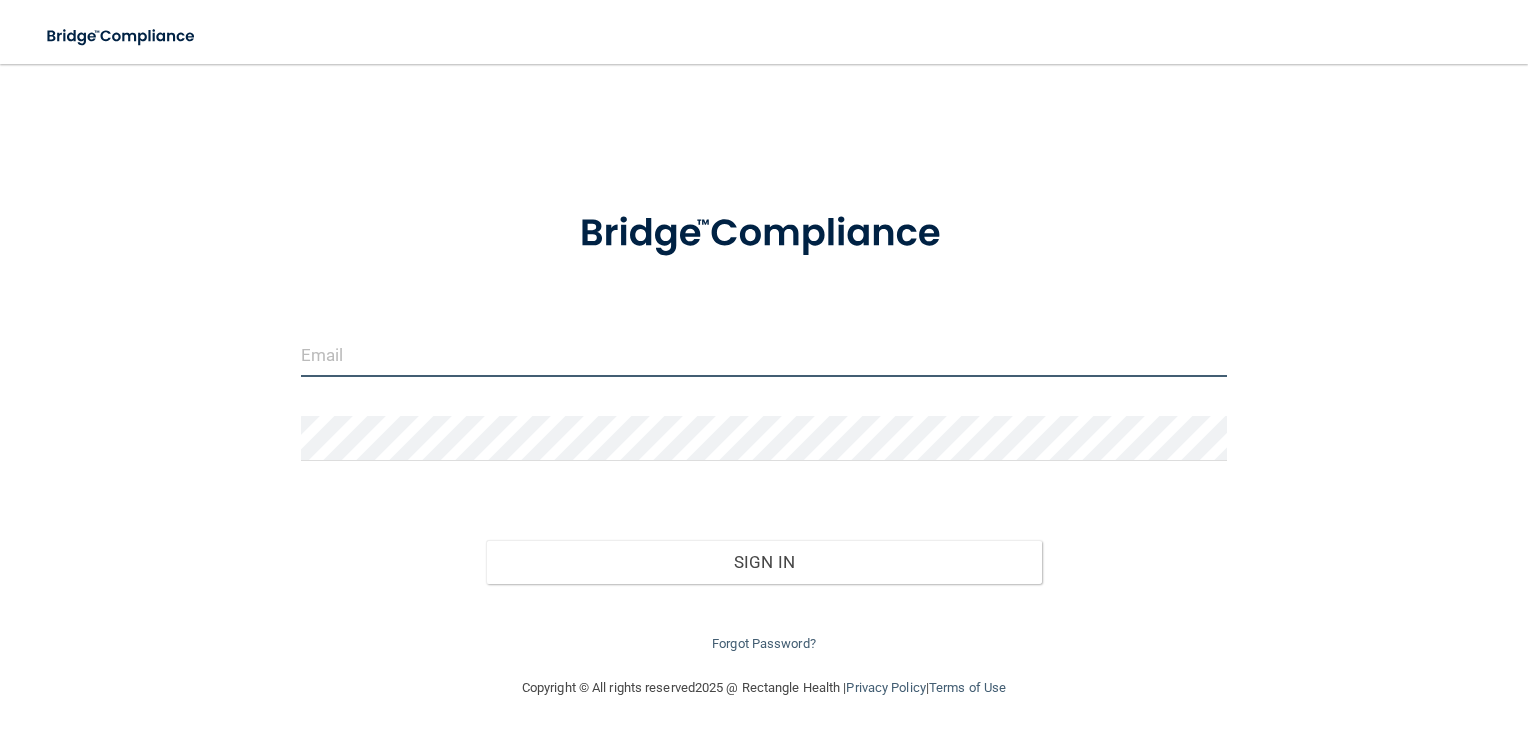 click at bounding box center [764, 354] 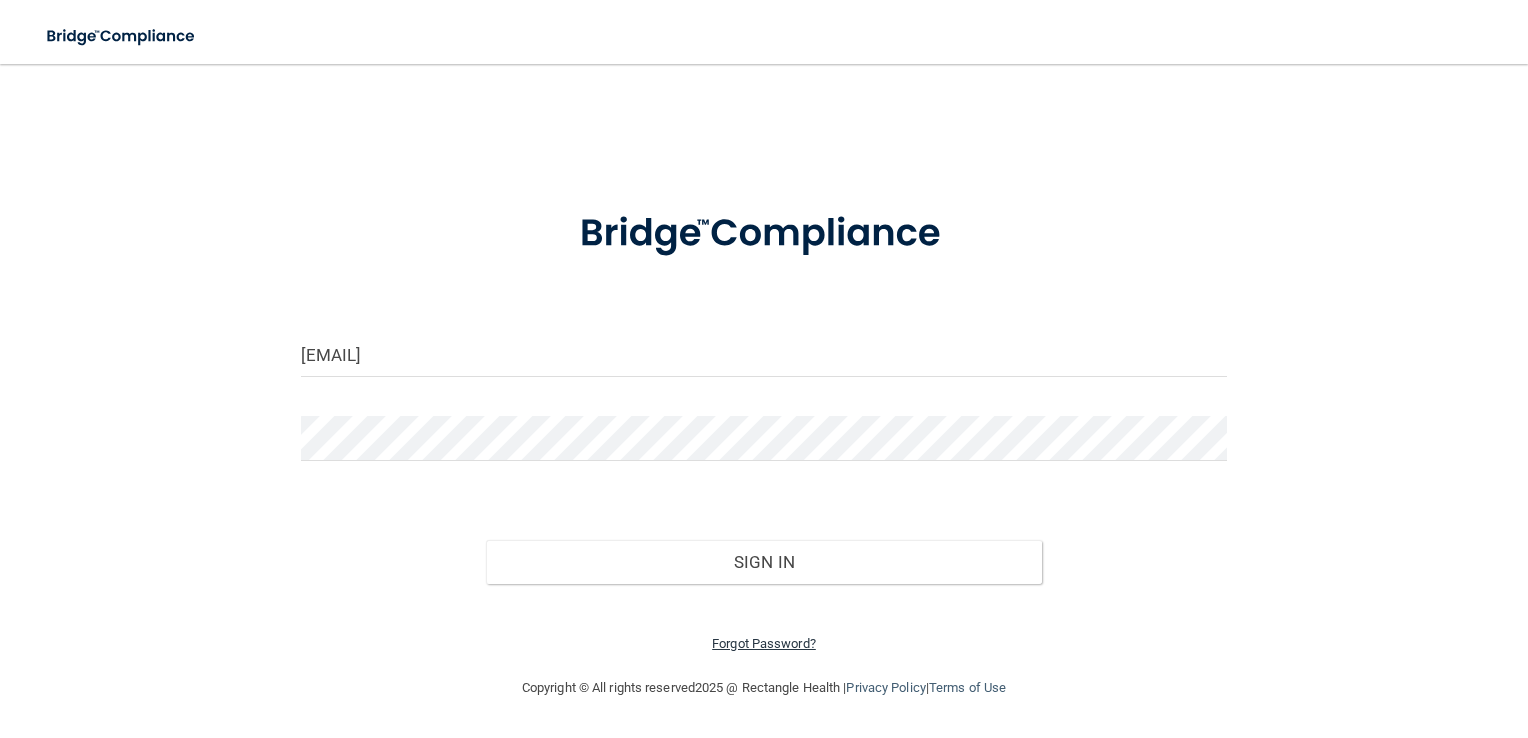 click on "Forgot Password?" at bounding box center [764, 643] 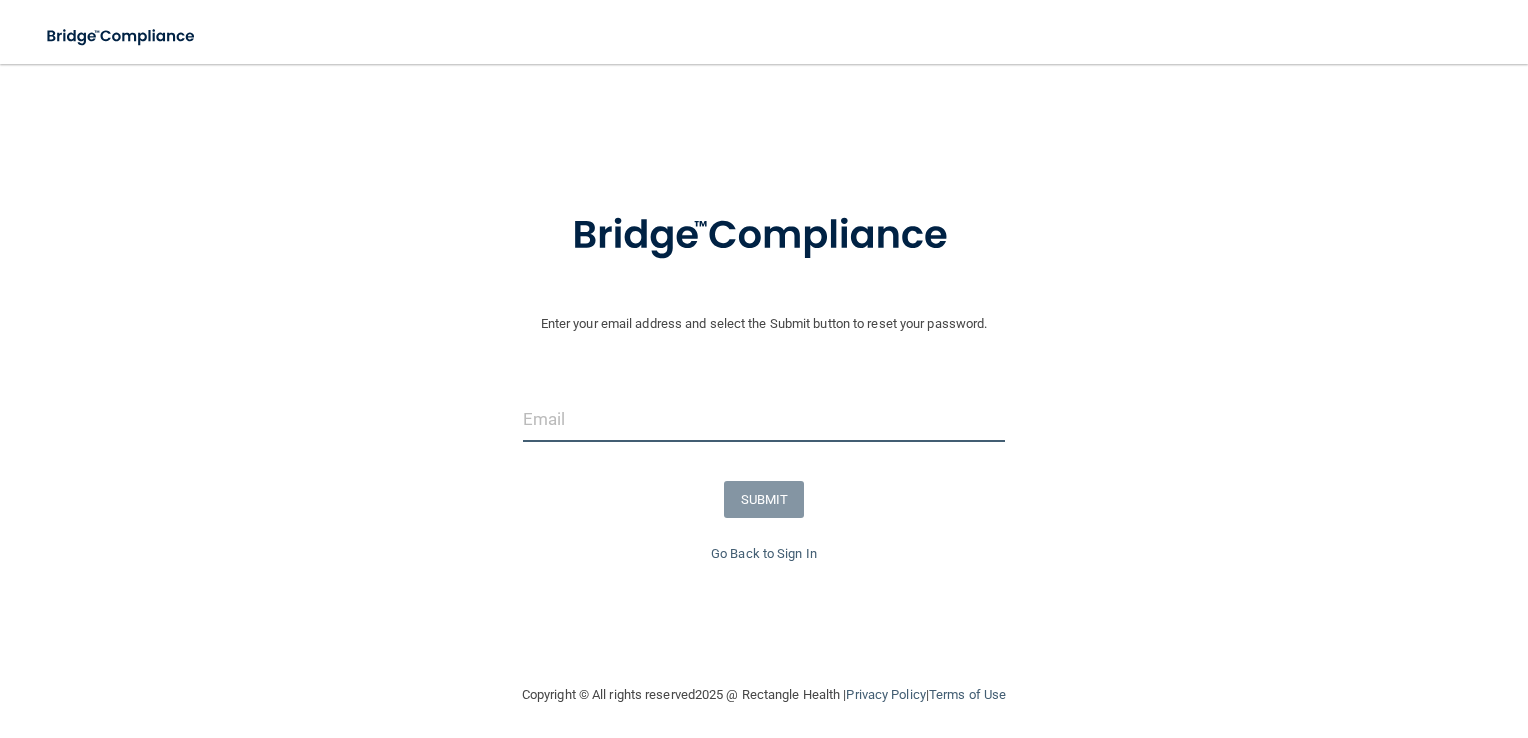 click at bounding box center (764, 419) 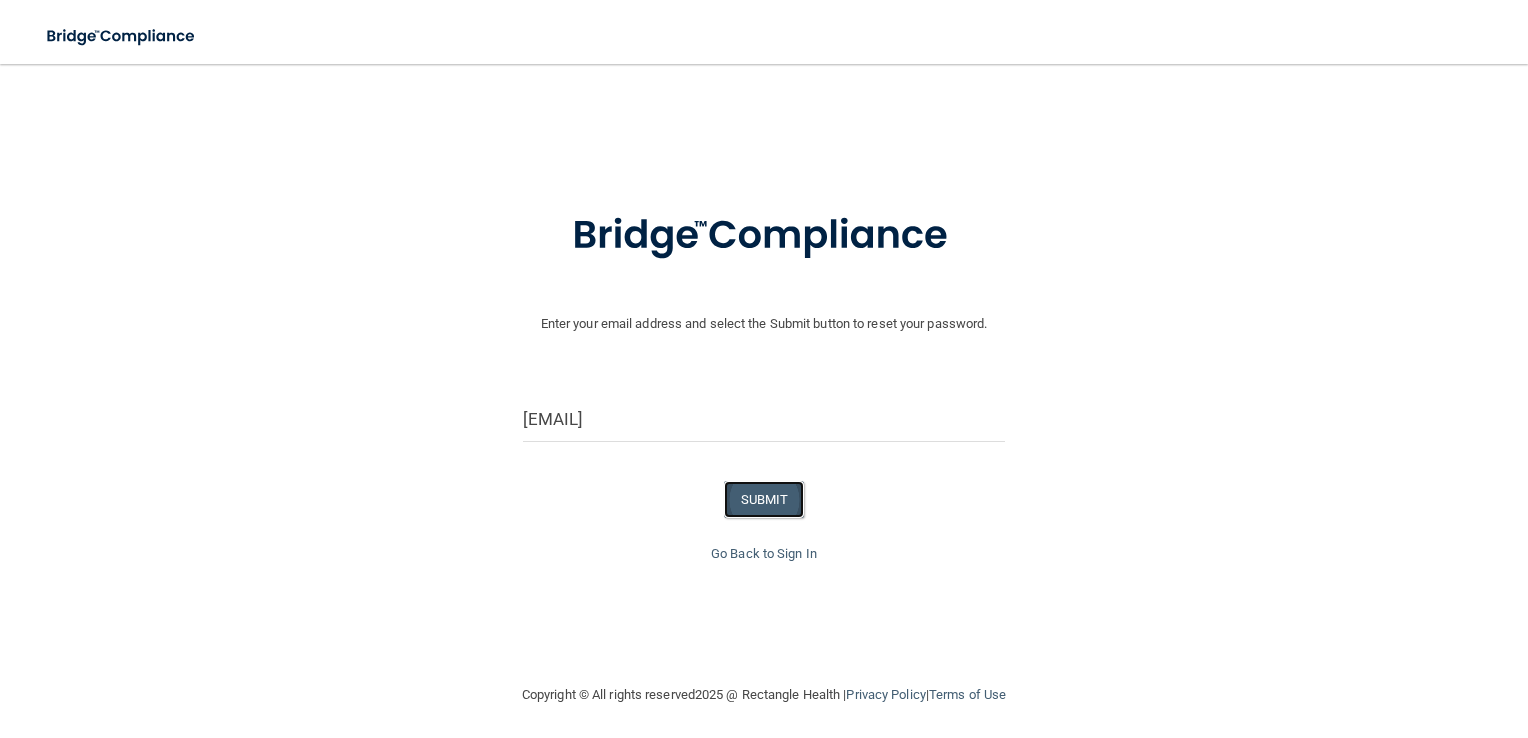 click on "SUBMIT" at bounding box center (764, 499) 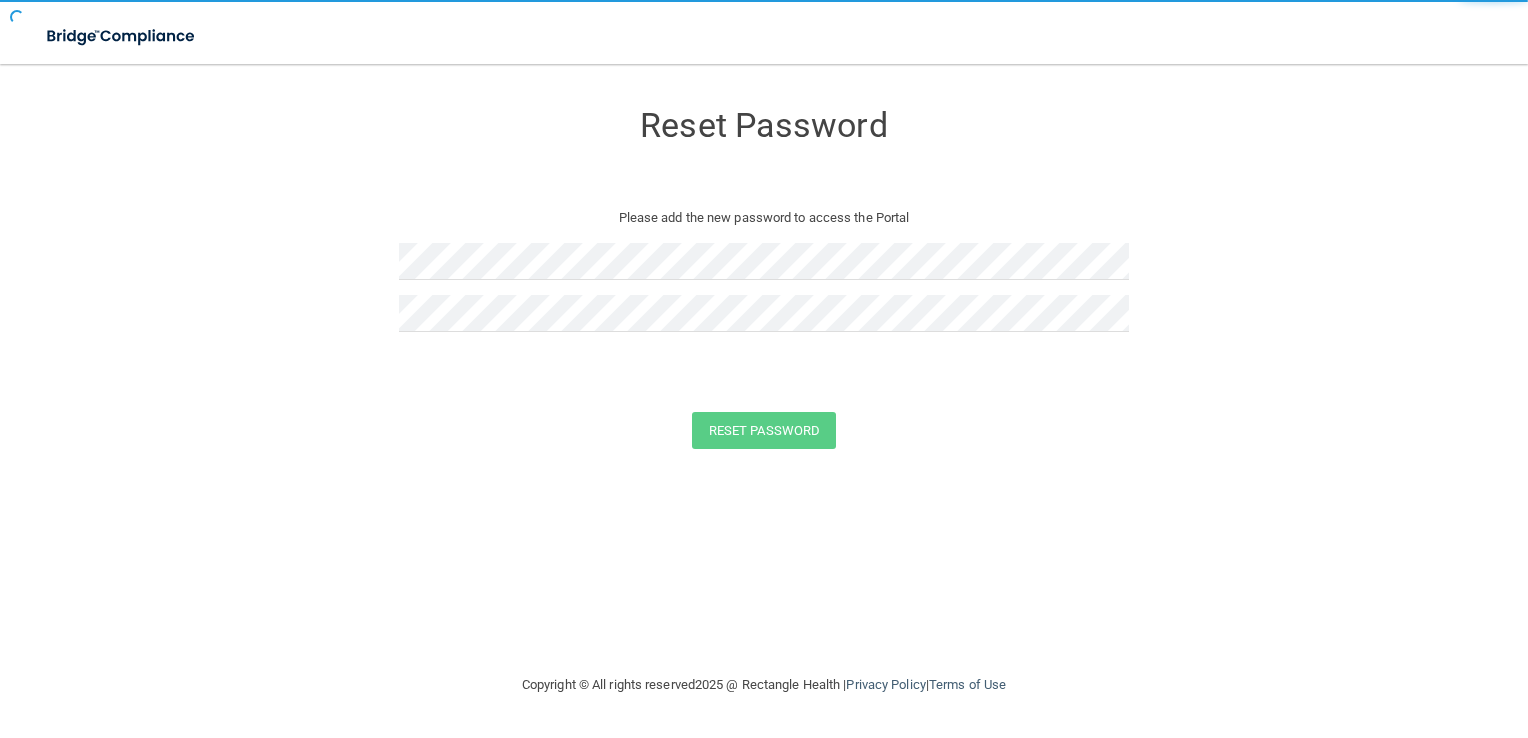 scroll, scrollTop: 0, scrollLeft: 0, axis: both 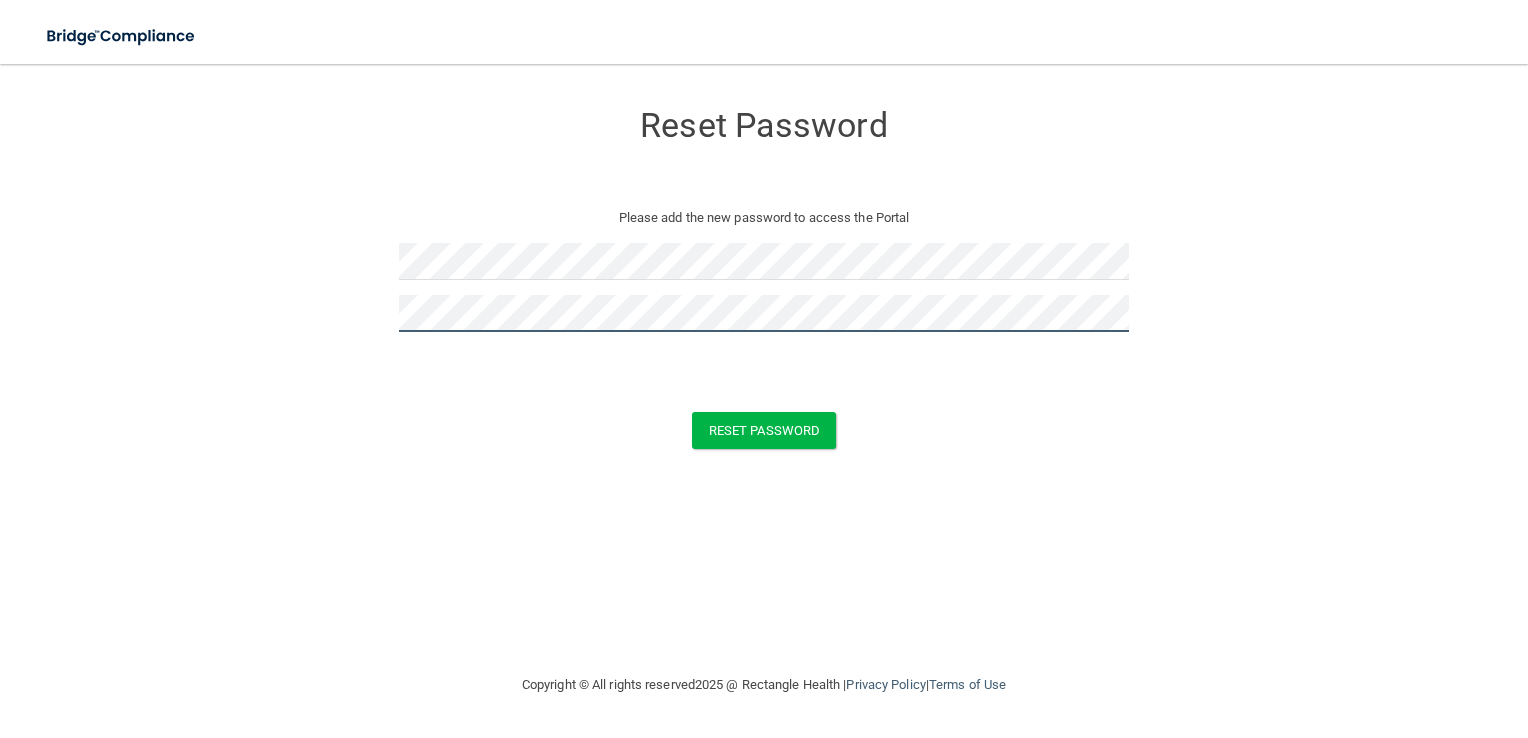 click on "Reset Password" at bounding box center (764, 430) 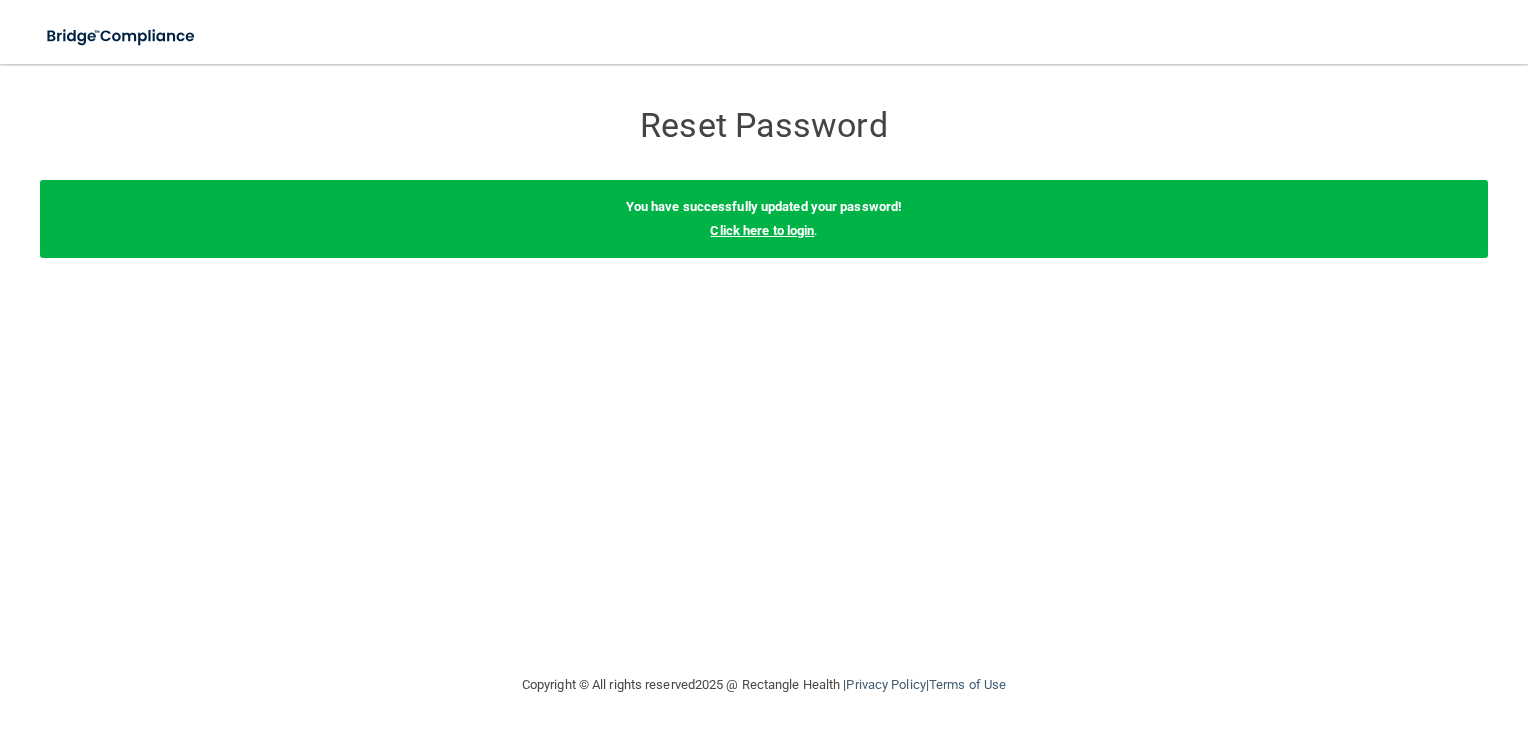 click on "Click here to login" at bounding box center (762, 230) 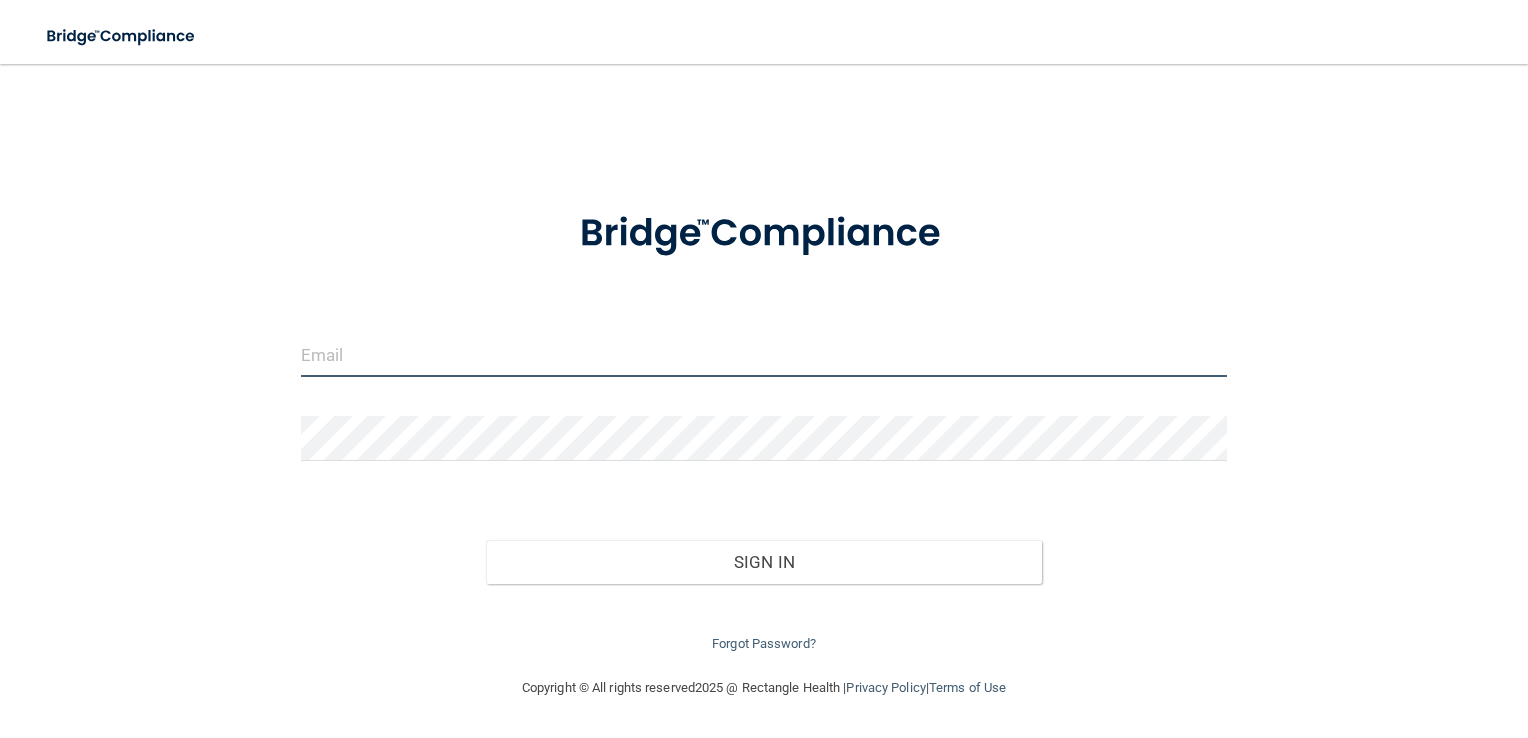 click at bounding box center [764, 354] 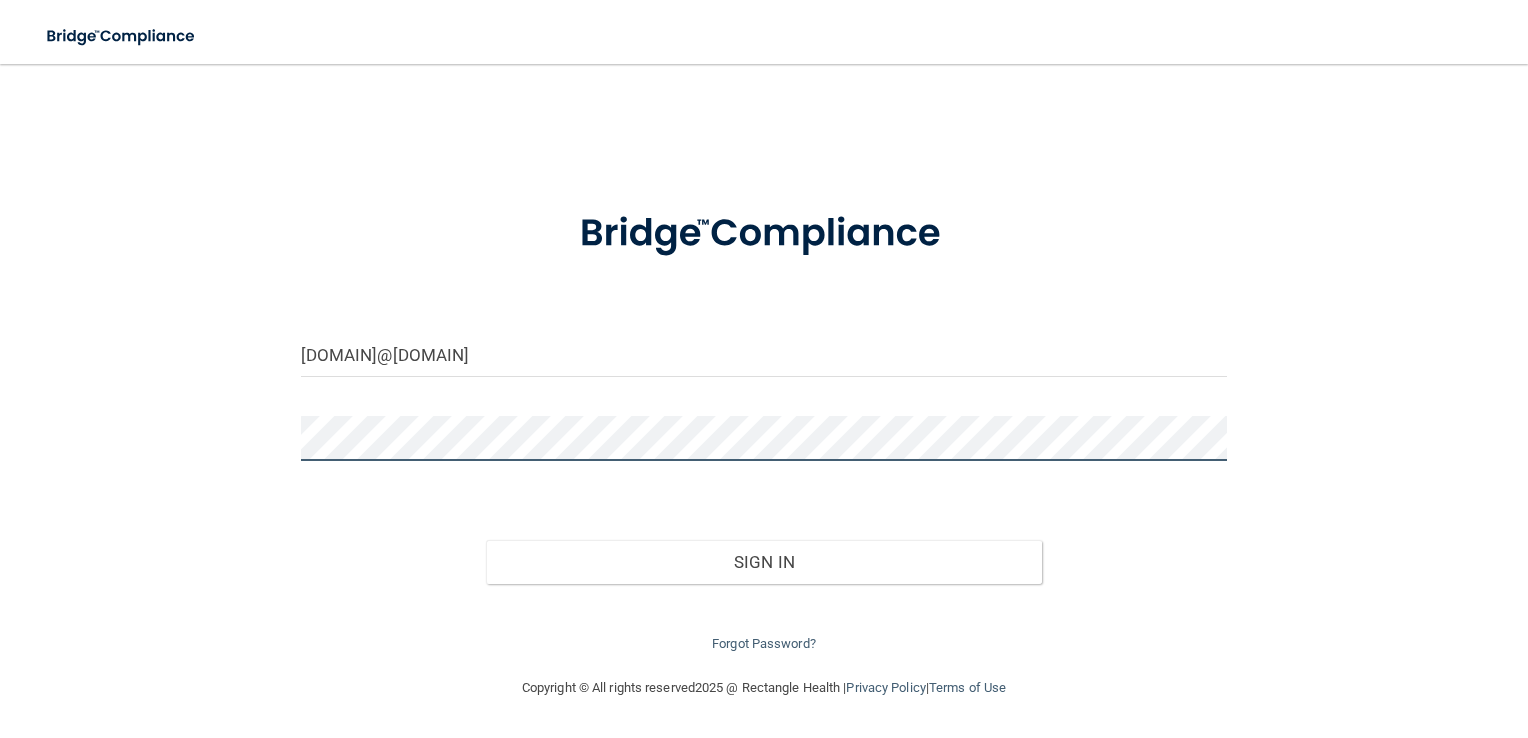 click on "Sign In" at bounding box center (764, 562) 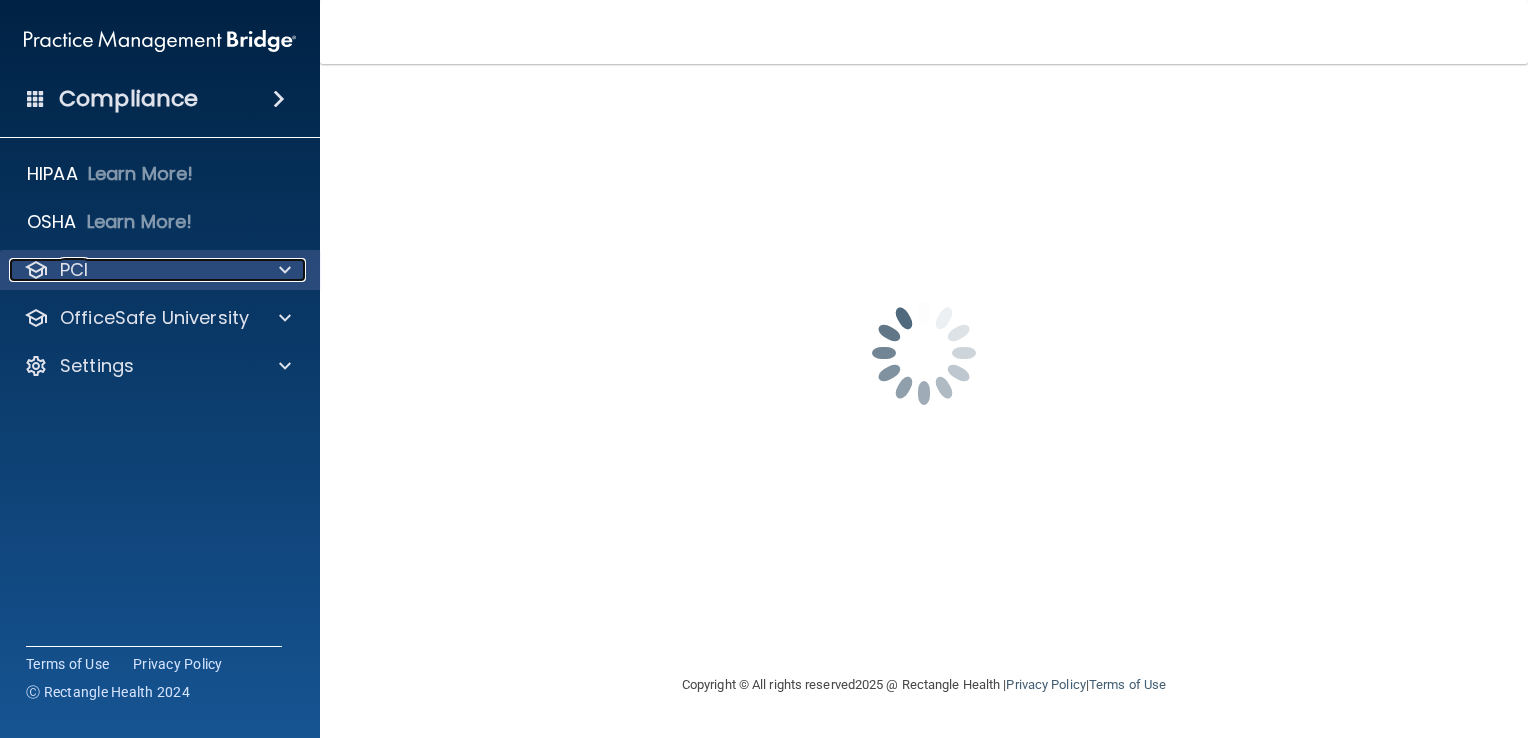 click at bounding box center [285, 270] 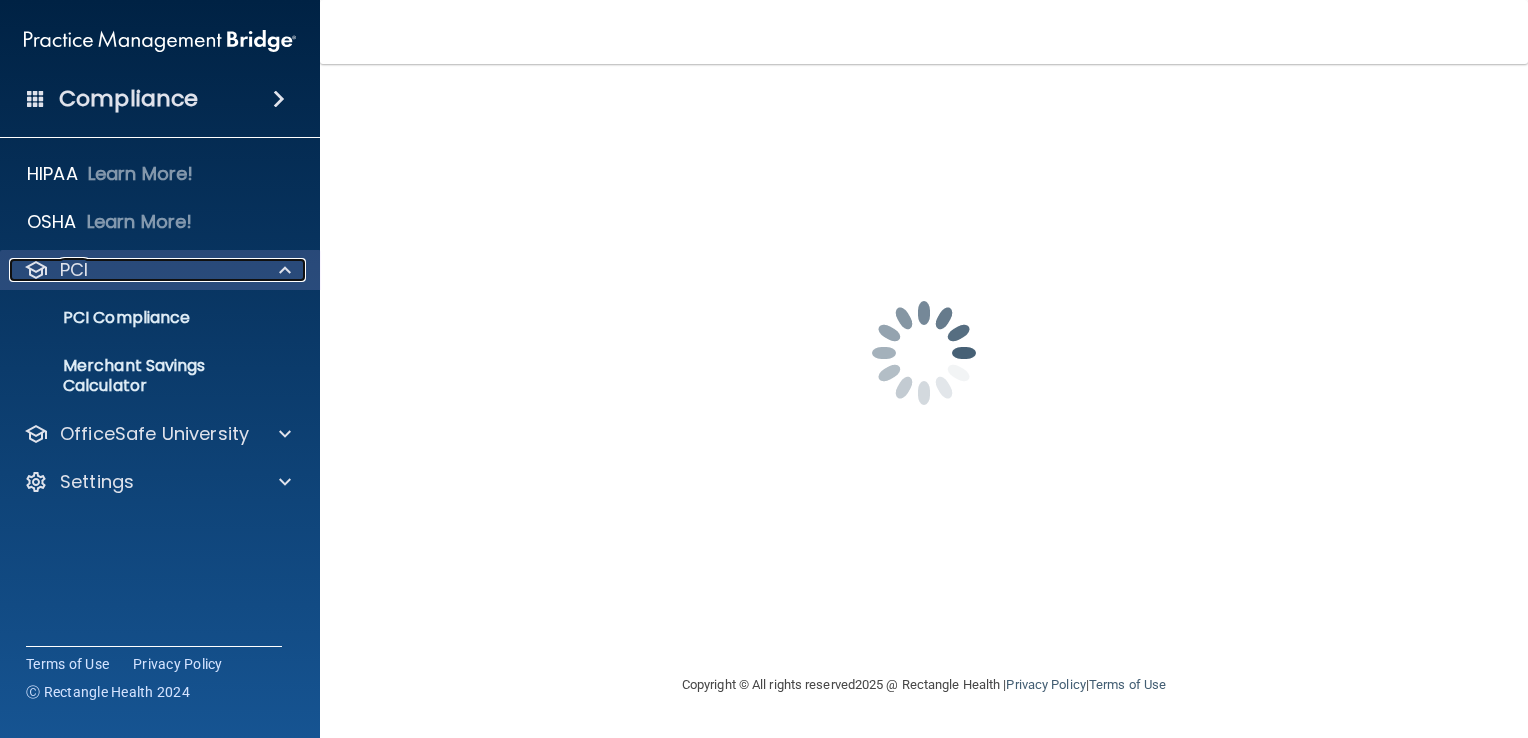 click at bounding box center (282, 270) 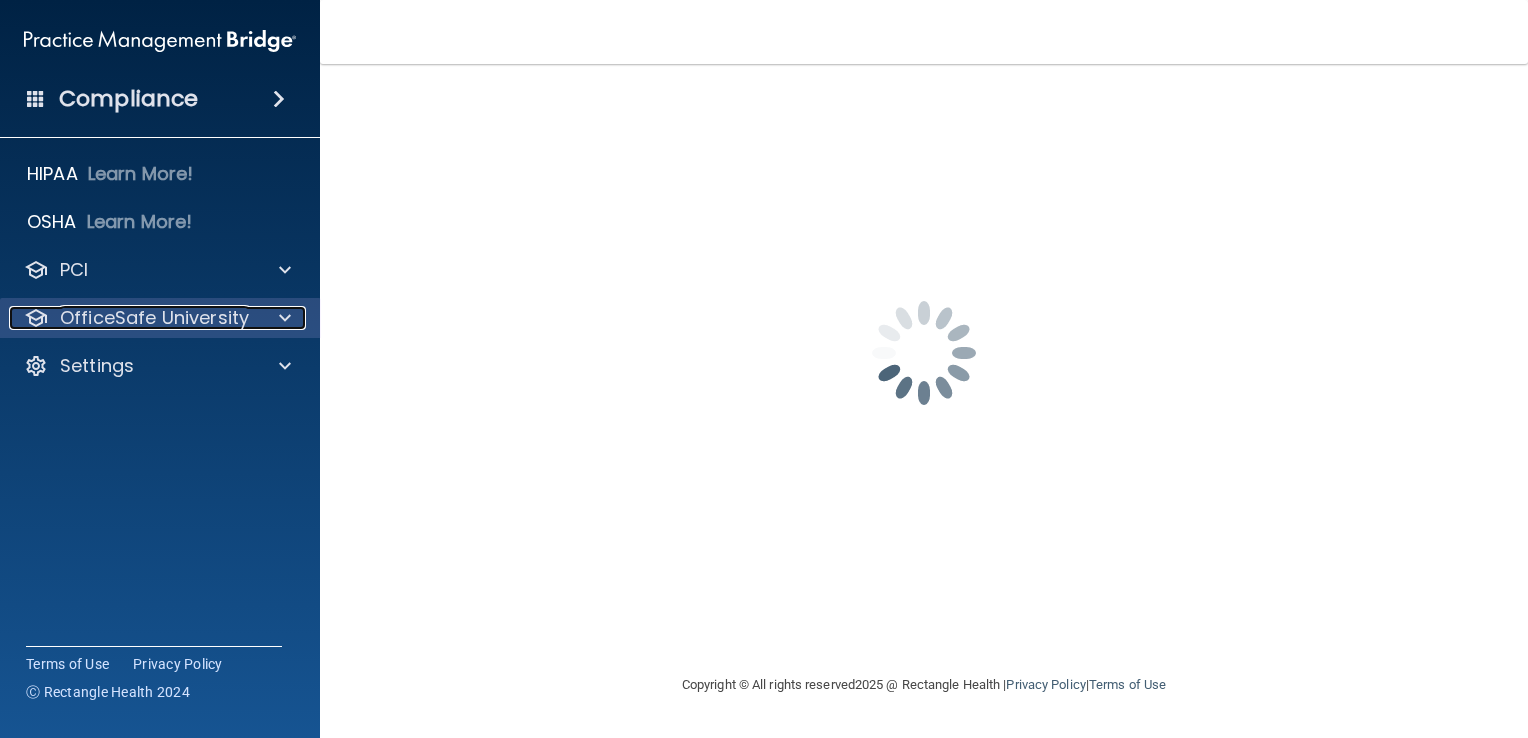 click at bounding box center [285, 318] 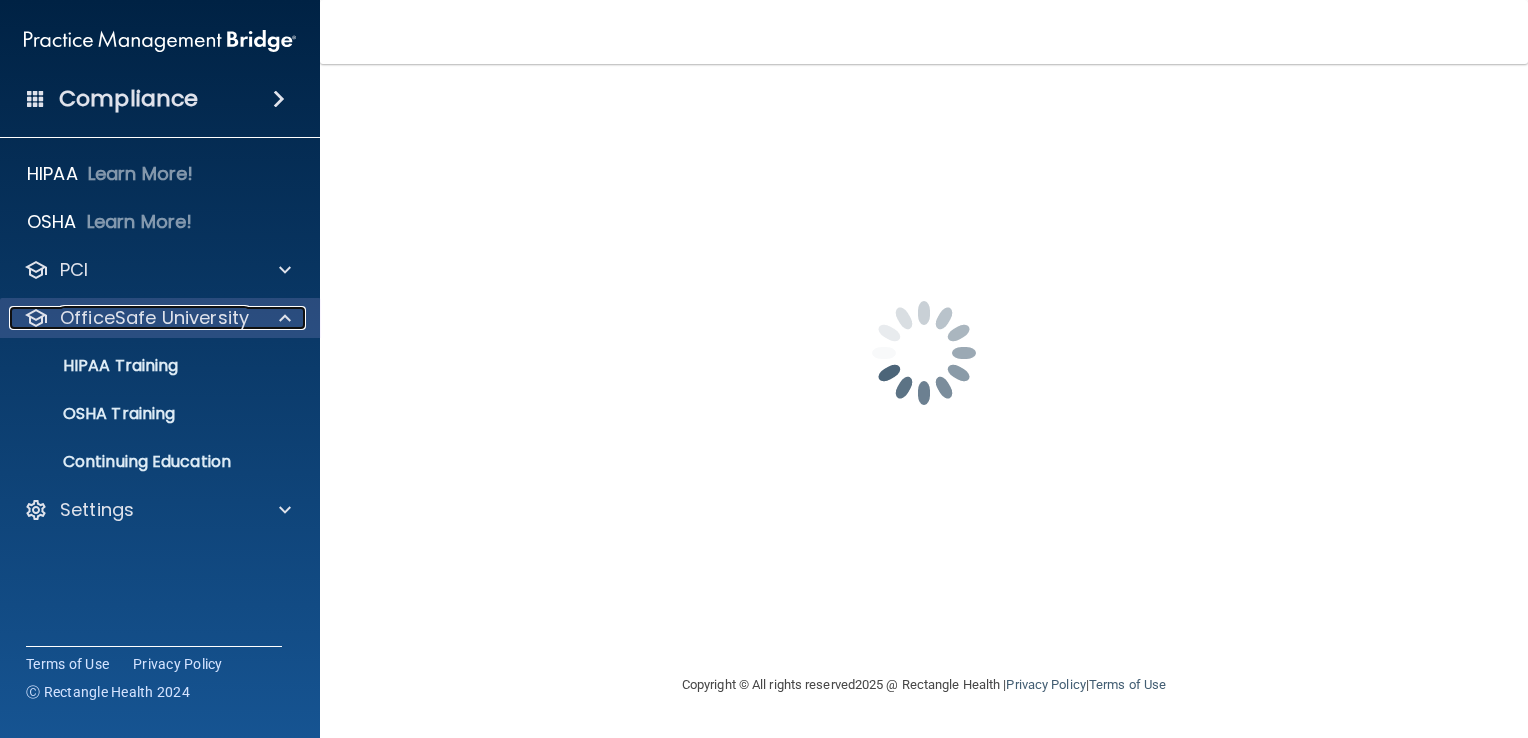 click at bounding box center (285, 318) 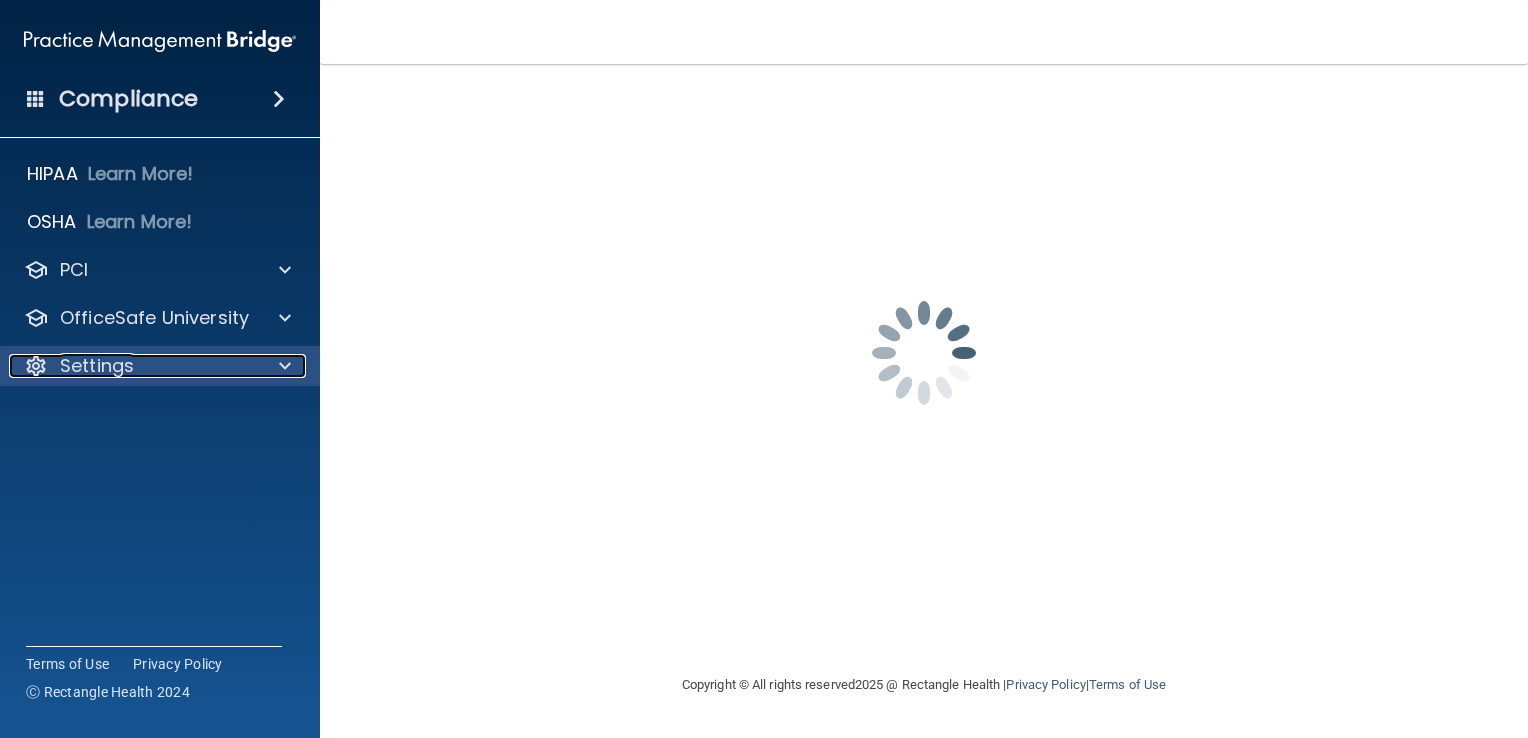 click at bounding box center [282, 366] 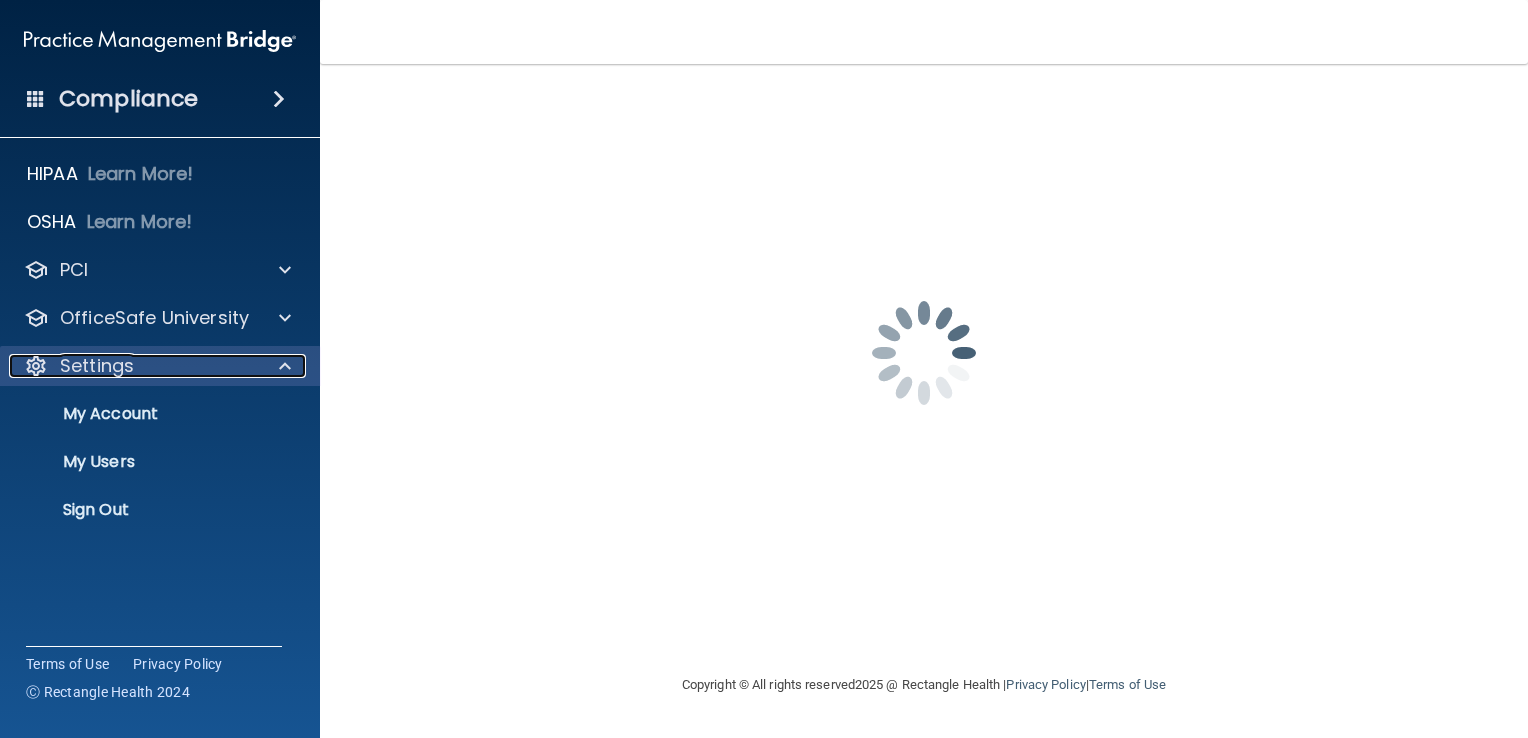 click at bounding box center [282, 366] 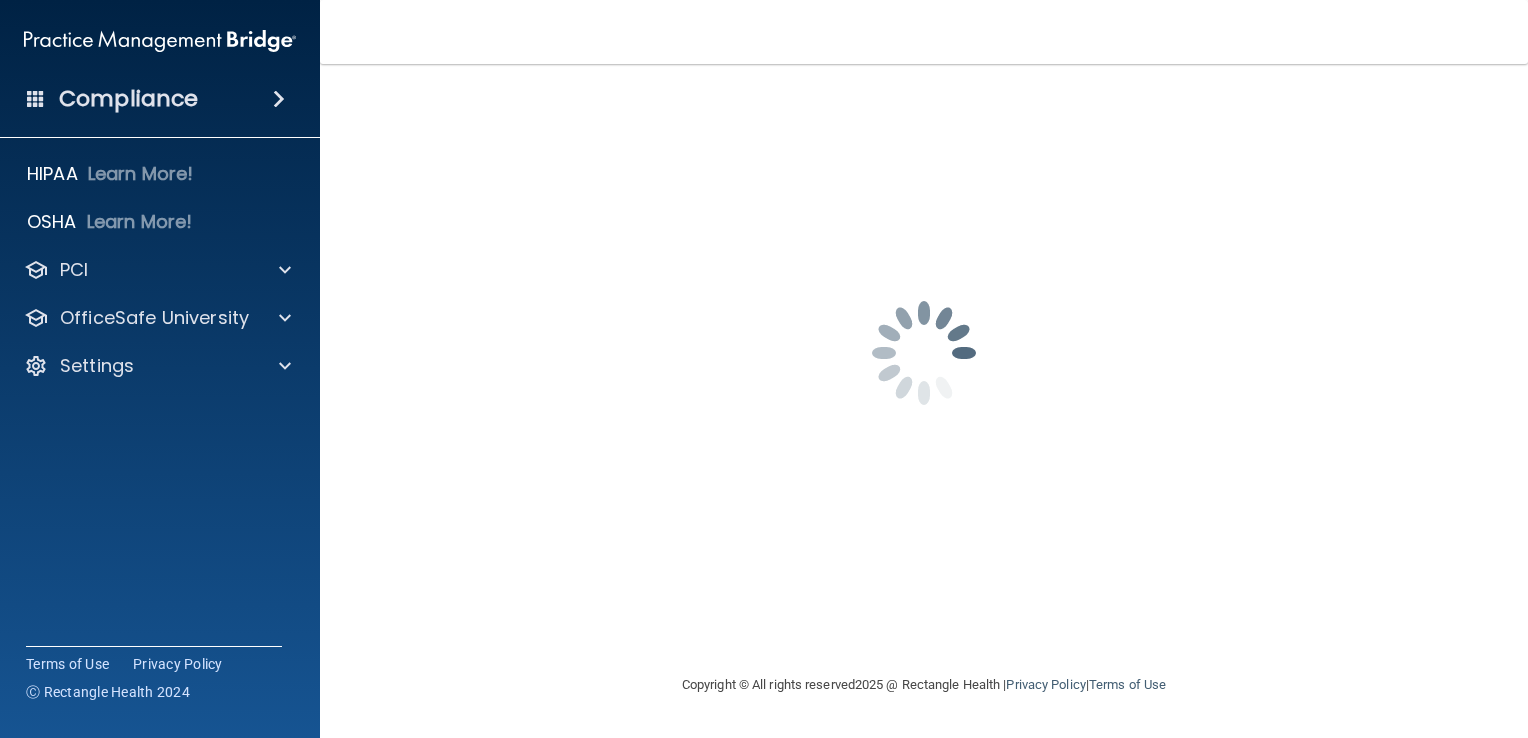 click at bounding box center (279, 99) 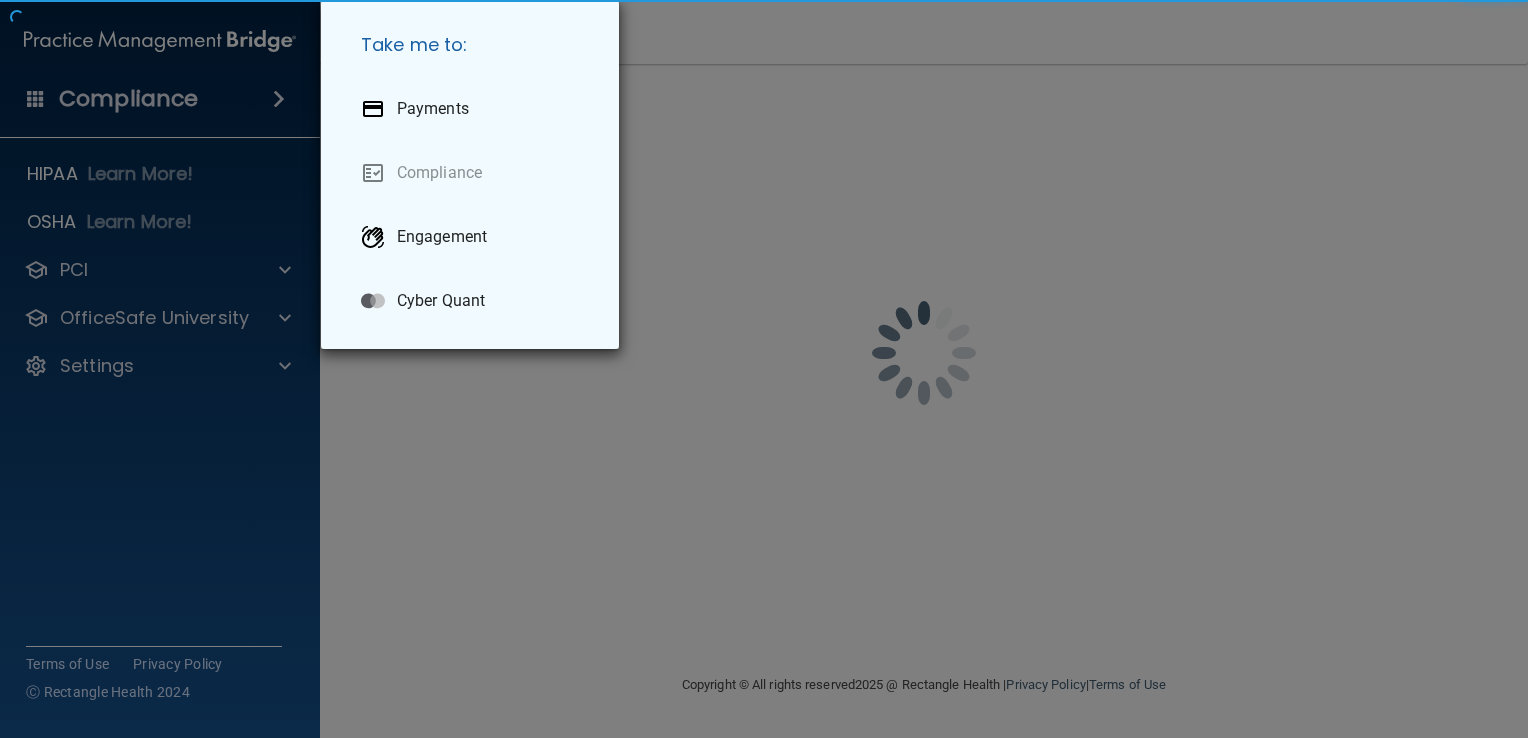 click on "Take me to:             Payments                   Compliance                     Engagement                     Cyber Quant" at bounding box center [764, 369] 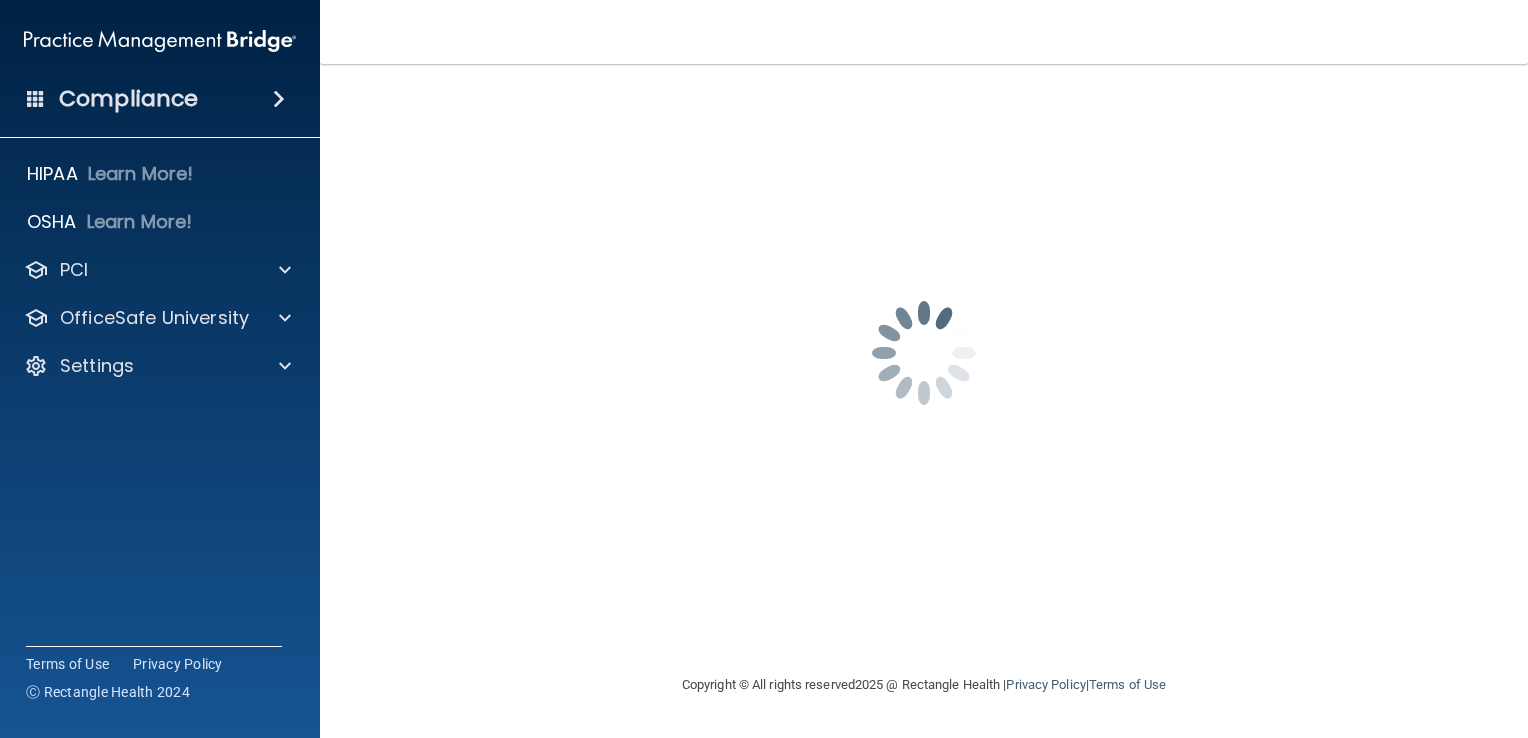 click at bounding box center [279, 99] 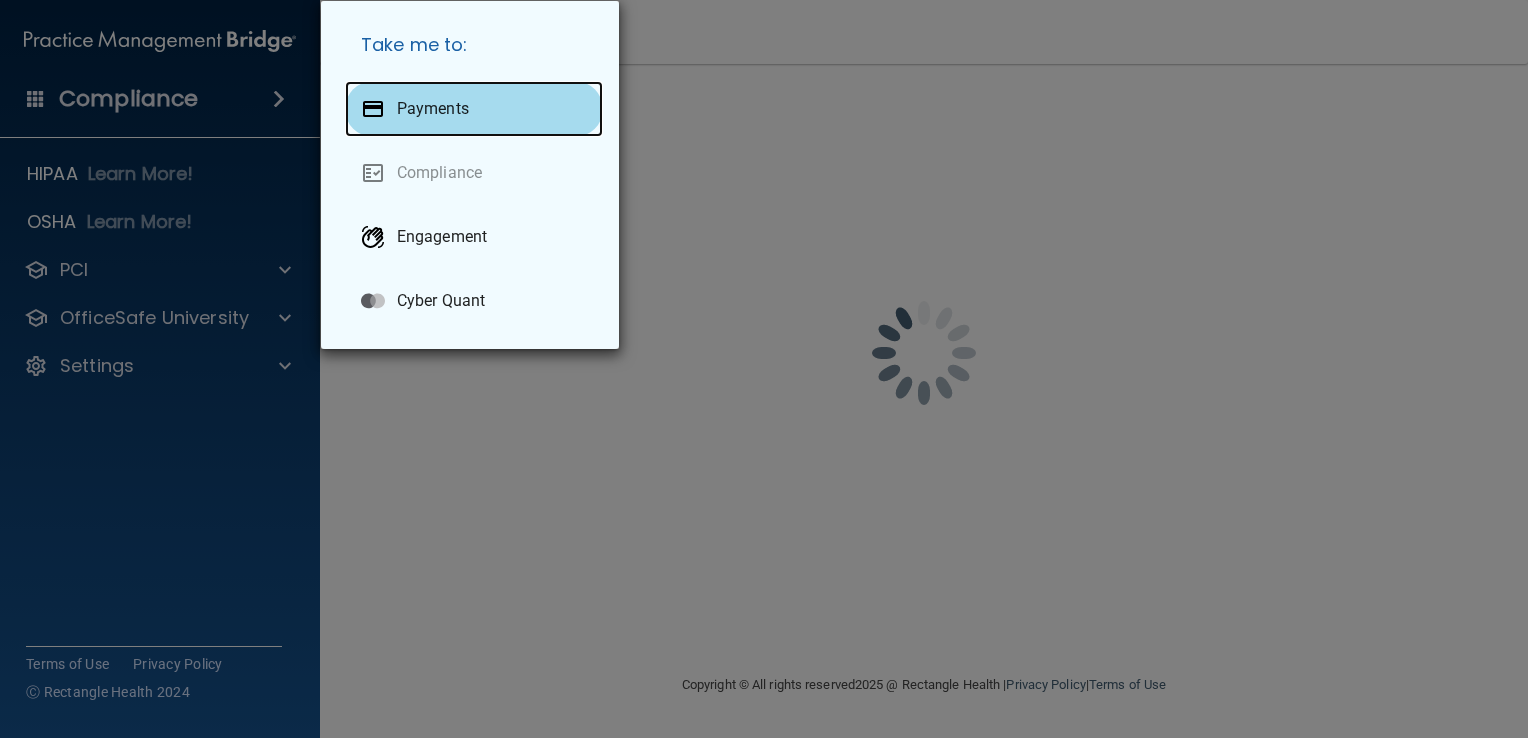 click on "Payments" at bounding box center [433, 109] 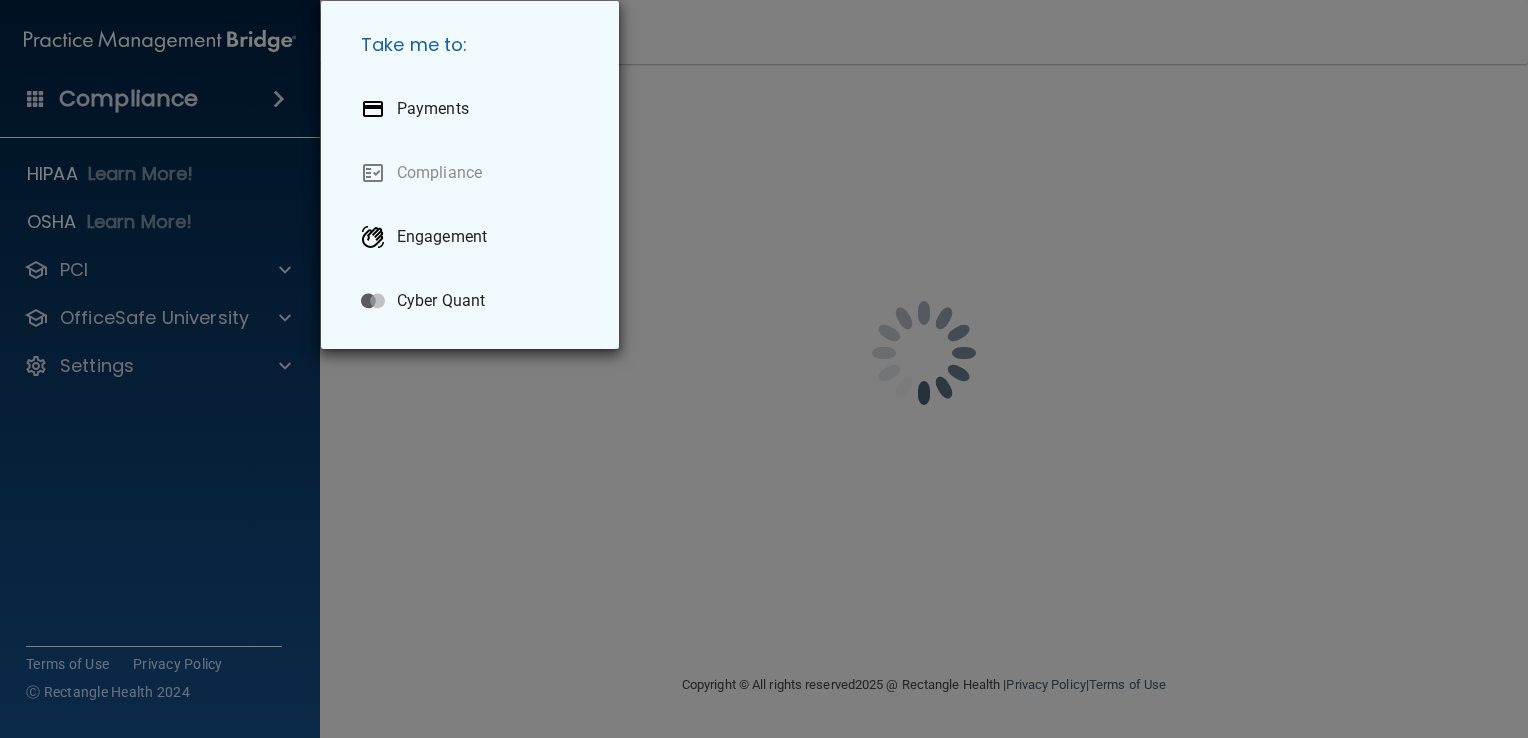 click on "Take me to:             Payments                   Compliance                     Engagement                     Cyber Quant" at bounding box center [764, 369] 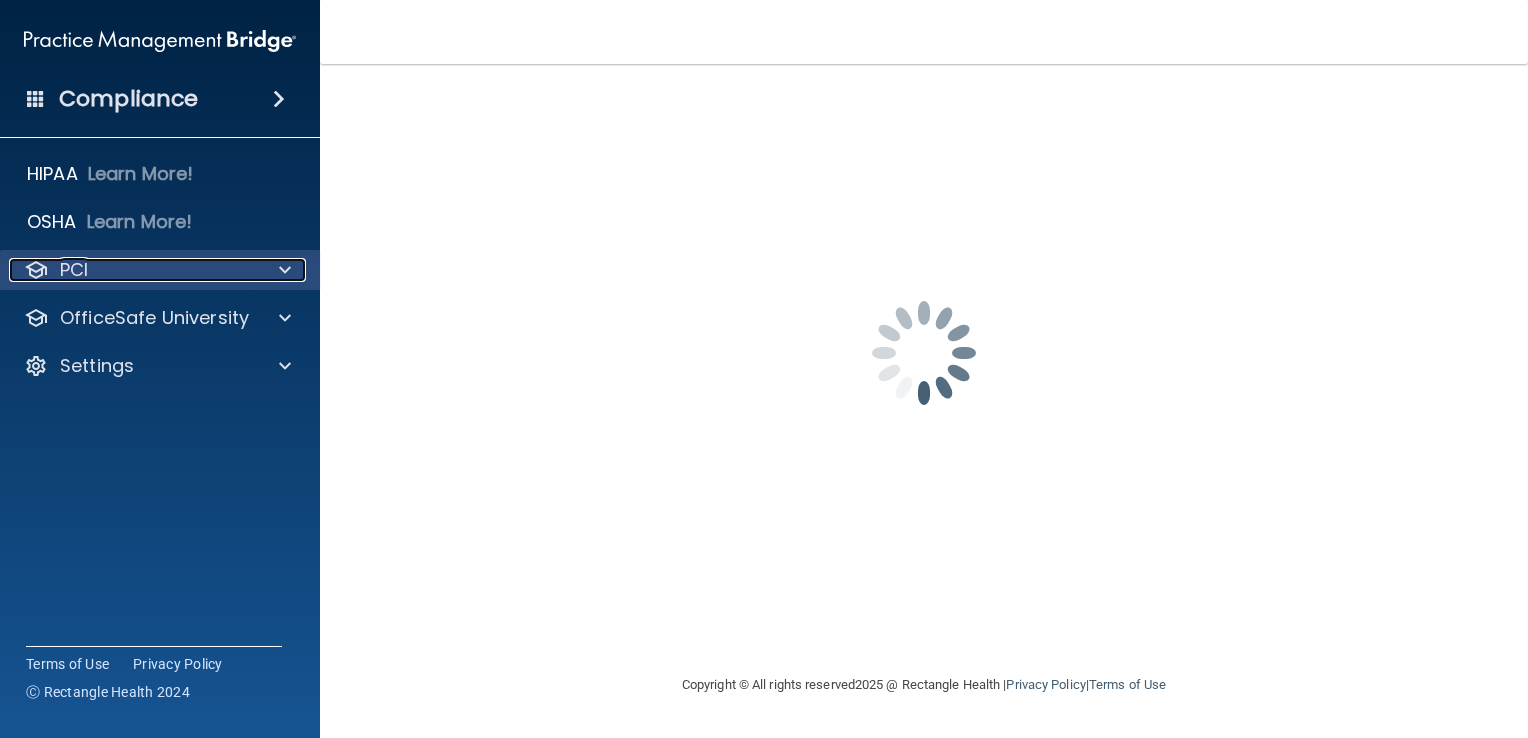 click on "PCI" at bounding box center [133, 270] 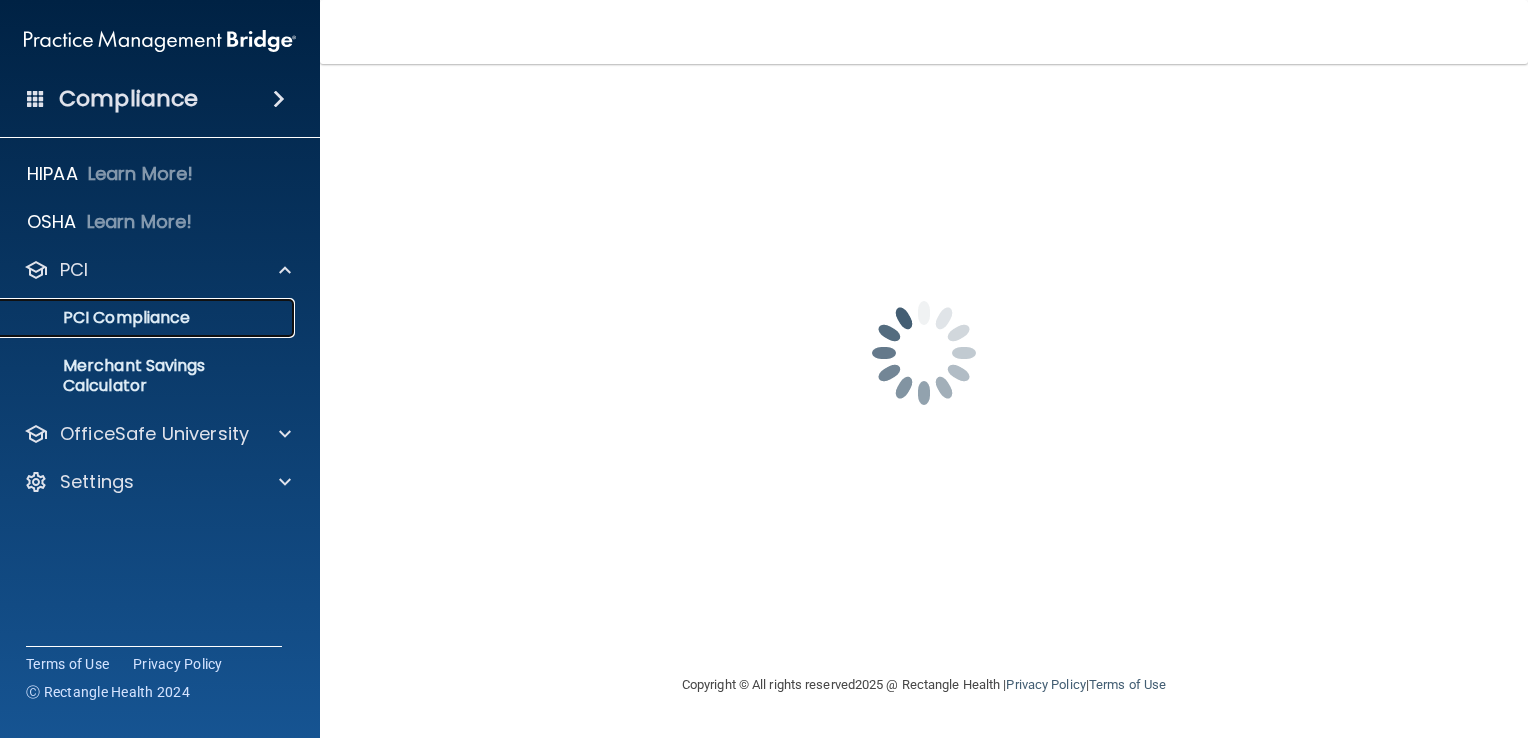 click on "PCI Compliance" at bounding box center [149, 318] 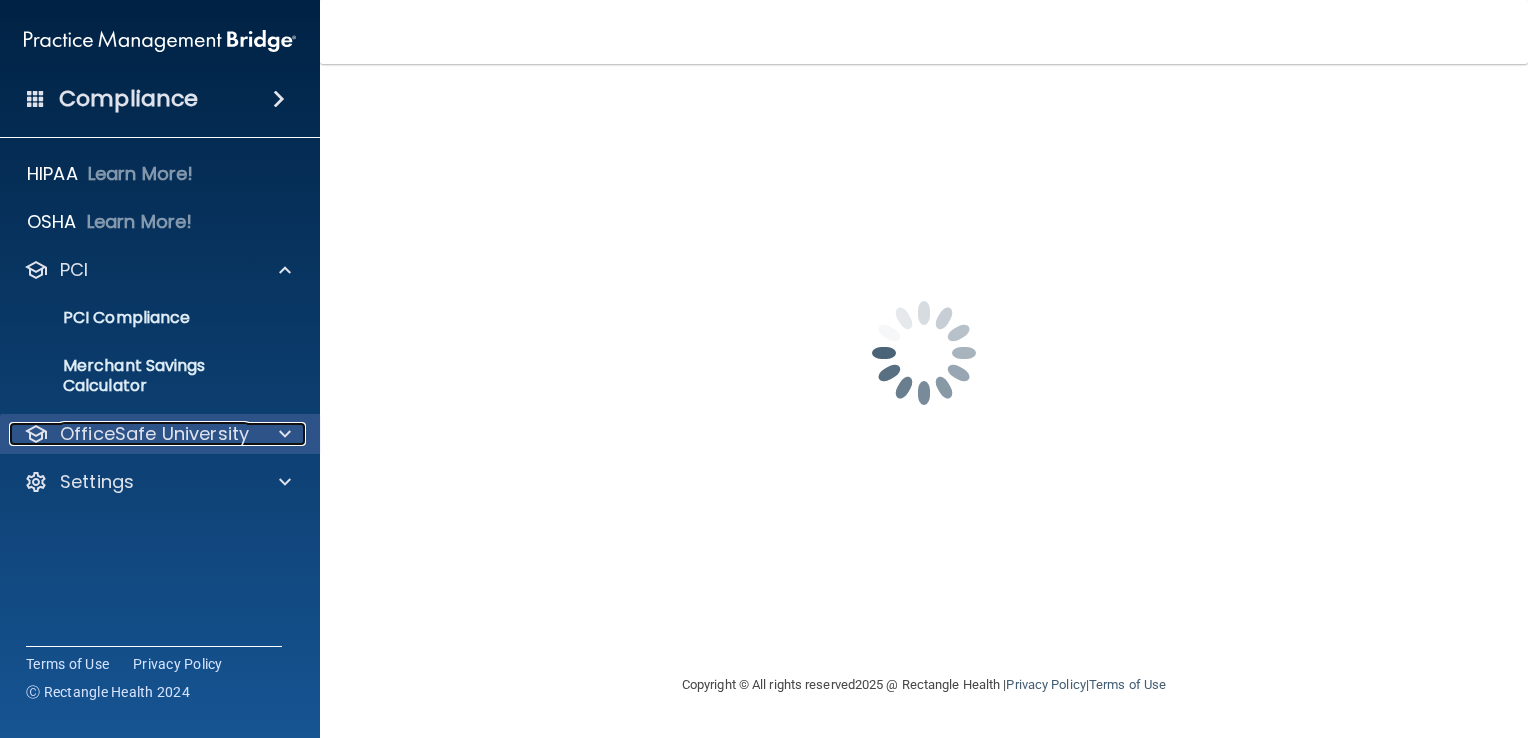 click on "OfficeSafe University" at bounding box center [154, 434] 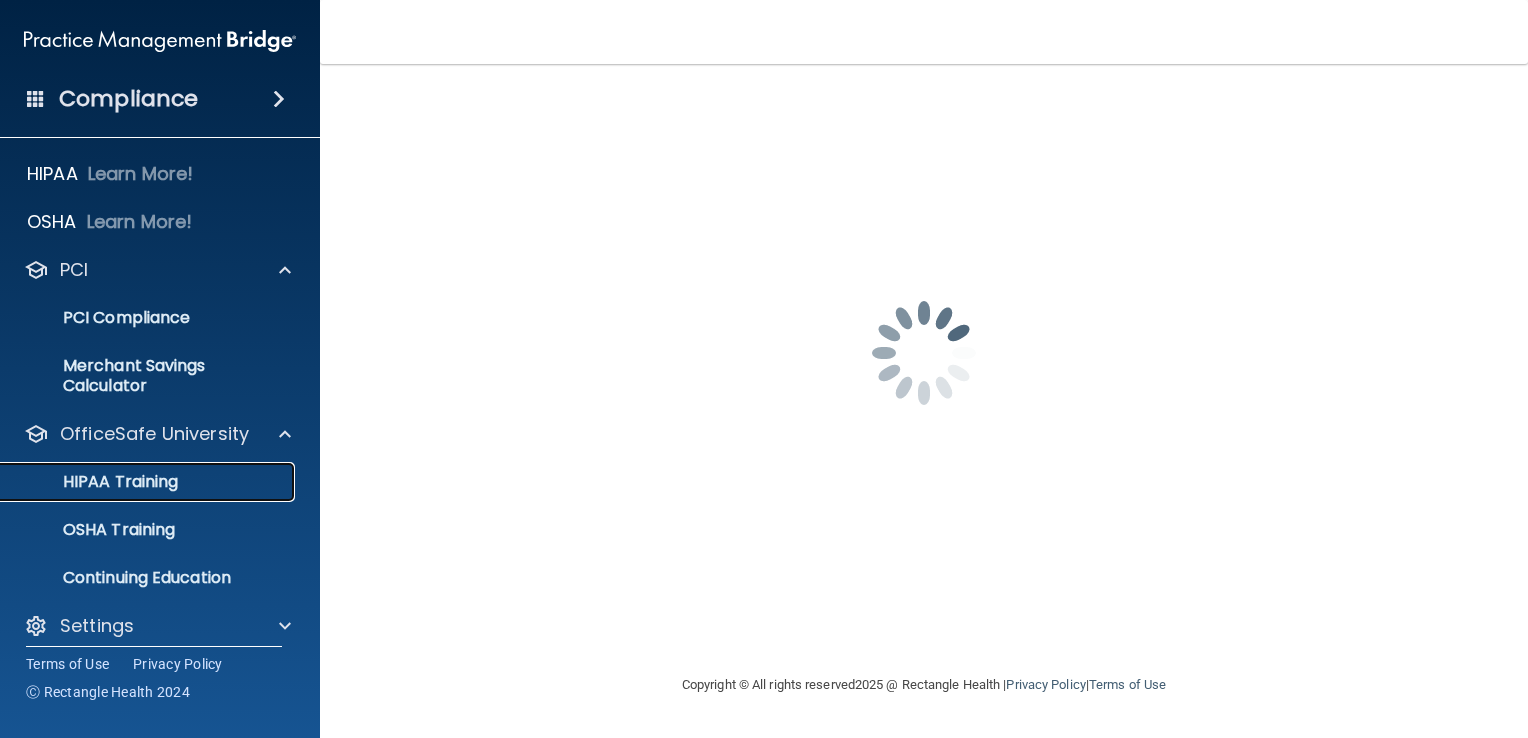 click on "HIPAA Training" at bounding box center [95, 482] 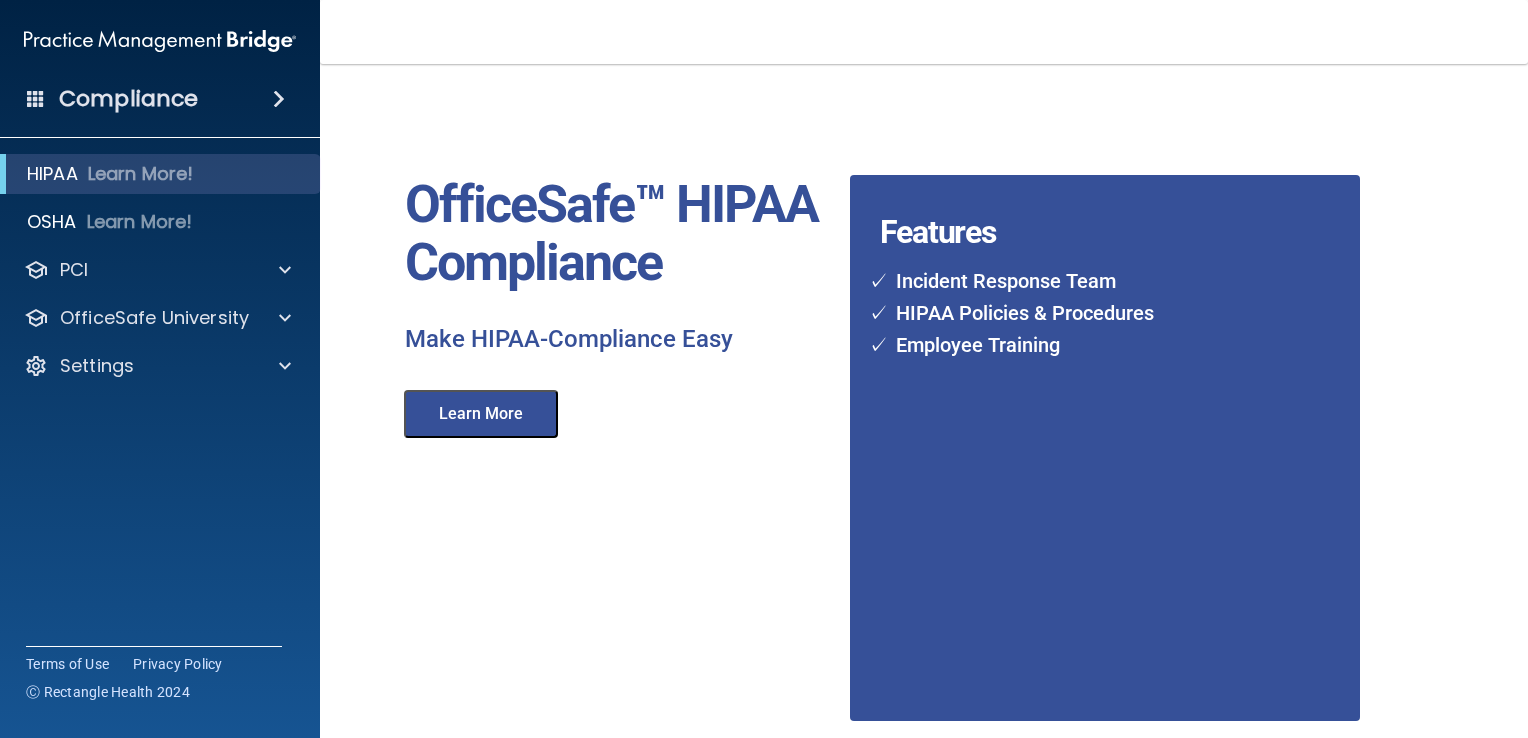 scroll, scrollTop: 0, scrollLeft: 0, axis: both 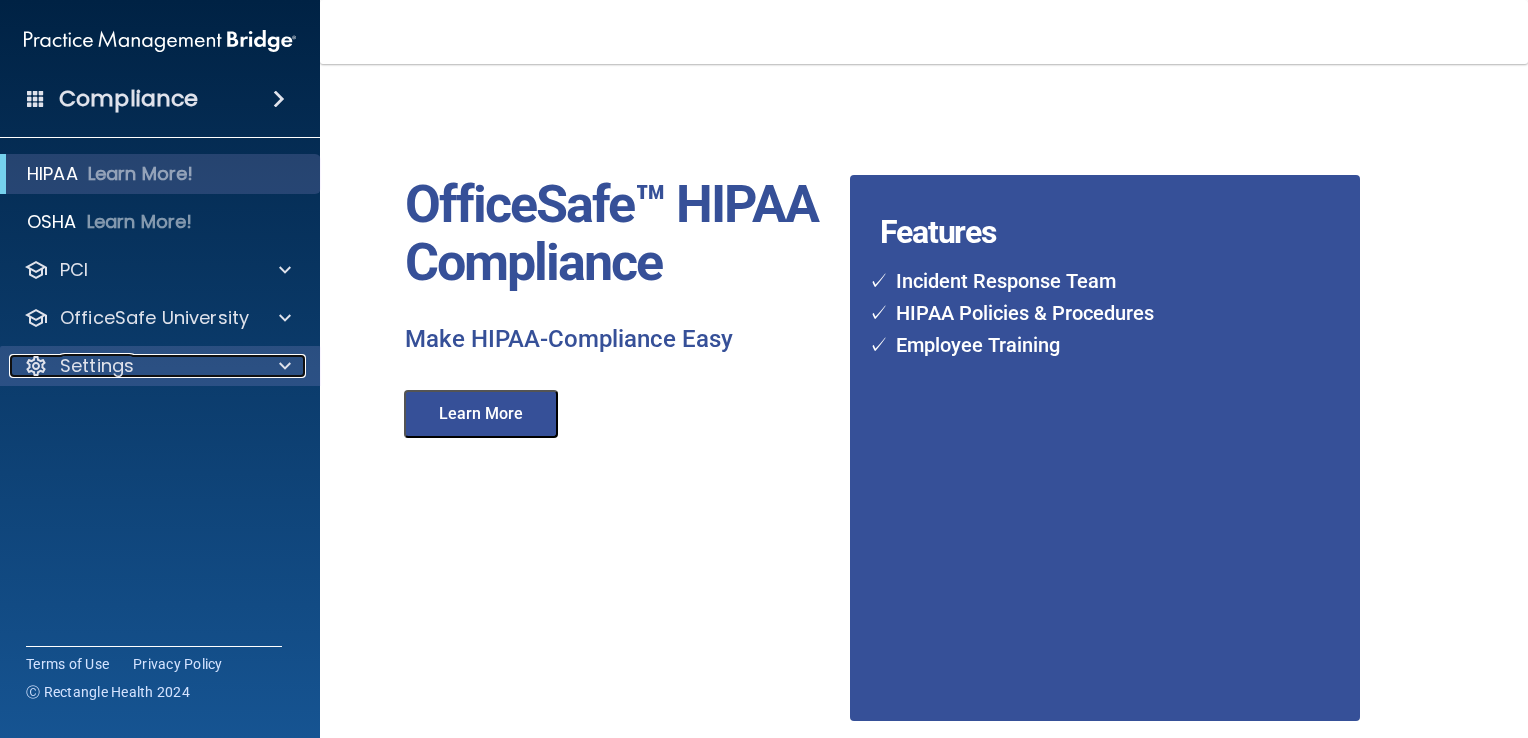 click on "Settings" at bounding box center [133, 366] 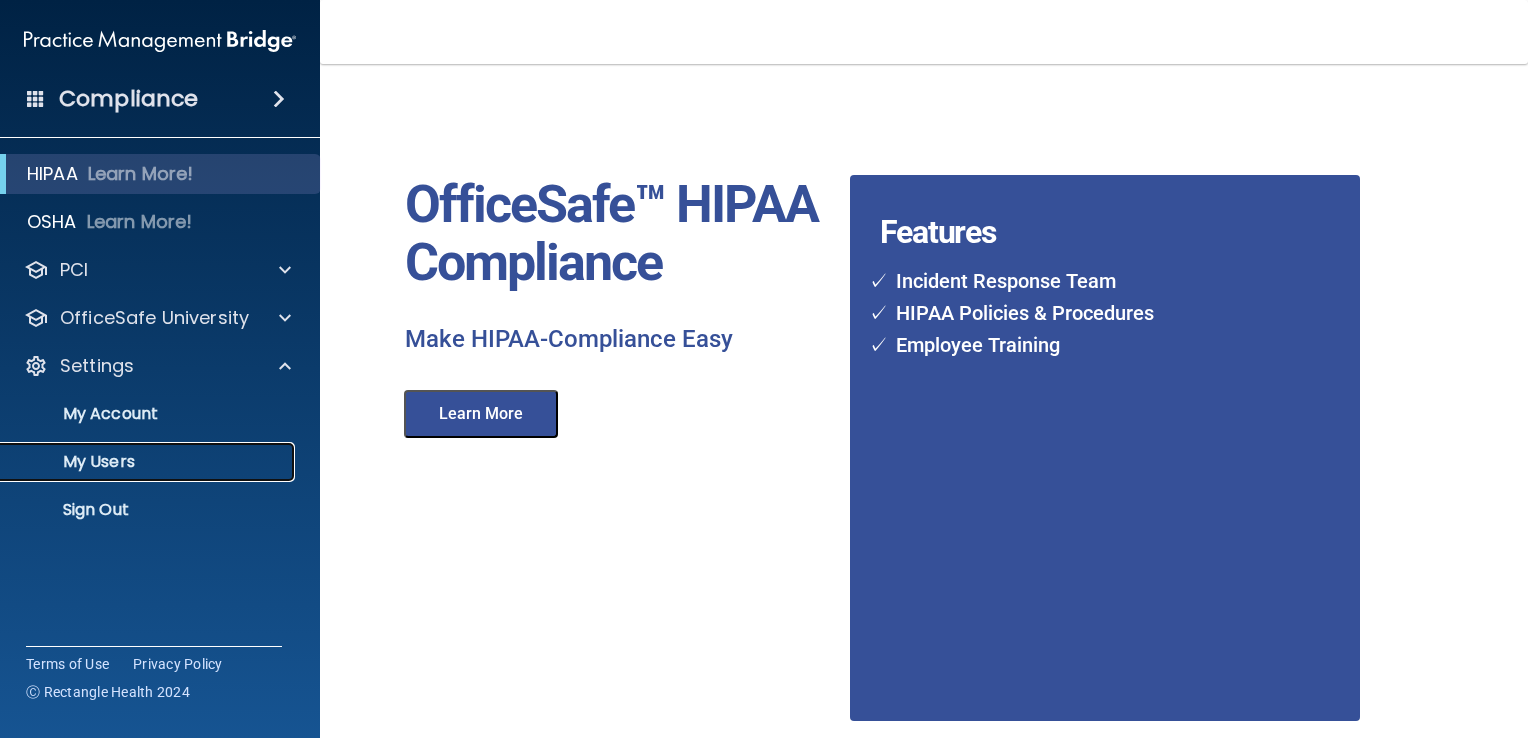 click on "My Users" at bounding box center (137, 462) 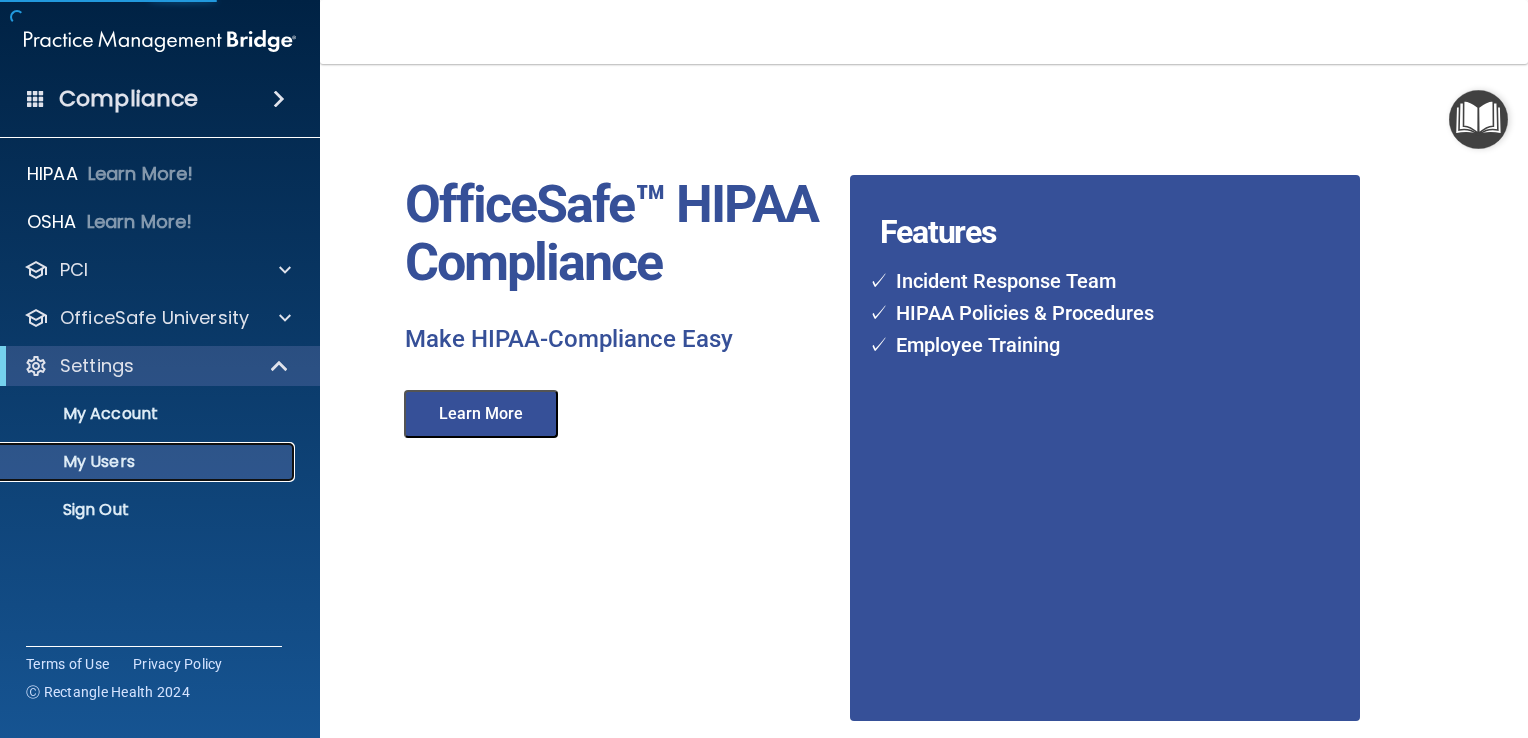 select on "20" 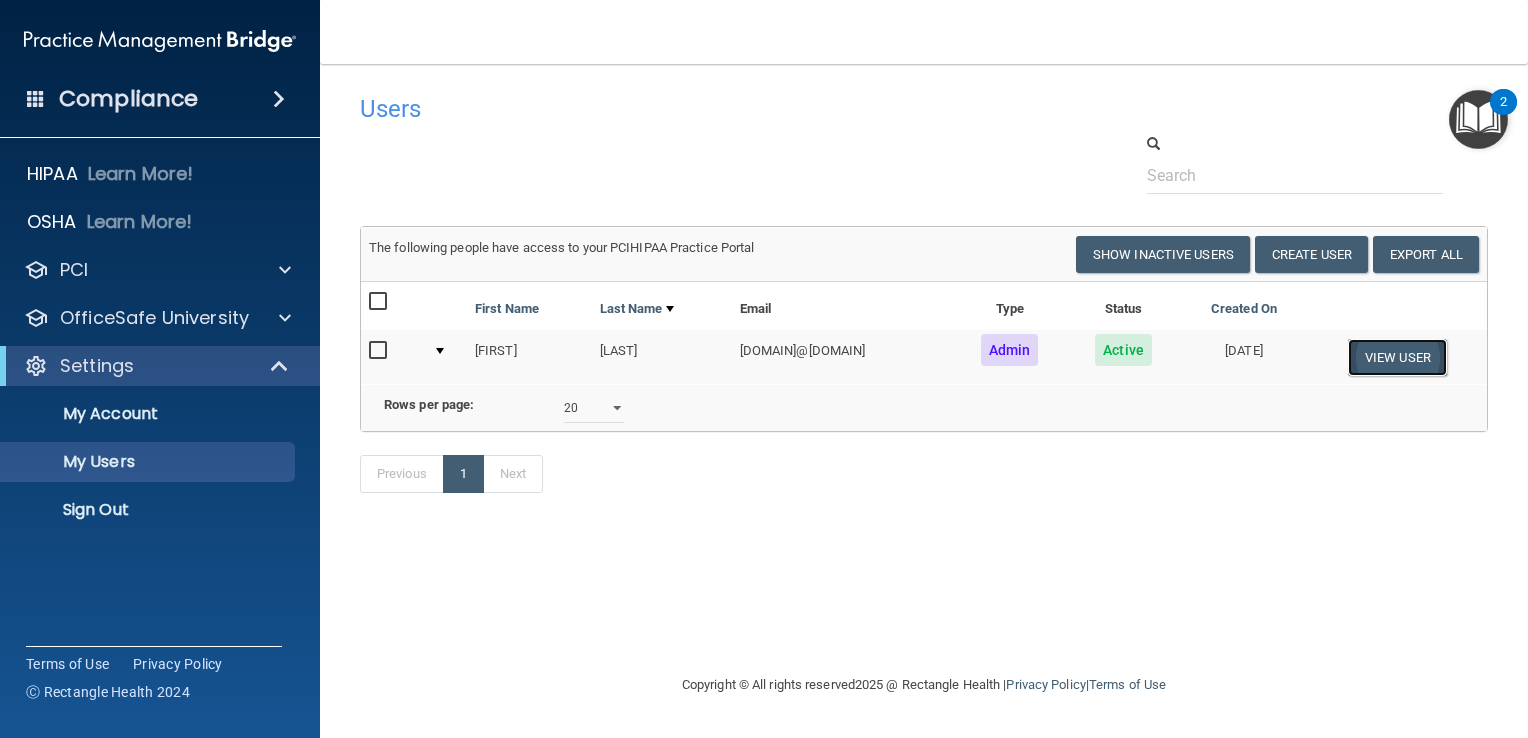 click on "View User" at bounding box center [1397, 357] 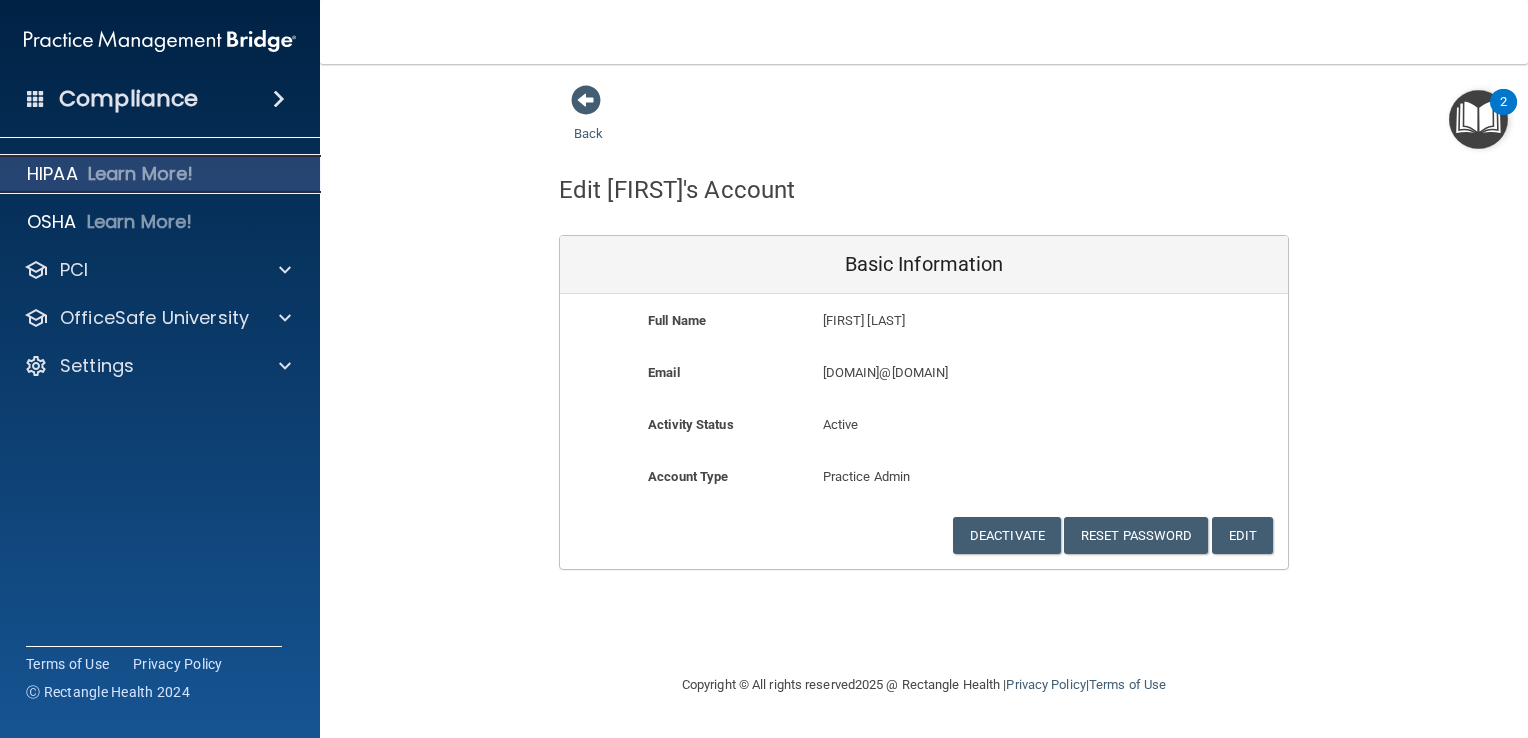 click on "Learn More!" at bounding box center [141, 174] 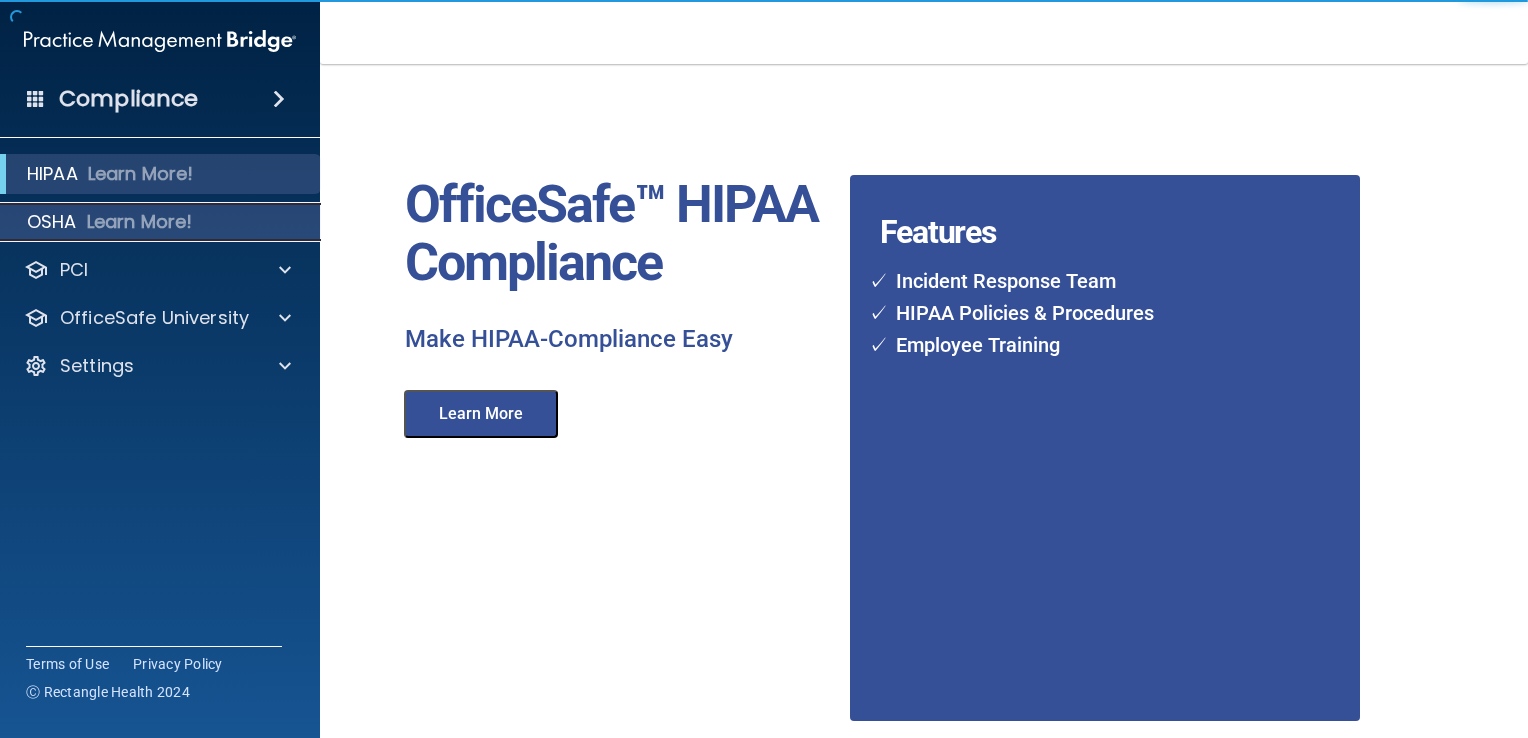 click on "Learn More!" at bounding box center [140, 222] 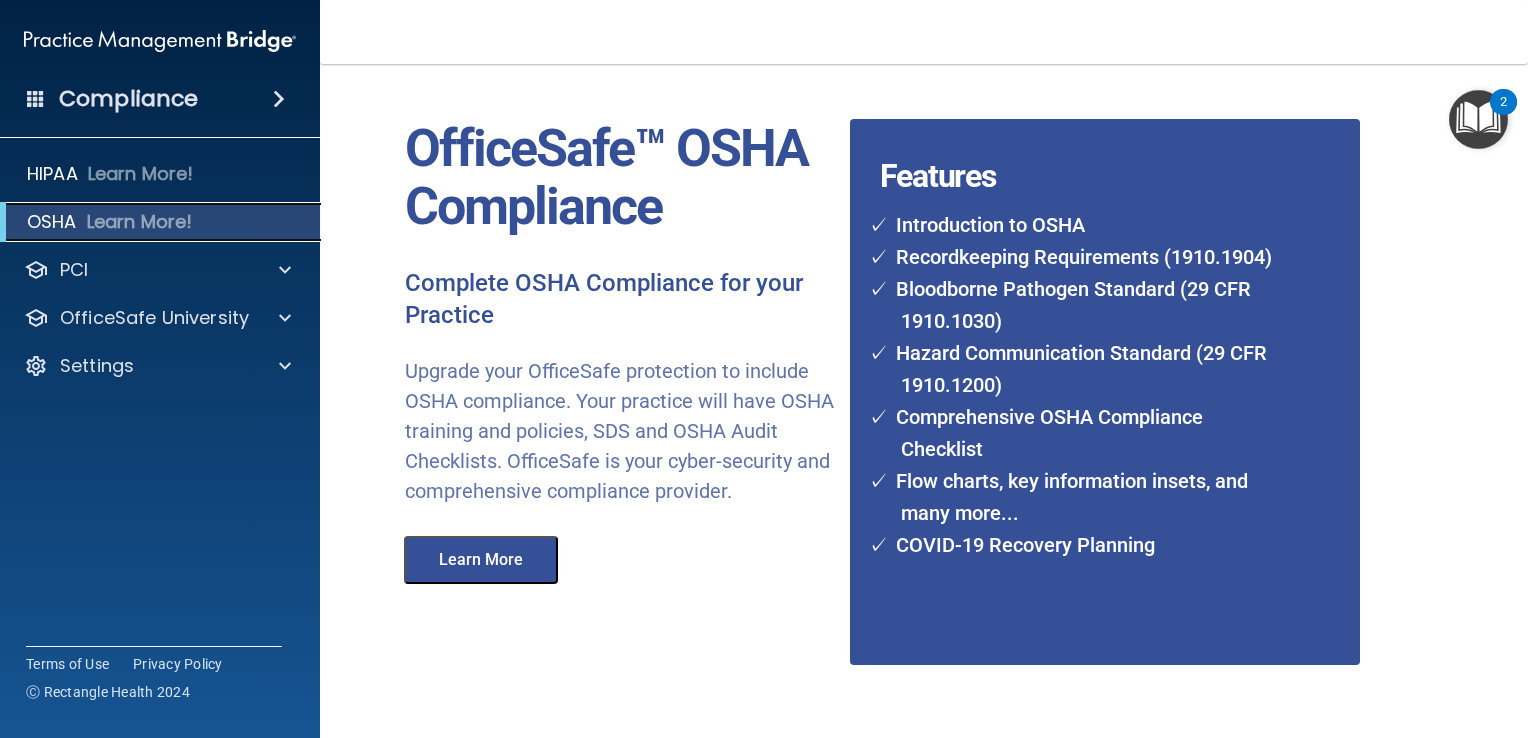 scroll, scrollTop: 0, scrollLeft: 0, axis: both 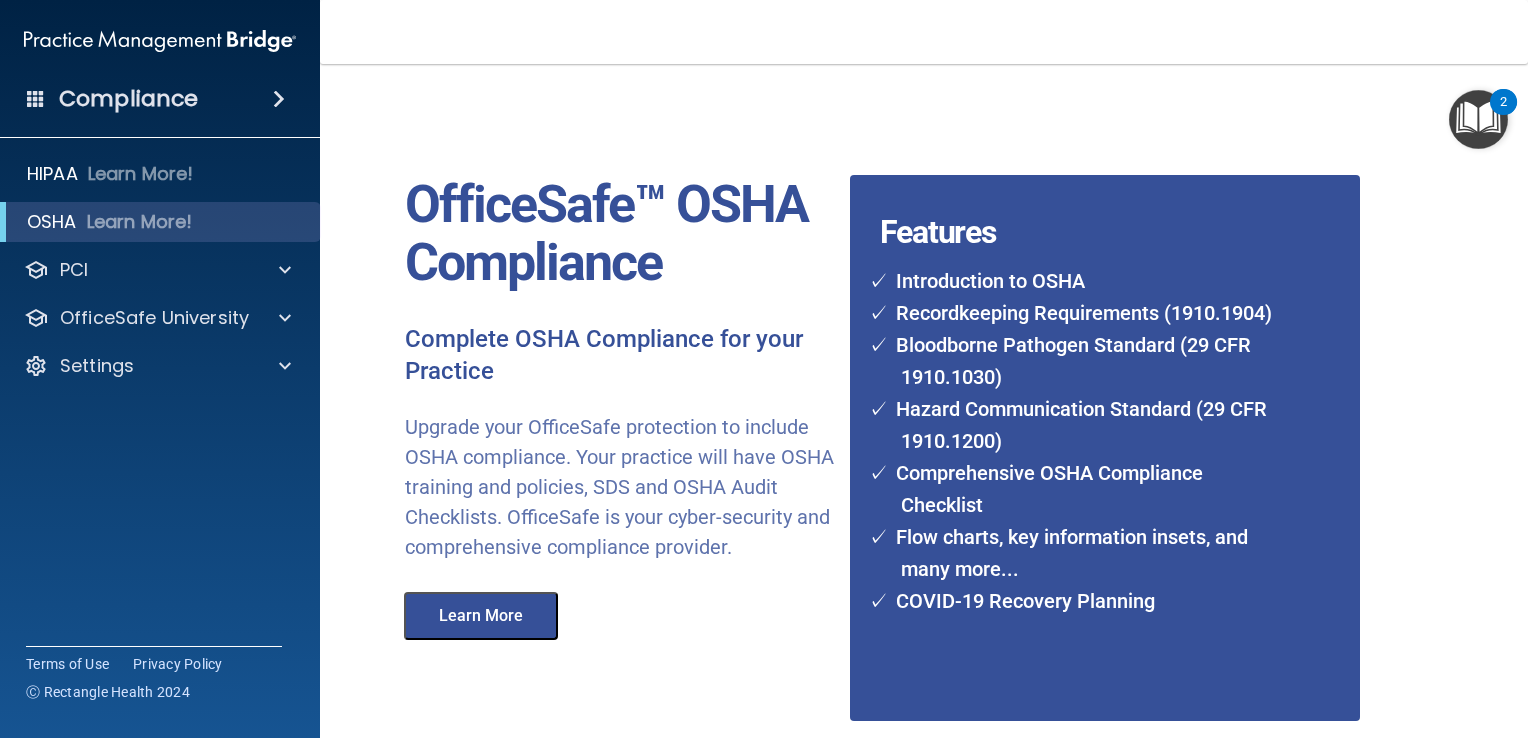 click at bounding box center [36, 98] 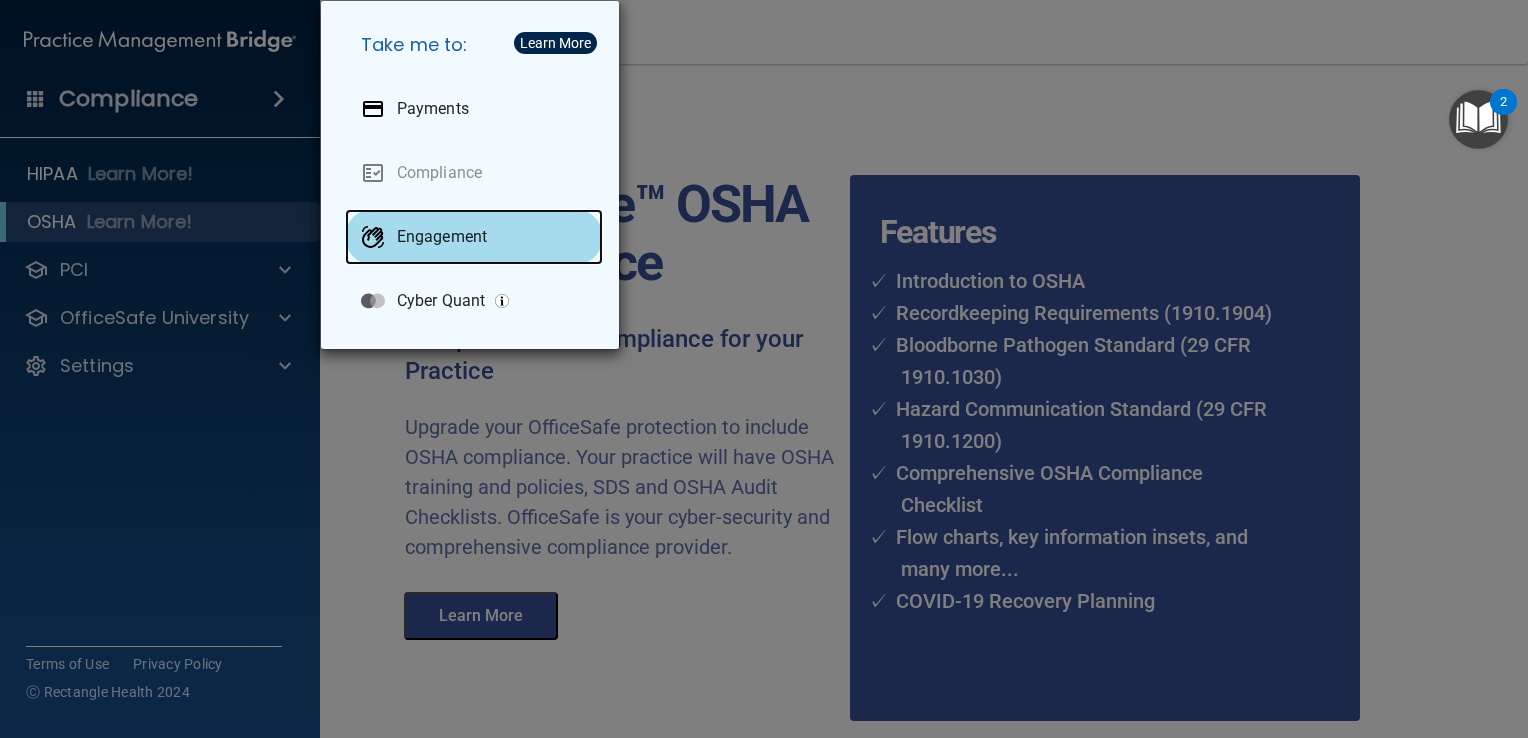 click on "Engagement" at bounding box center (474, 237) 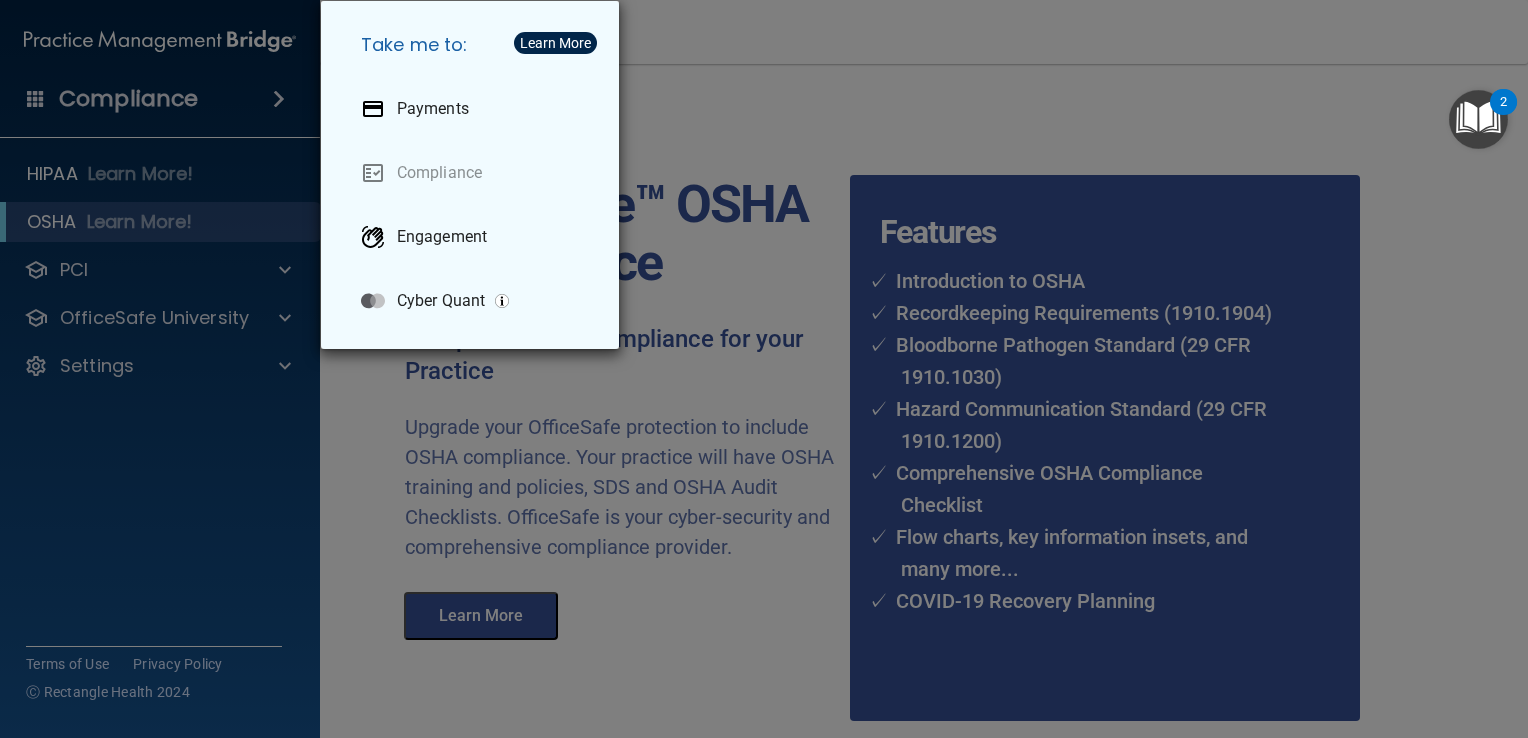 click on "Take me to:             Payments                   Compliance                     Engagement                     Cyber Quant" at bounding box center [764, 369] 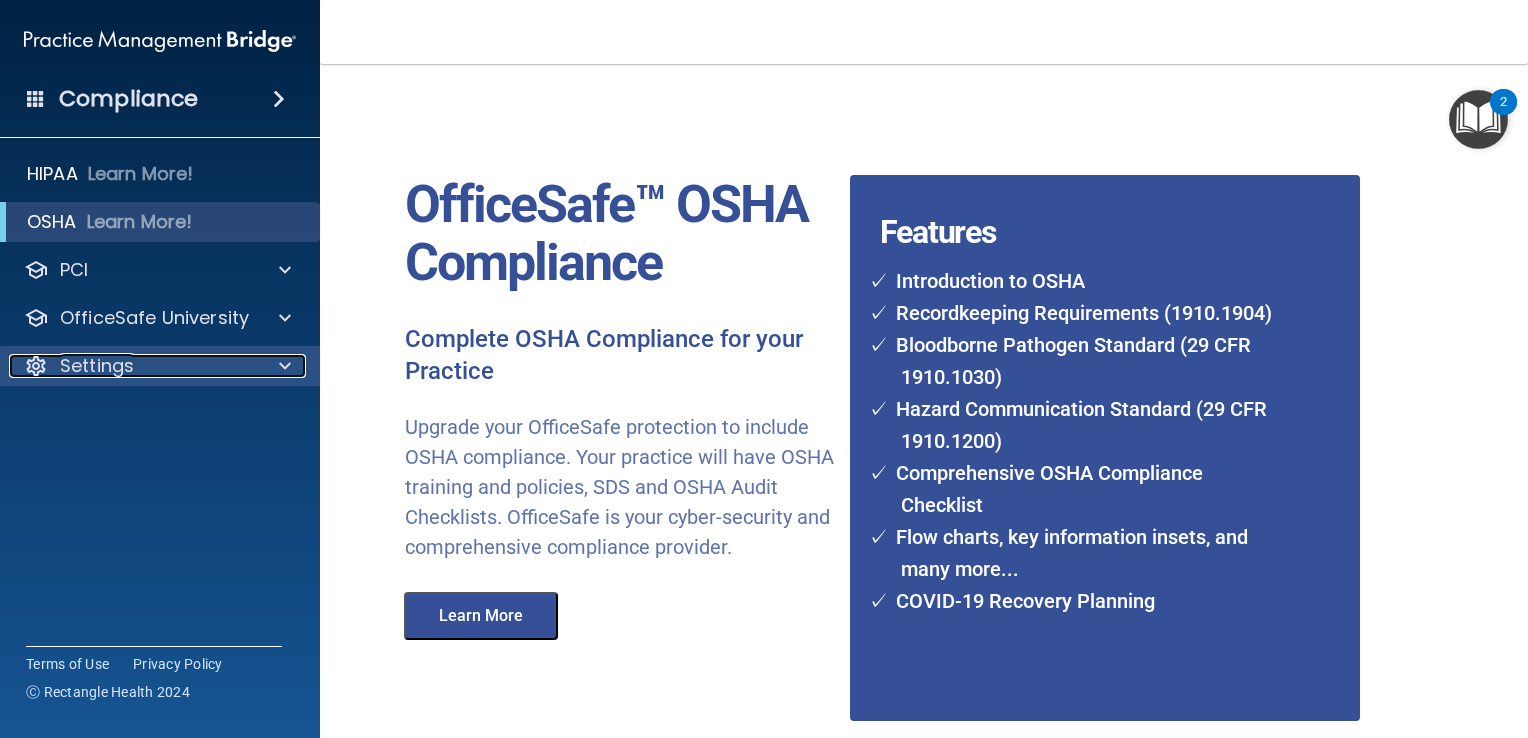 click on "Settings" at bounding box center (97, 366) 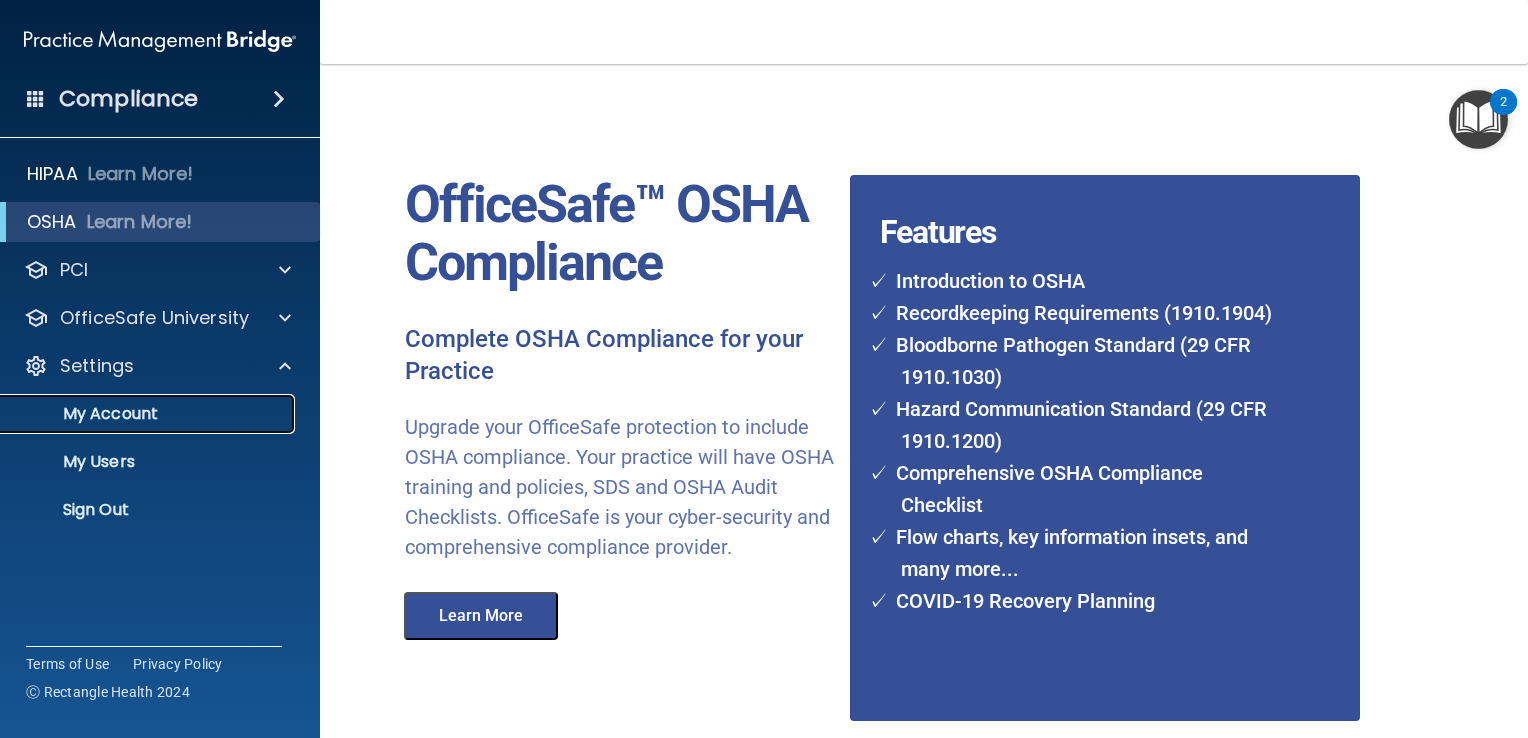 click on "My Account" at bounding box center (149, 414) 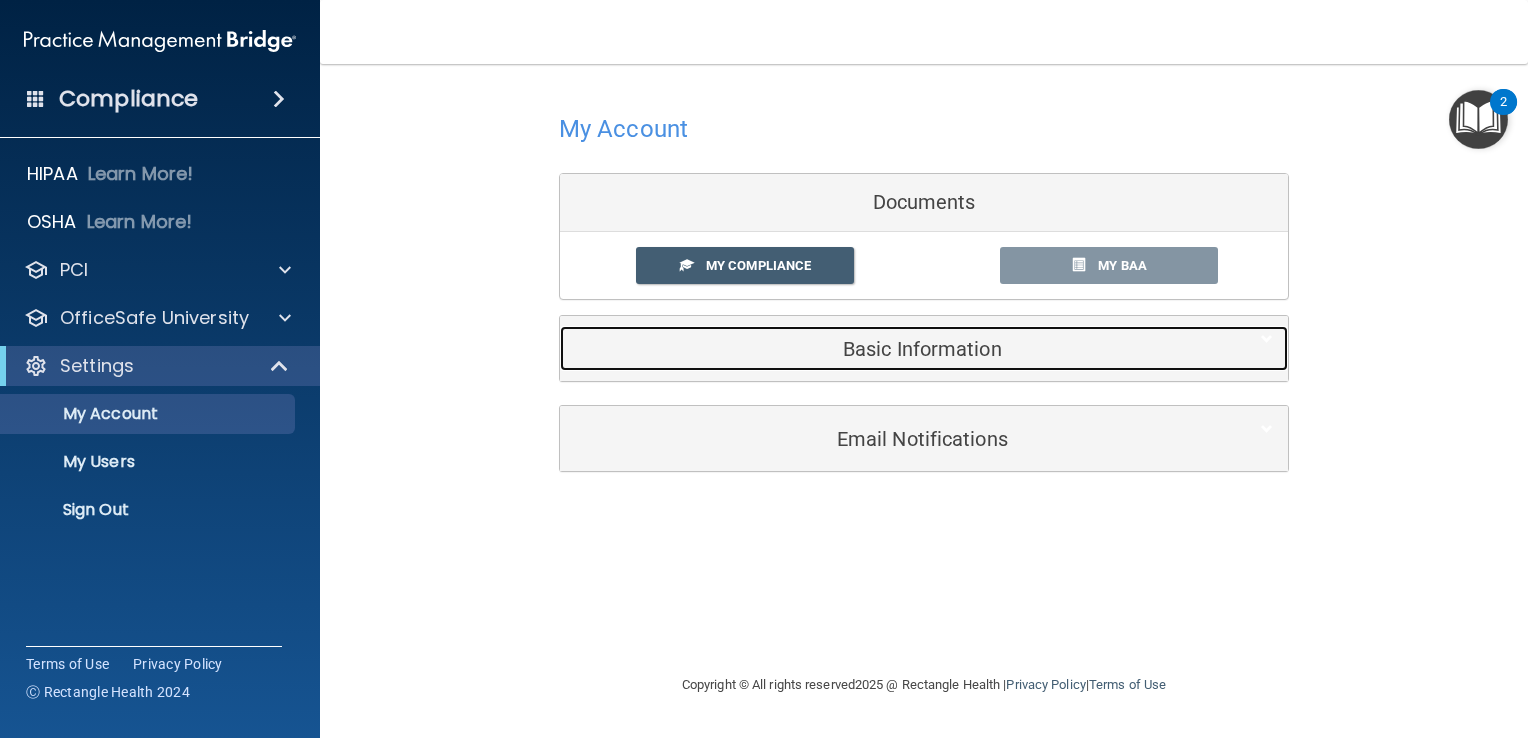 click on "Basic Information" at bounding box center [893, 348] 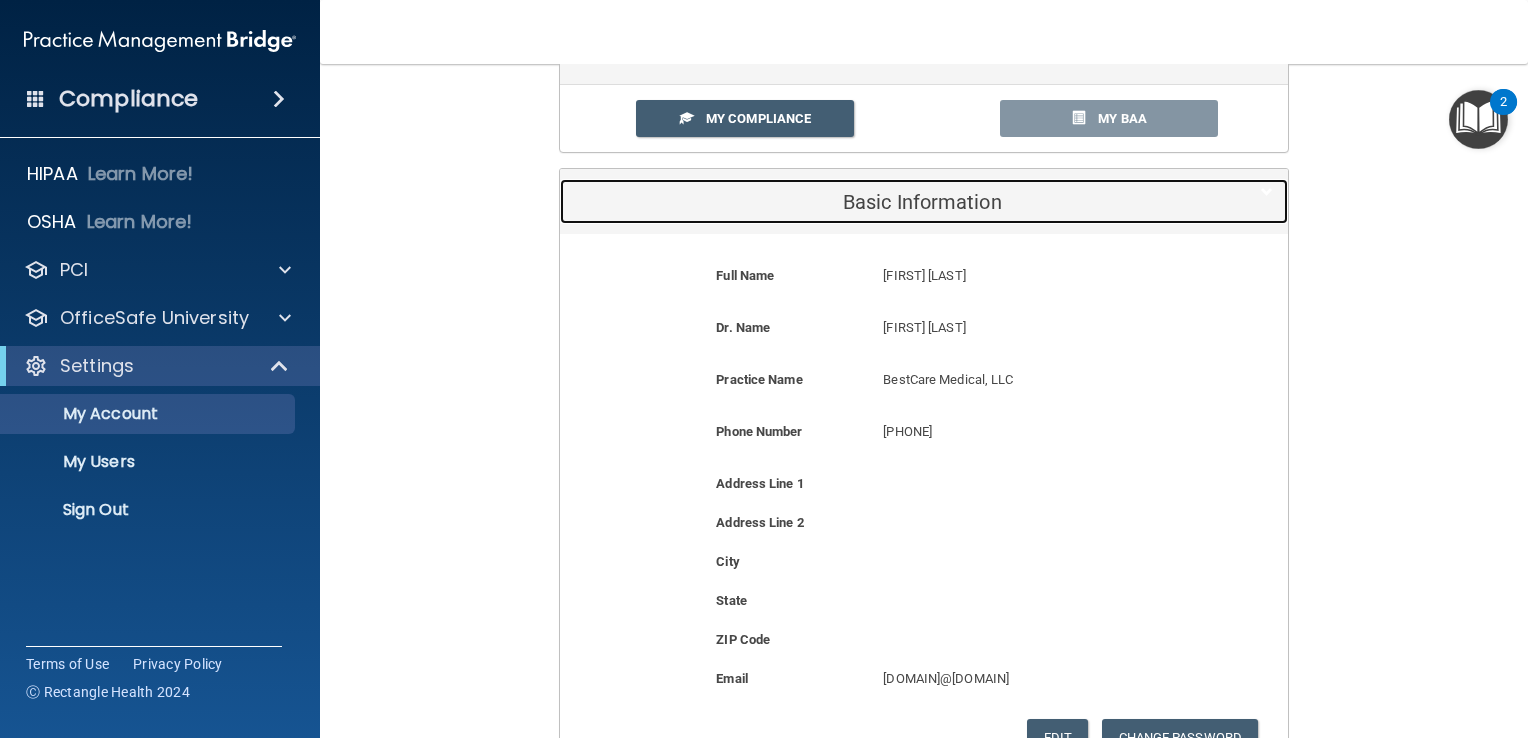 scroll, scrollTop: 387, scrollLeft: 0, axis: vertical 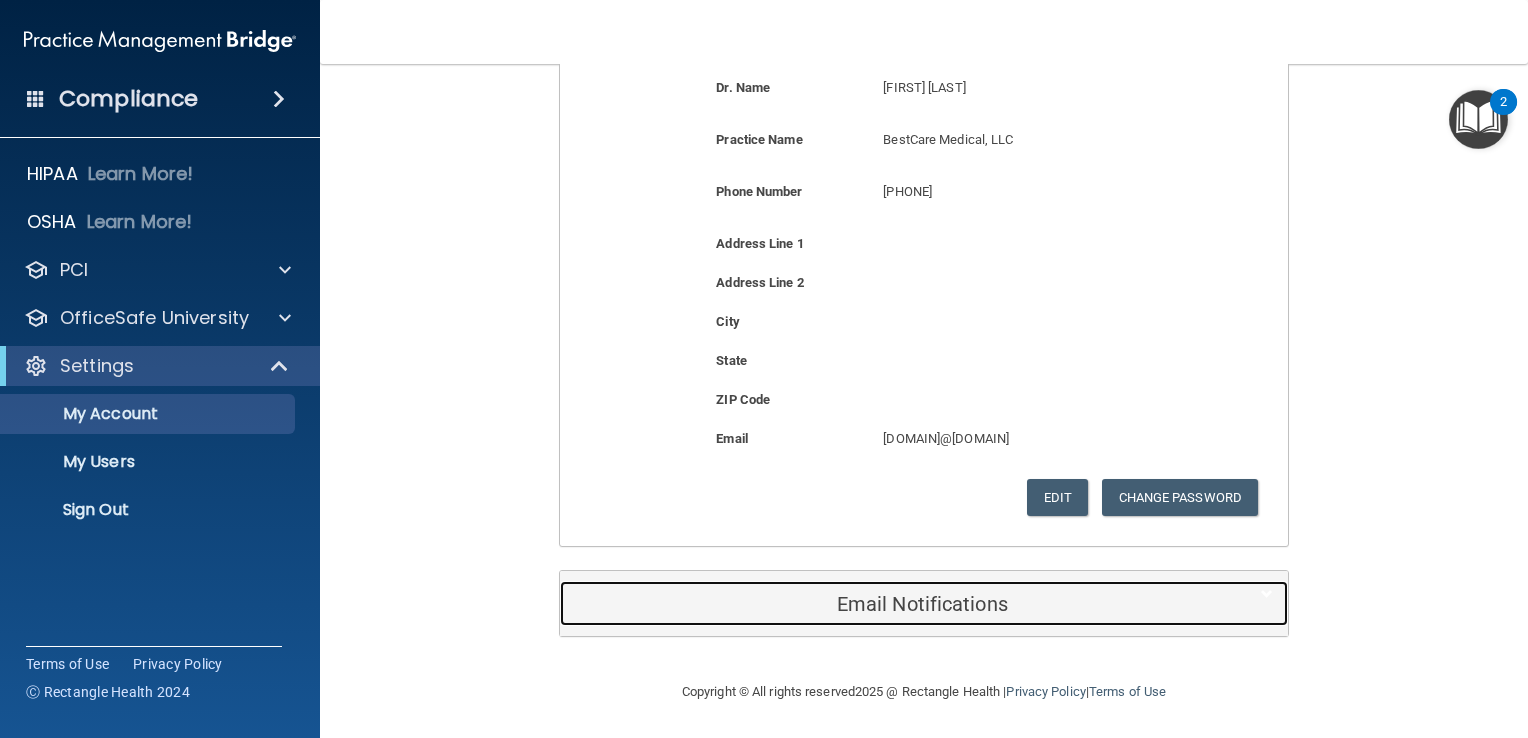 click on "Email Notifications" at bounding box center (893, 604) 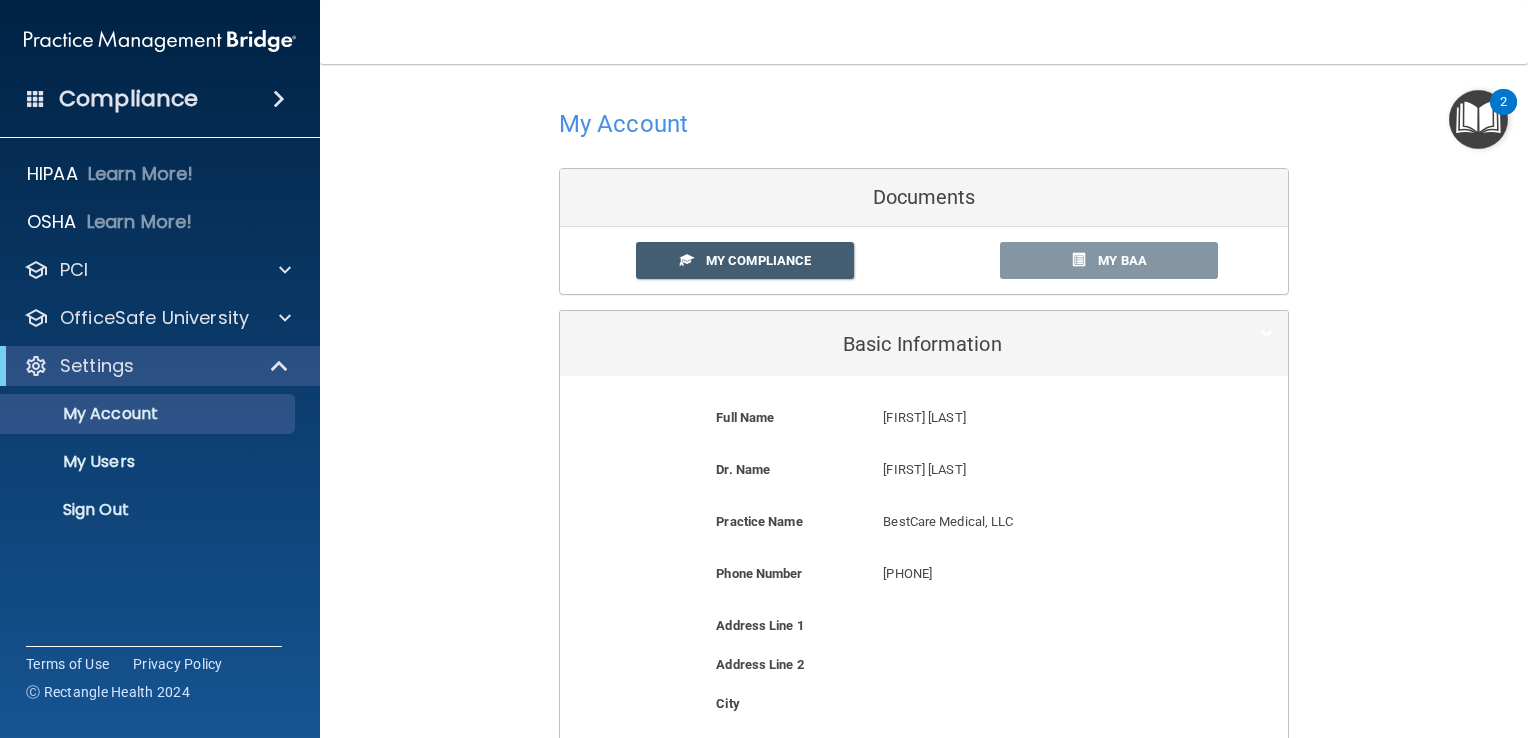 scroll, scrollTop: 0, scrollLeft: 0, axis: both 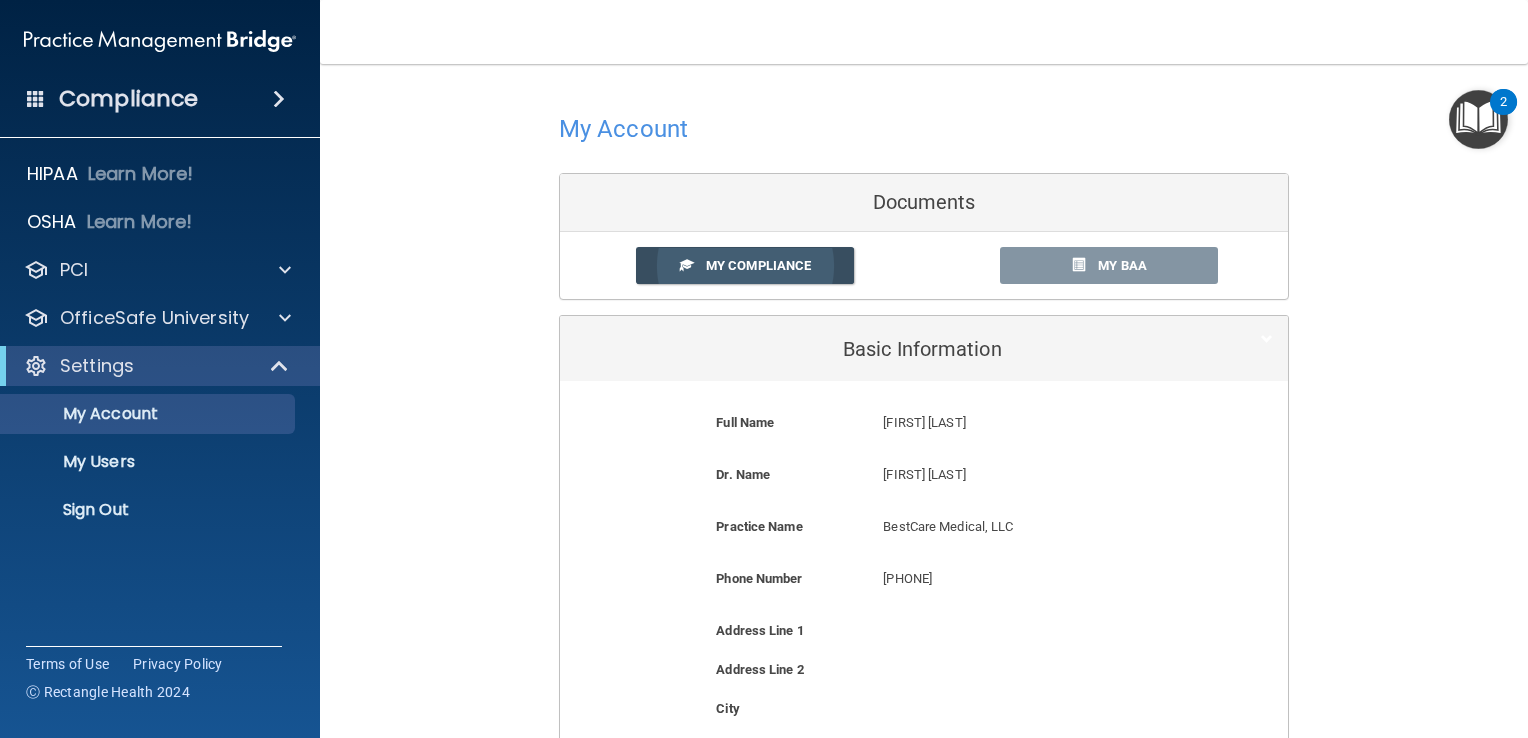 click on "My Compliance" at bounding box center (758, 265) 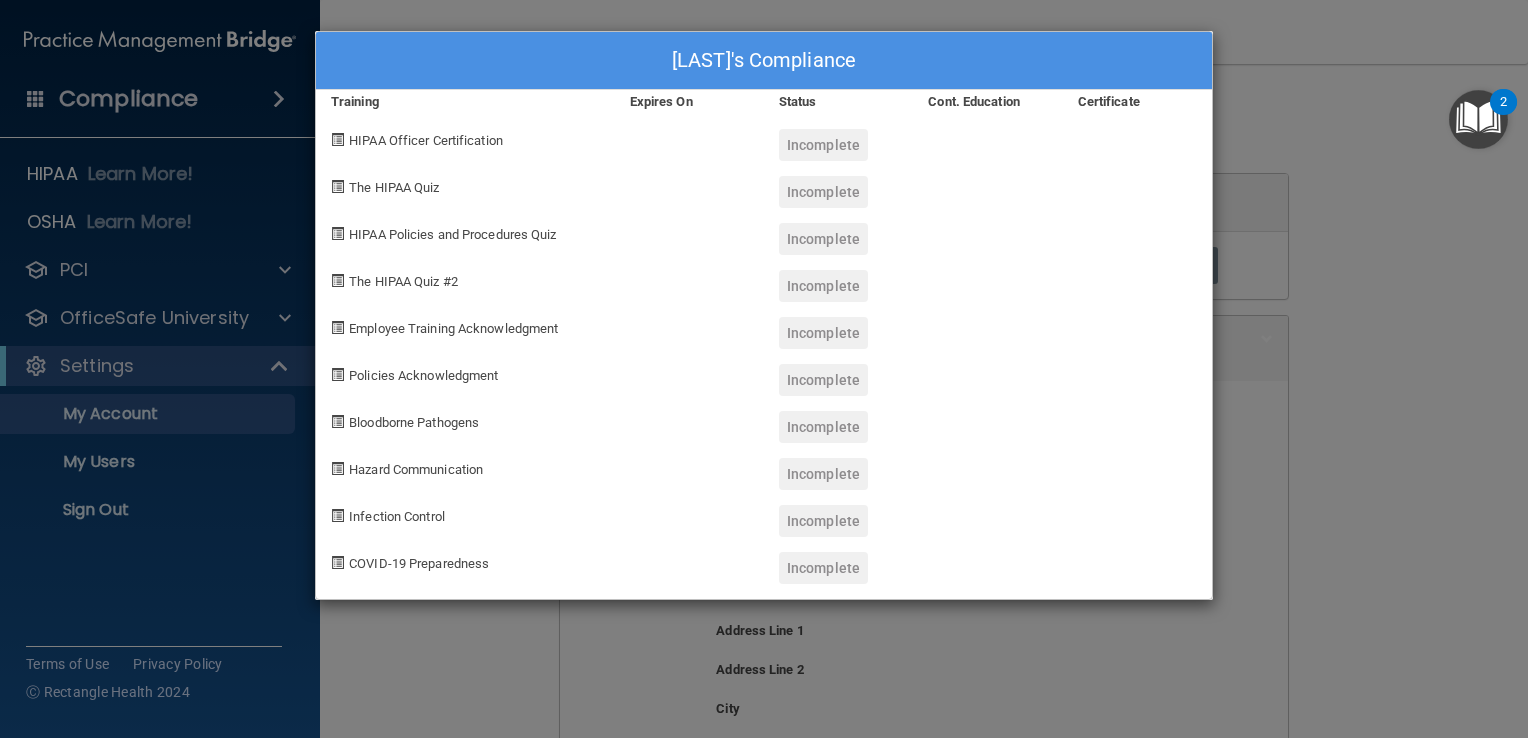 click on "[LAST]'s Compliance      Training   Expires On   Status   Cont. Education   Certificate         HIPAA Officer Certification             Incomplete                      The HIPAA Quiz             Incomplete                      HIPAA Policies and Procedures Quiz             Incomplete                      The HIPAA Quiz #2             Incomplete                      Employee Training Acknowledgment             Incomplete                      Policies Acknowledgment             Incomplete                      Bloodborne Pathogens             Incomplete                      Hazard Communication             Incomplete                      Infection Control             Incomplete                      COVID-19 Preparedness             Incomplete" at bounding box center [764, 369] 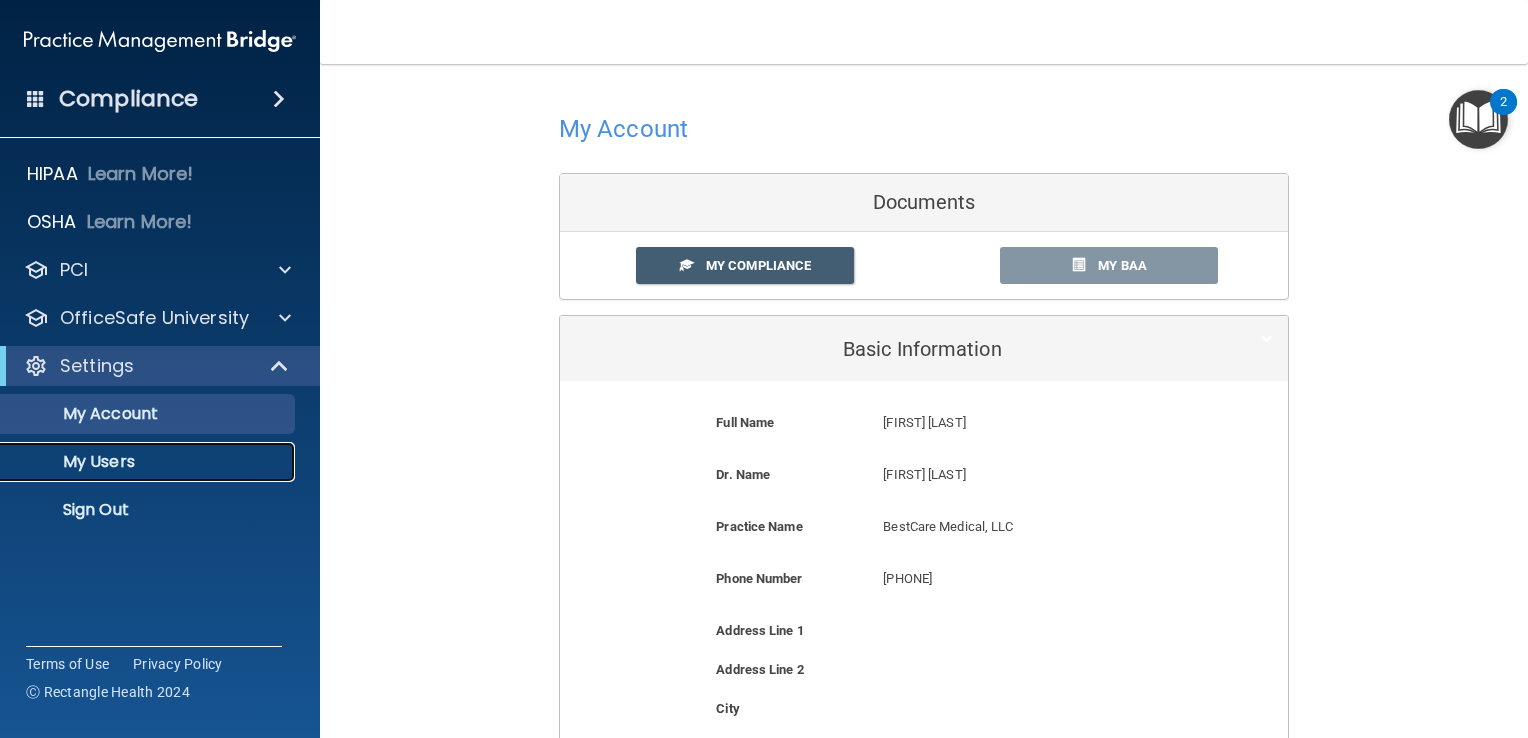 click on "My Users" at bounding box center (149, 462) 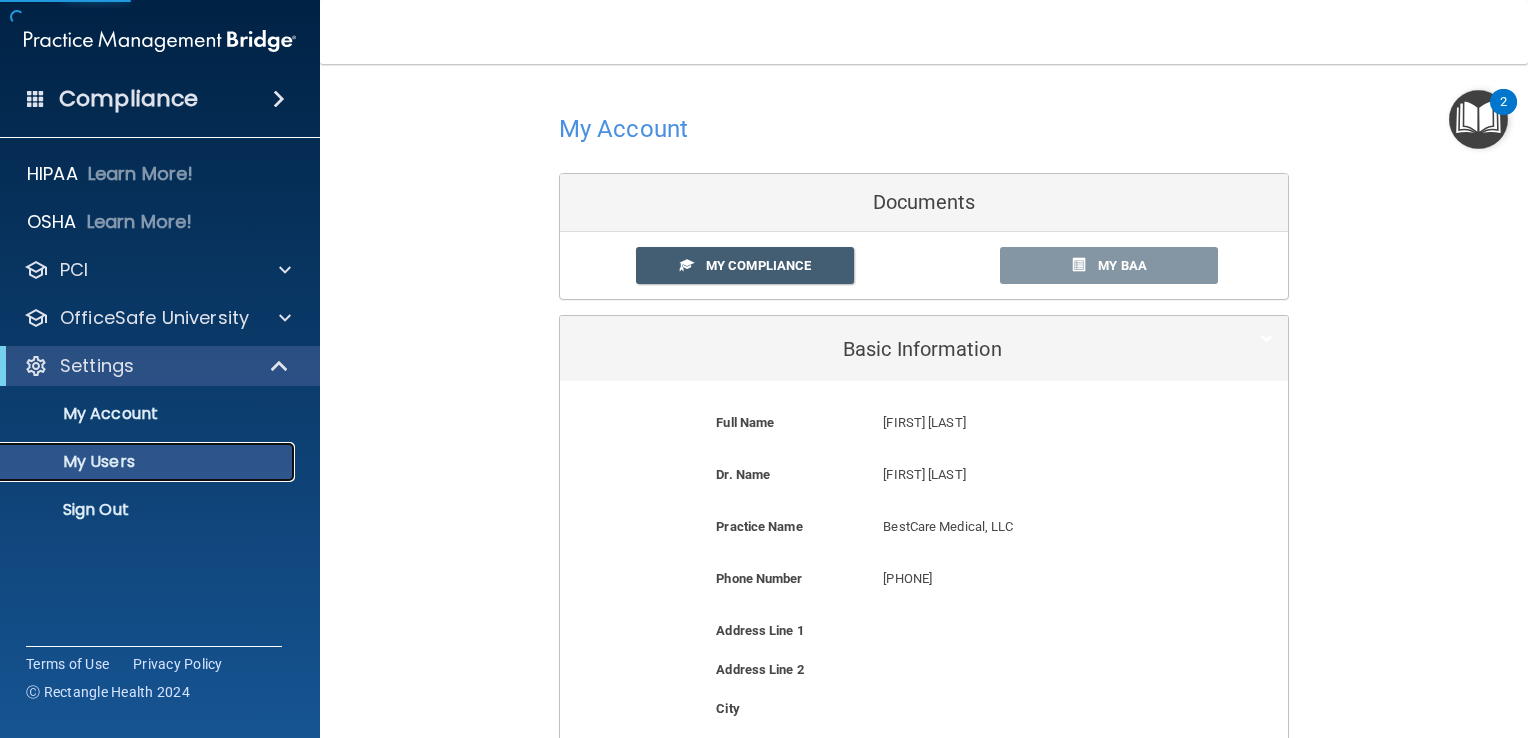 select on "20" 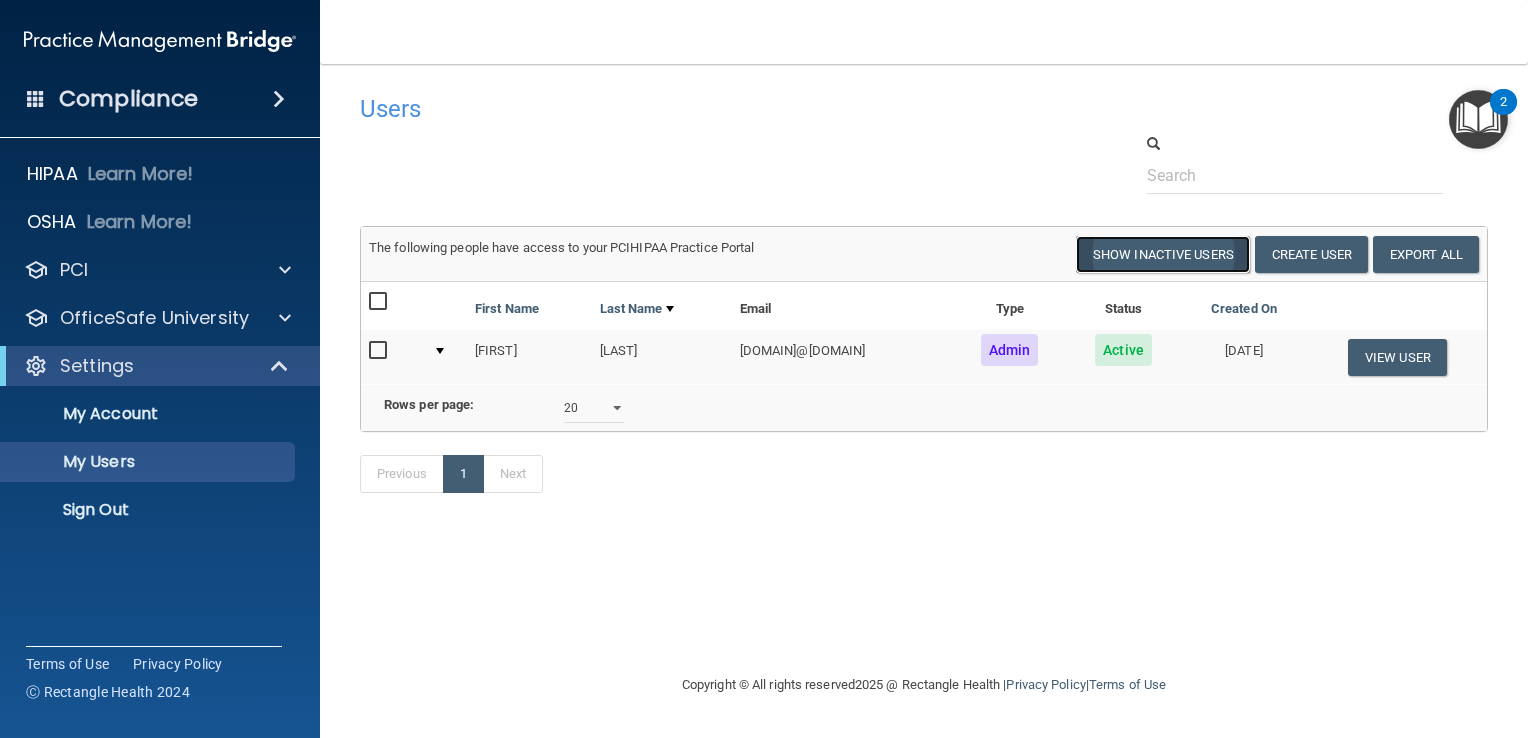 click on "Show Inactive Users" at bounding box center [1163, 254] 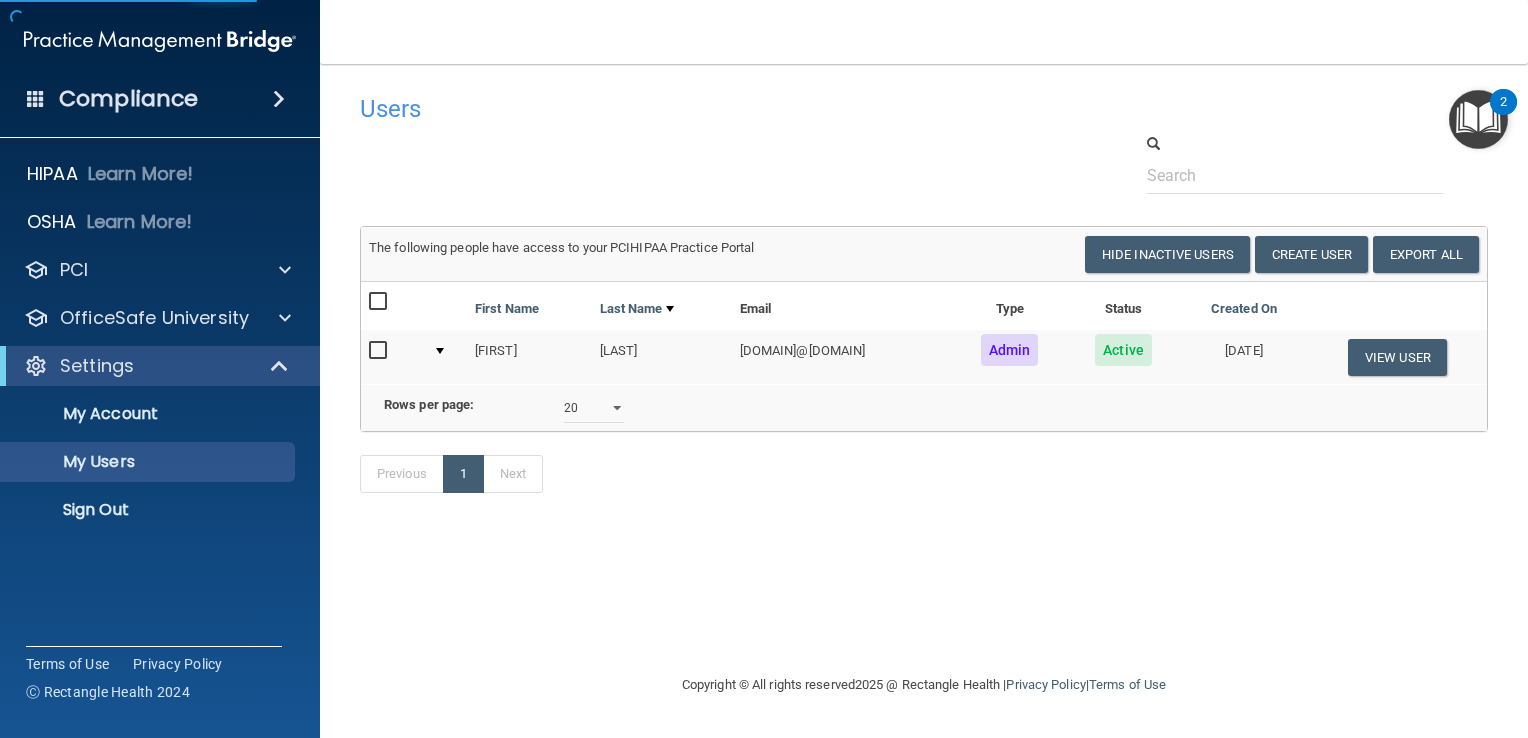 select on "20" 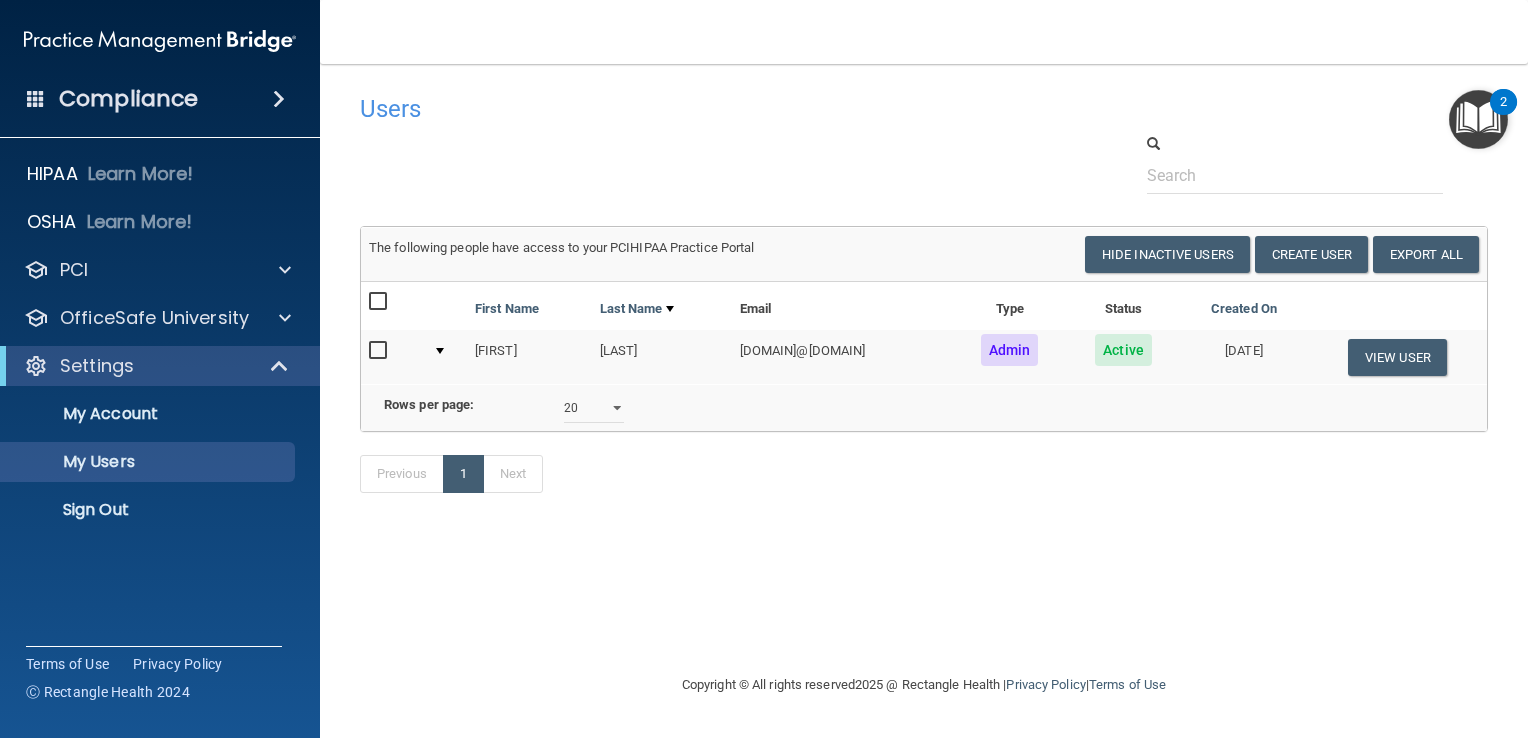 click on "Previous
1
Next" at bounding box center [924, 478] 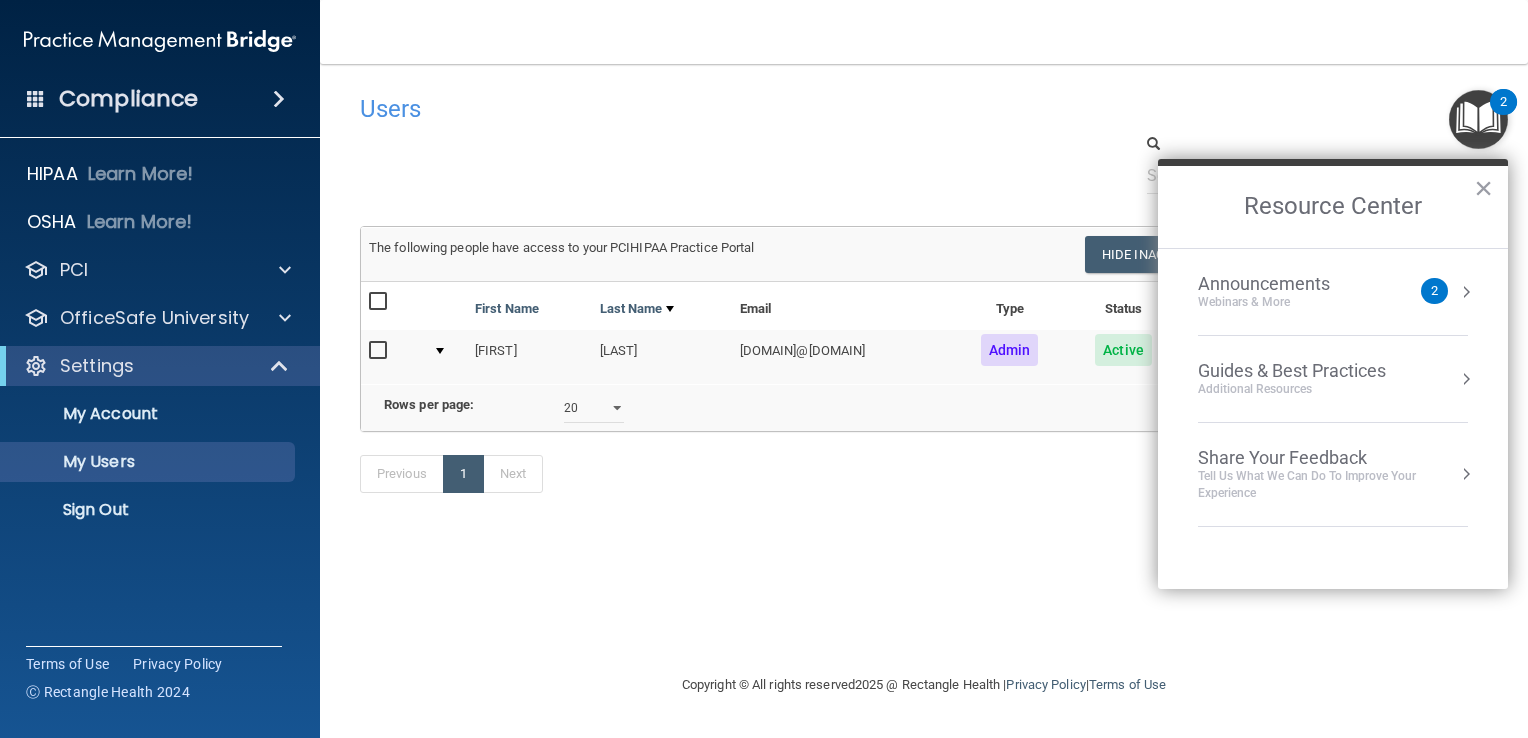 click on "Users" at bounding box center (683, 109) 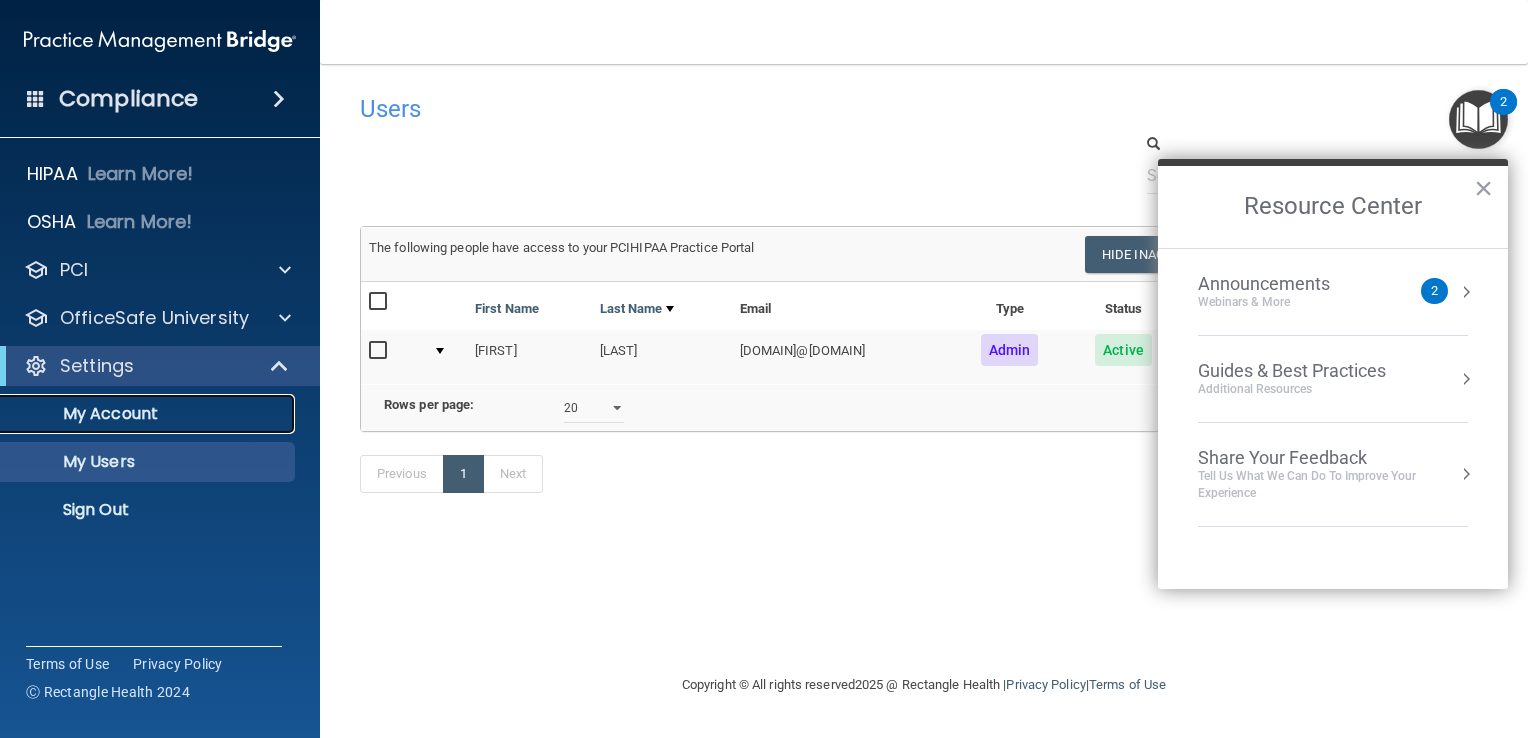 click on "My Account" at bounding box center [149, 414] 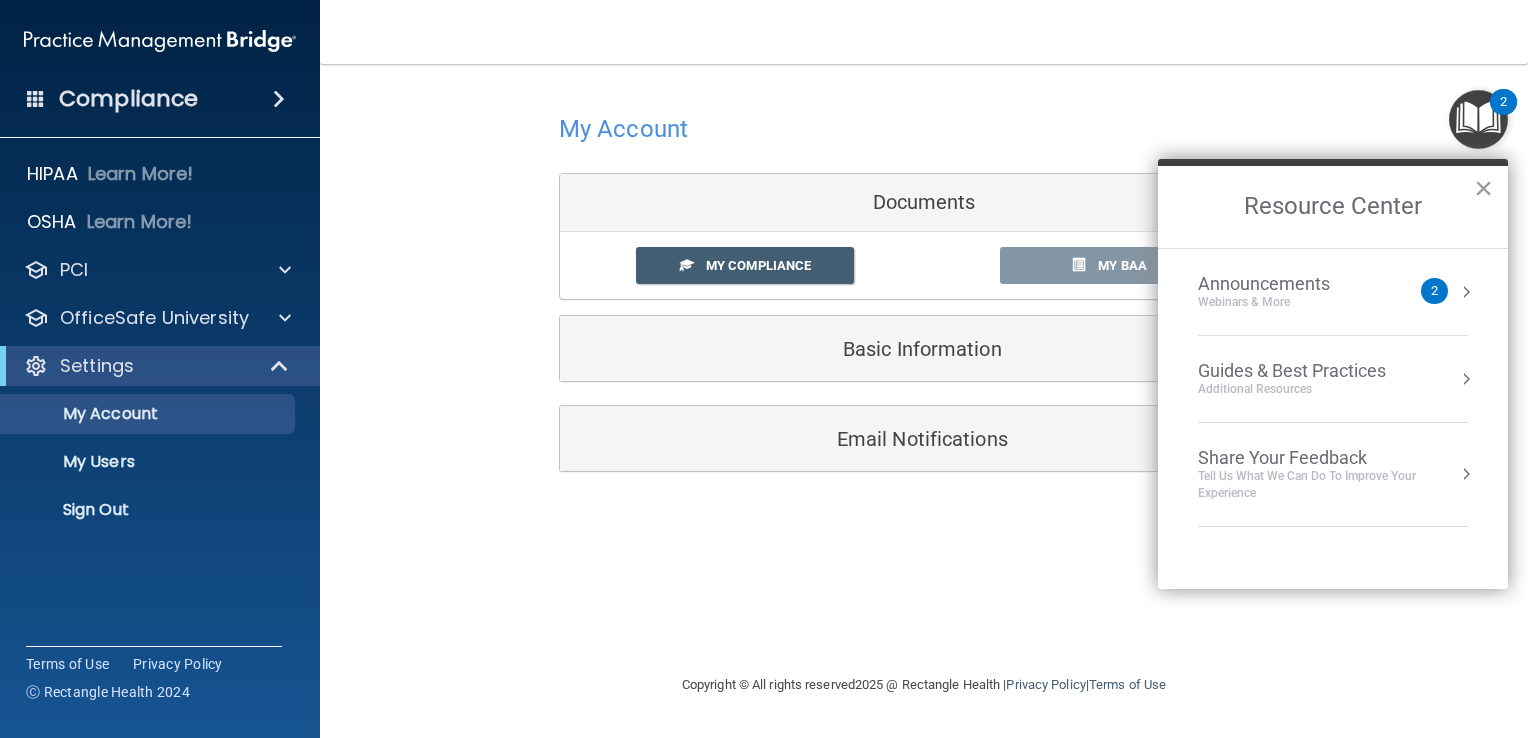 click on "×" at bounding box center (1483, 188) 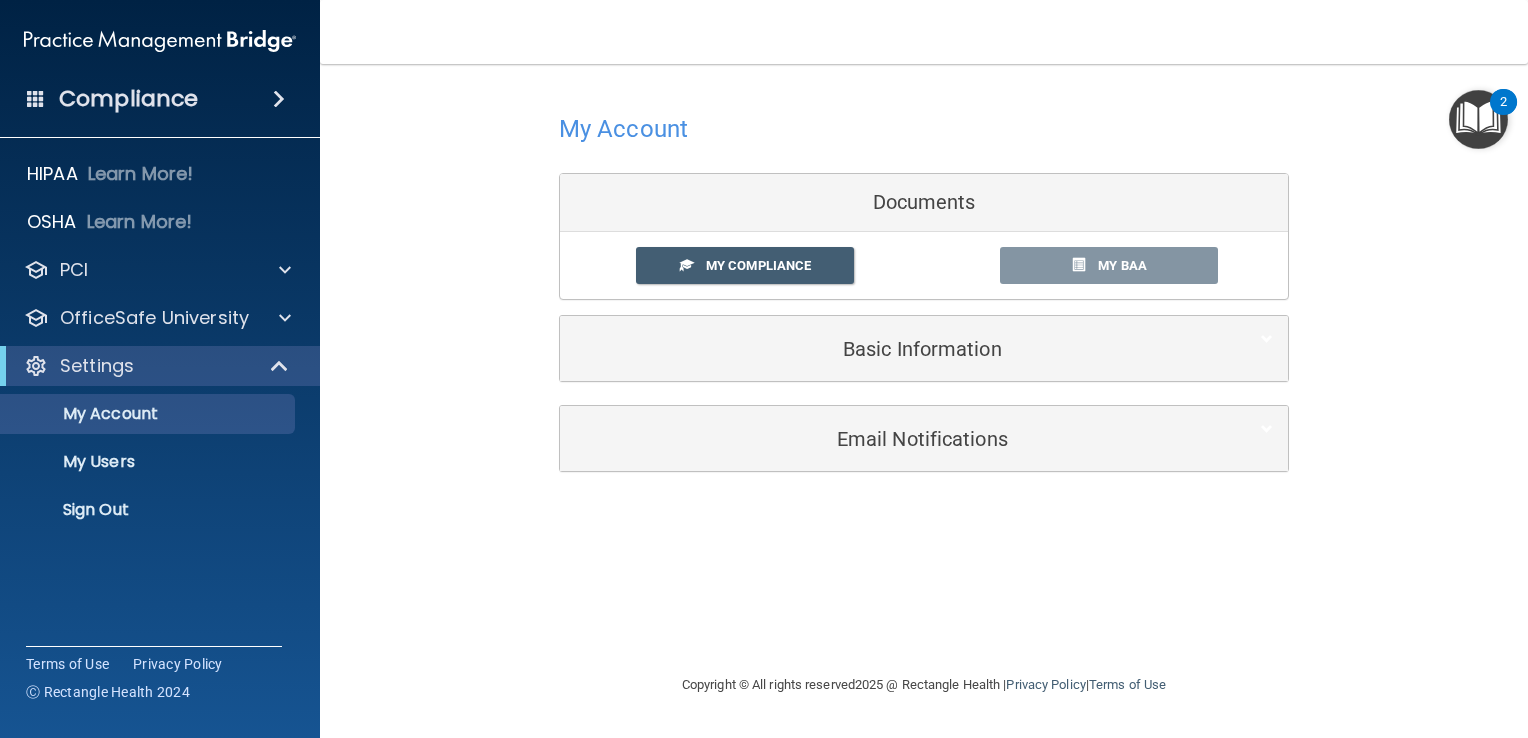 click on "My Account            Documents              My Compliance                 My Compliance             My BAA
Basic Information
Full Name       [FIRST] [LAST]   [FIRST]                 Last Name       [LAST]                     Dr. Name       [FIRST] [LAST]   [FIRST] [LAST]                           Practice Name       BestCare Medical, LLC   BestCare Medical, LLC                                 Phone Number       [PHONE]   [PHONE]                     Address Line 1                           Address Line 2                           City                           State         Alabama Alaska Arizona Arkansas California Colorado Connecticut Delaware District of Columbia Florida Georgia Hawaii Idaho Illinois Indiana Iowa Kansas Kentucky Lousiana Maine Maryland Massachusetts Michigan Minnesota Mississippi Missouri Montana Nebraska Nevada New Hampshire New Jersey New Mexico New York North Carolina North Dakota" at bounding box center (924, 244) 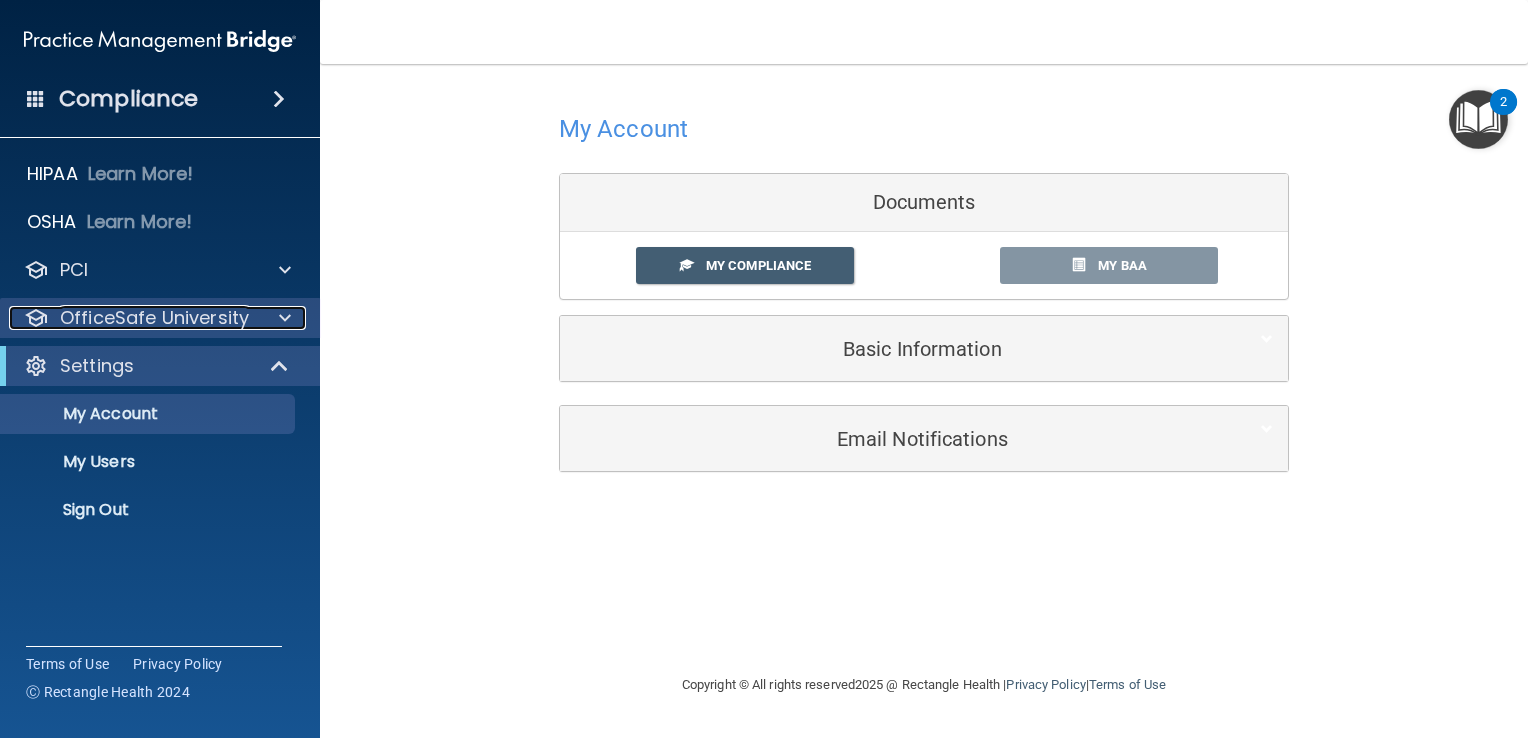 click at bounding box center (285, 318) 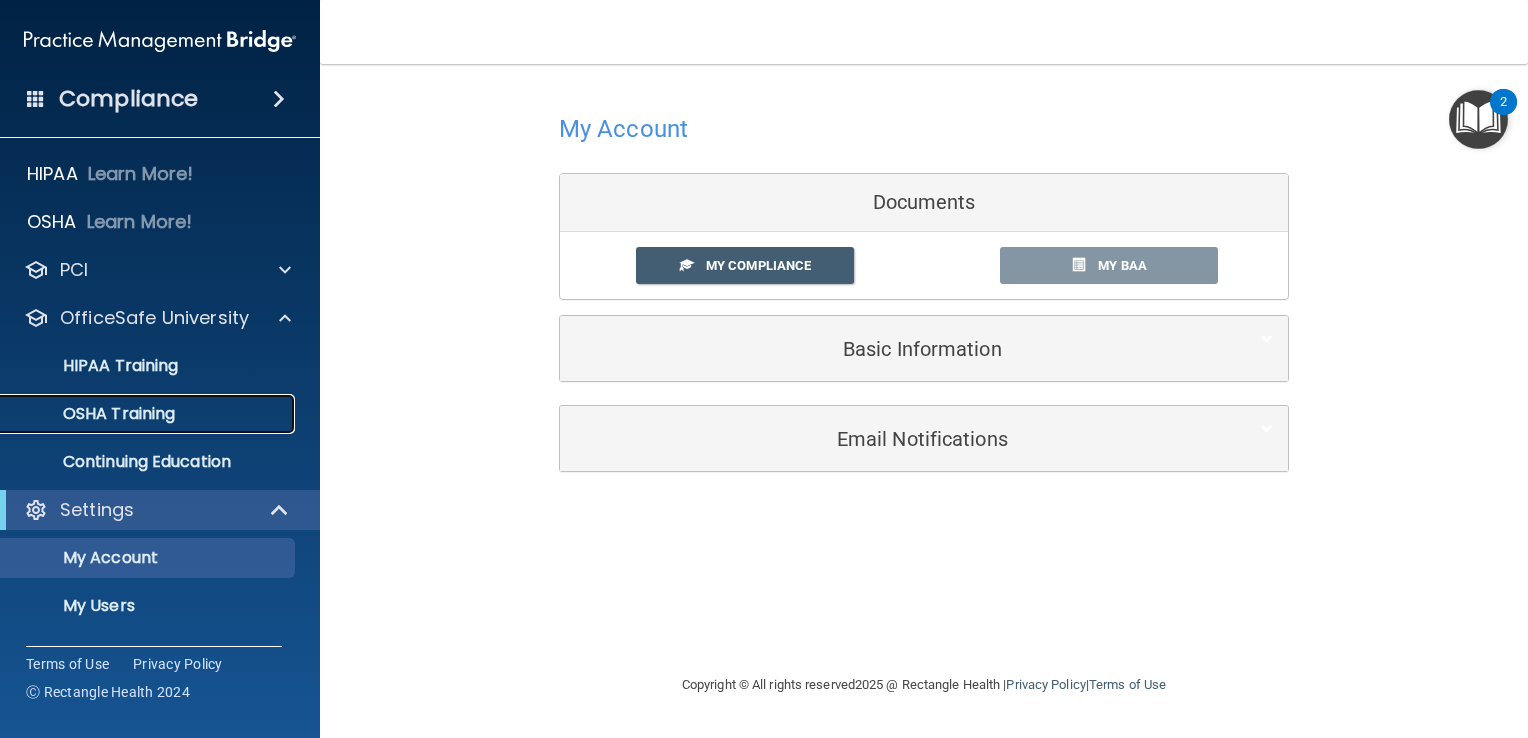 click on "OSHA Training" at bounding box center (149, 414) 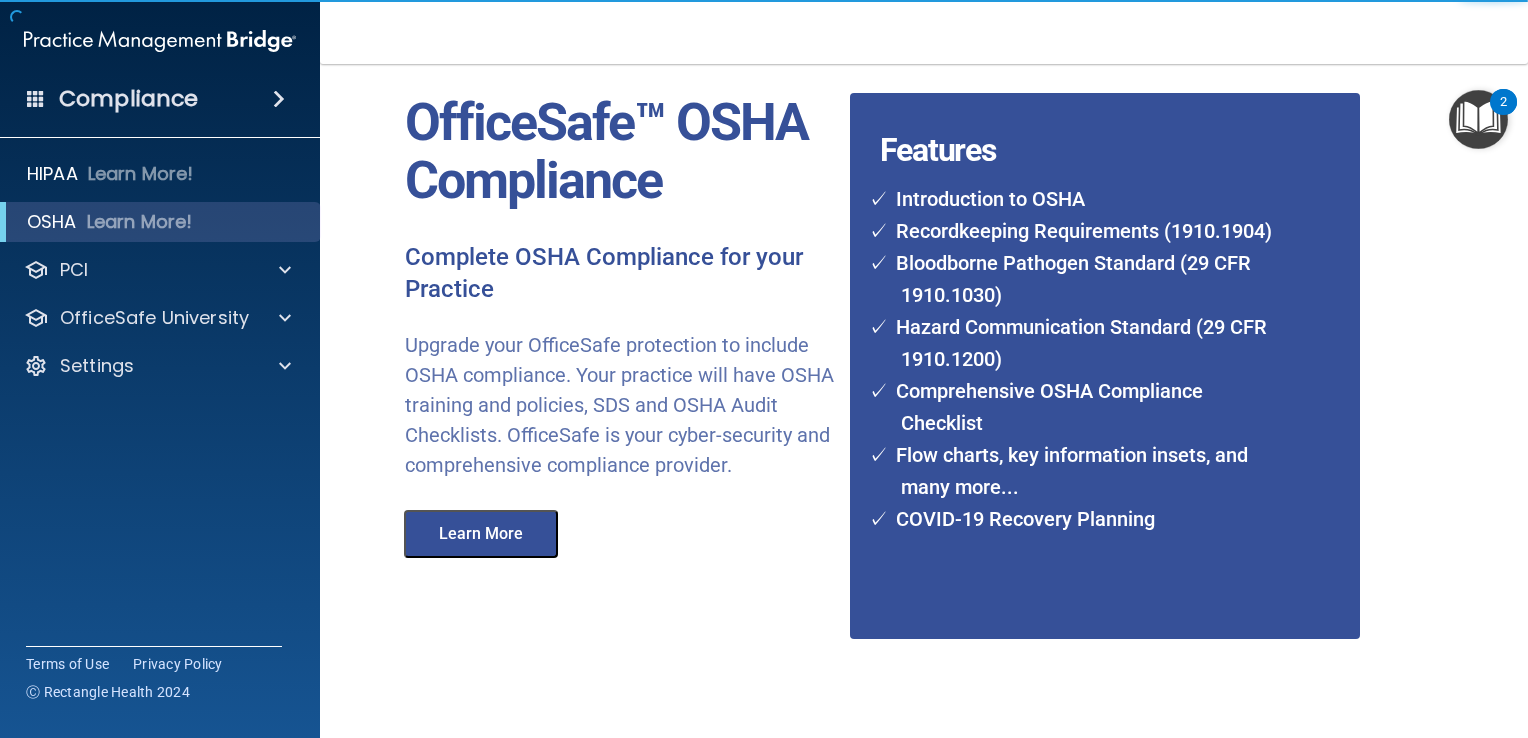 scroll, scrollTop: 153, scrollLeft: 0, axis: vertical 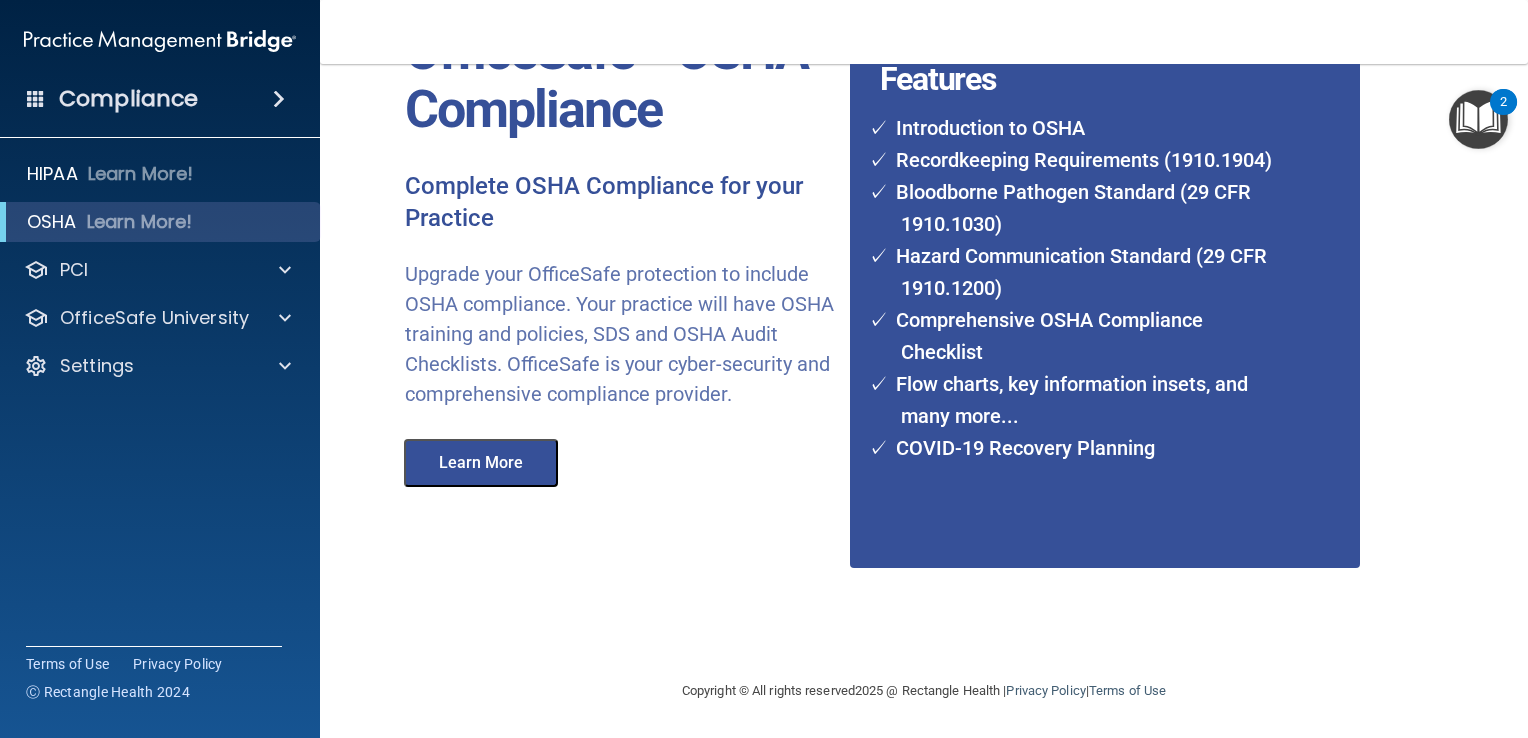 click on "Learn More" at bounding box center [481, 463] 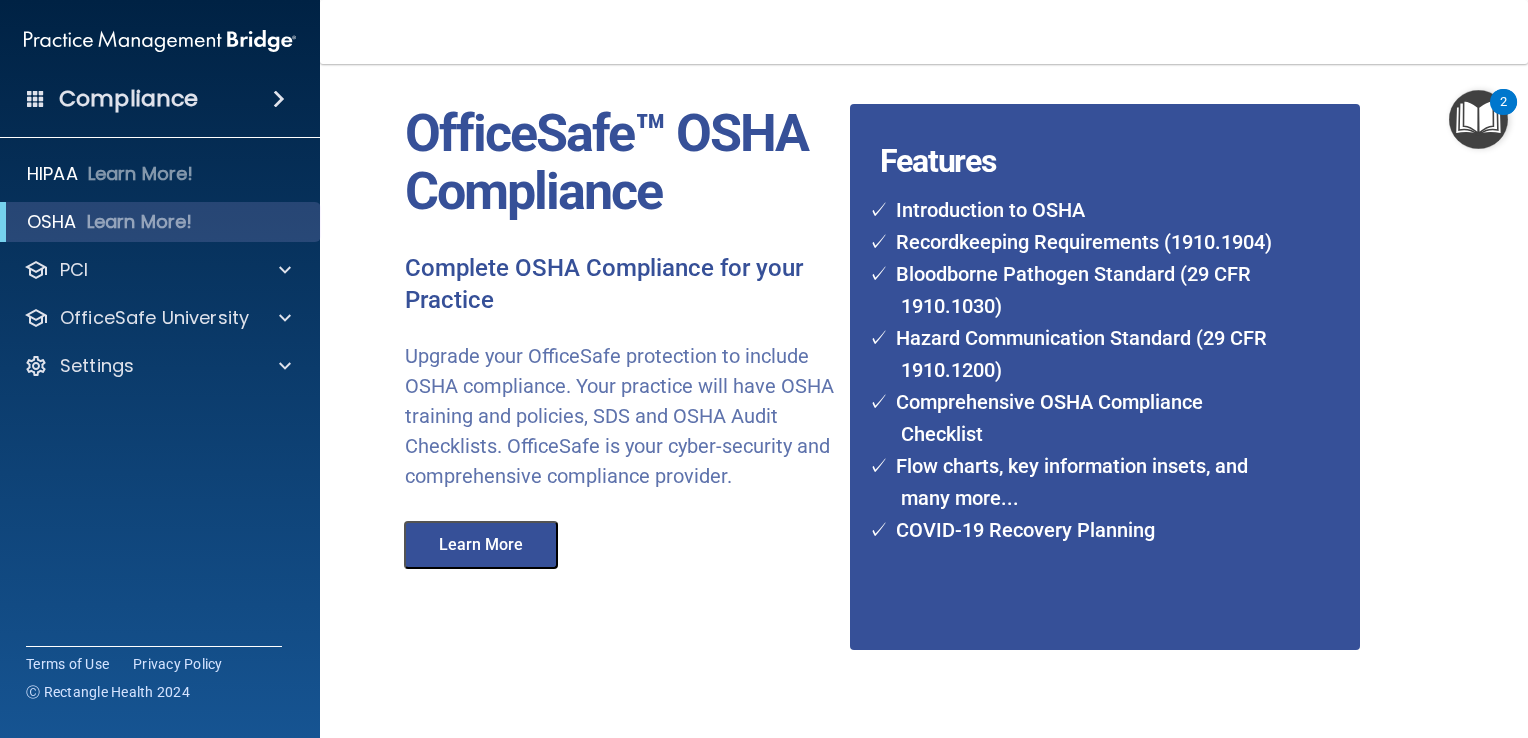 scroll, scrollTop: 0, scrollLeft: 0, axis: both 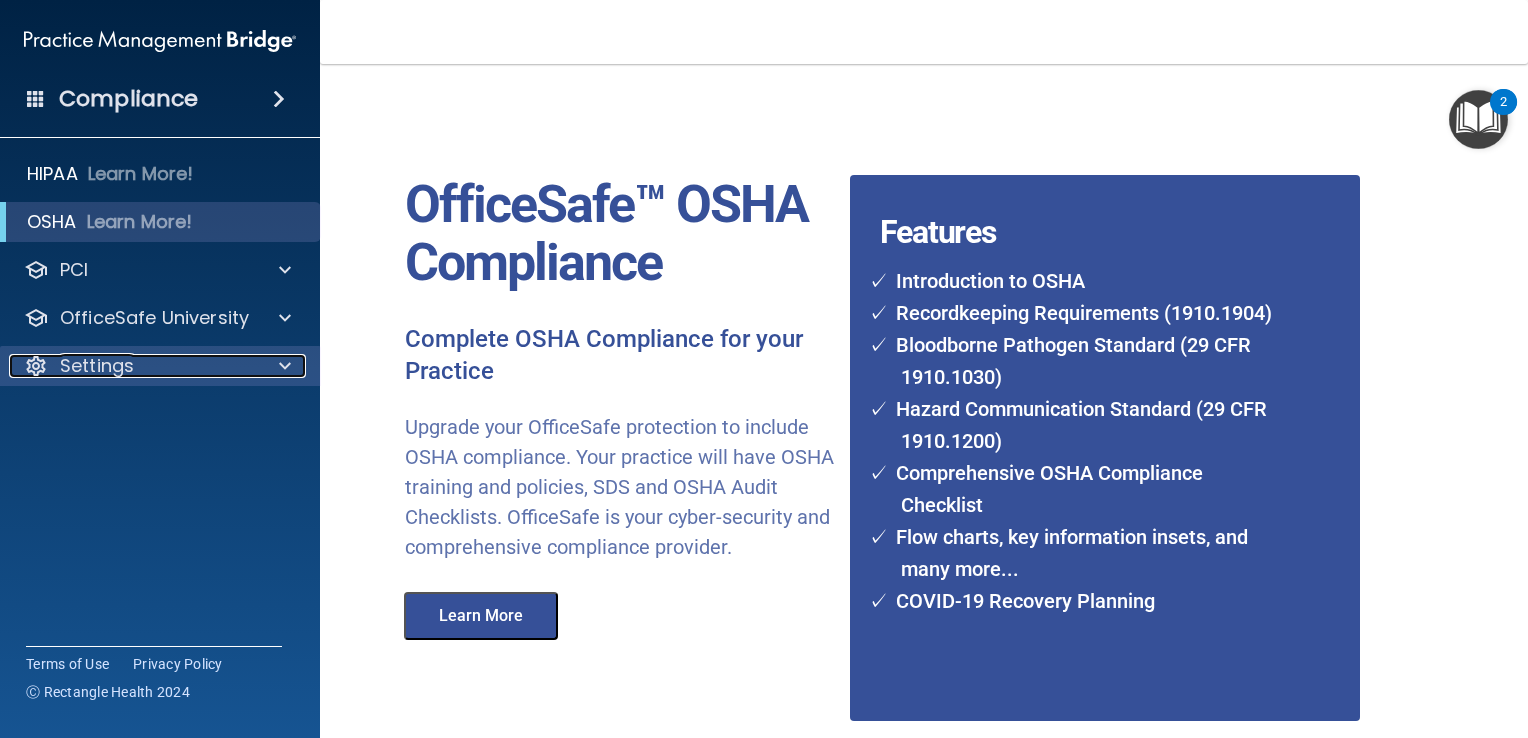 click at bounding box center [282, 366] 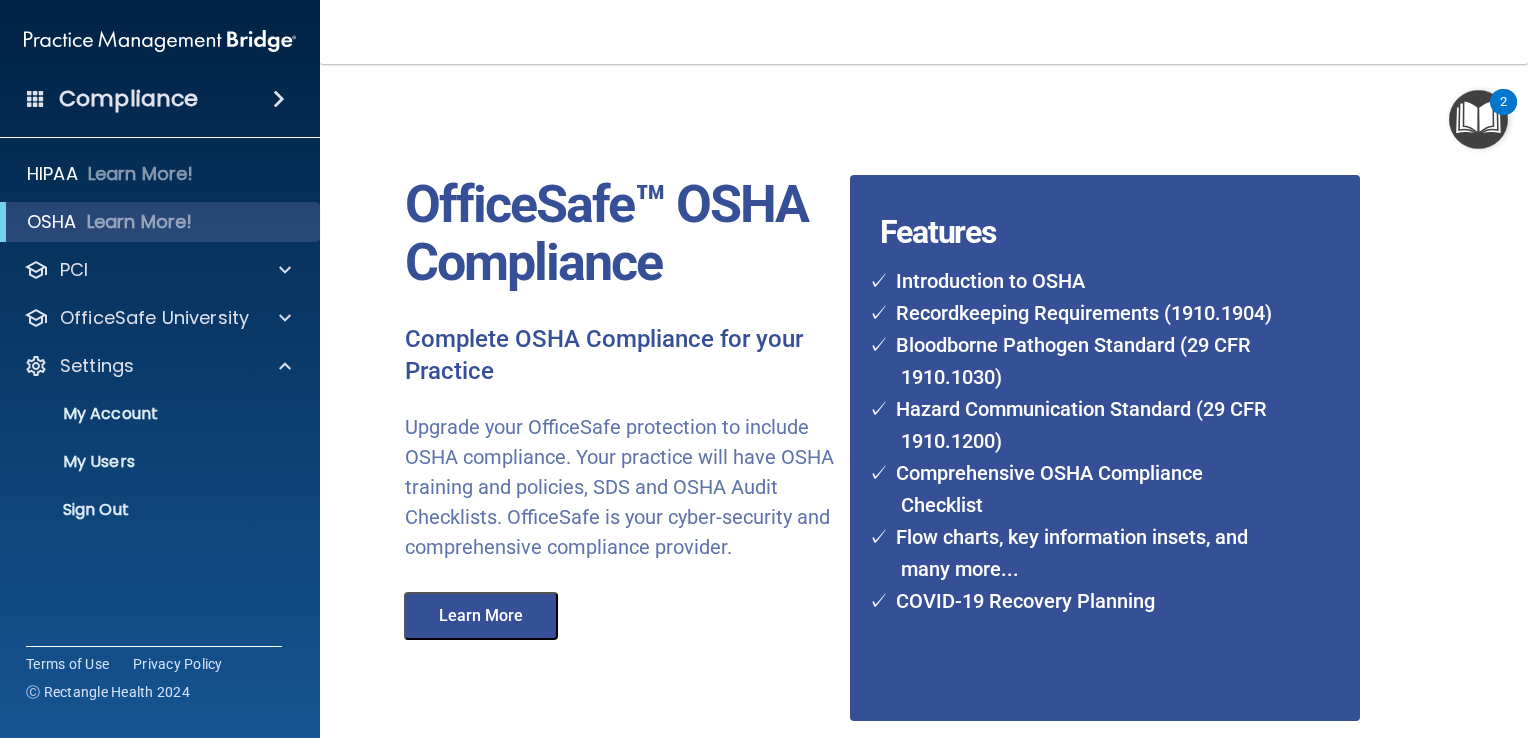 click at bounding box center [279, 99] 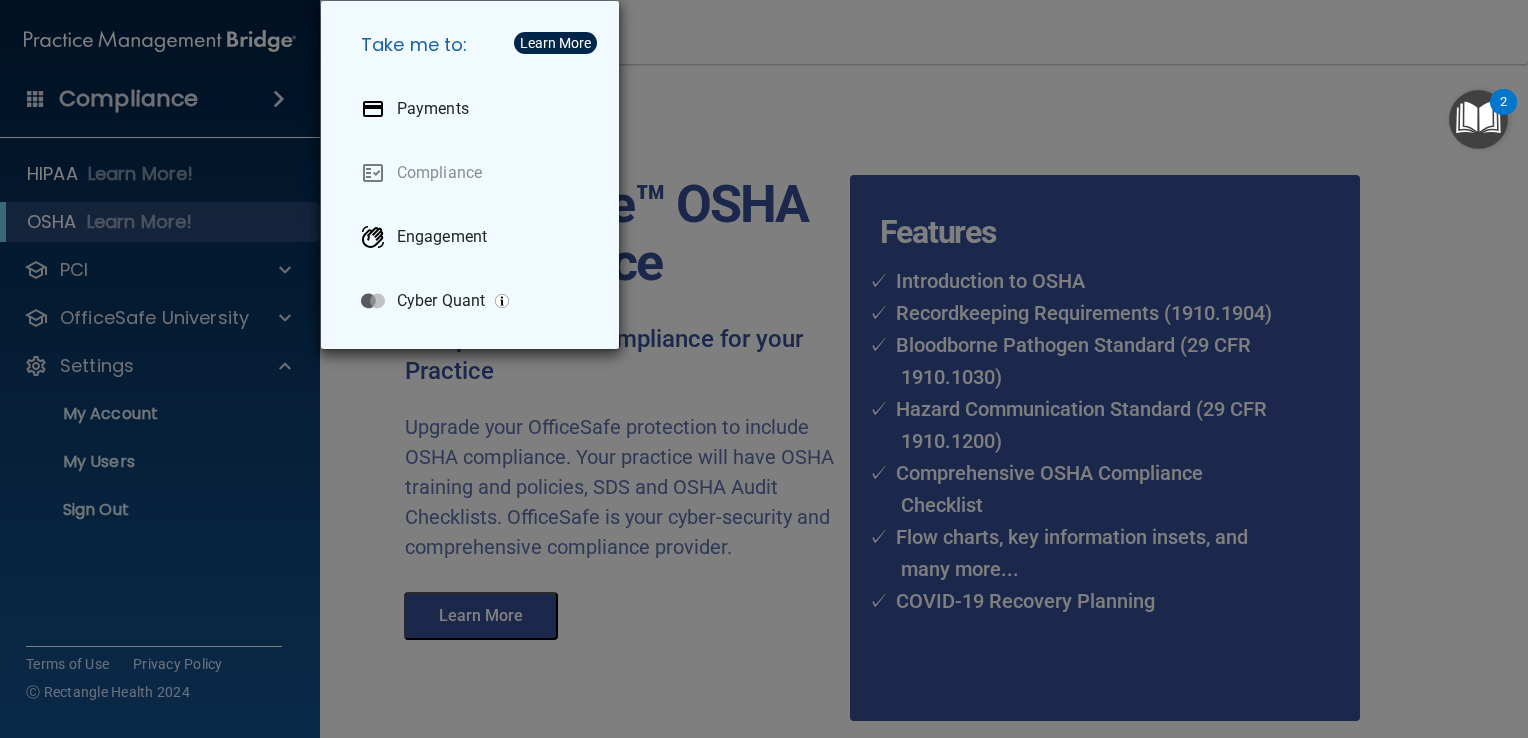 click on "Take me to:             Payments                   Compliance                     Engagement                     Cyber Quant" at bounding box center [764, 369] 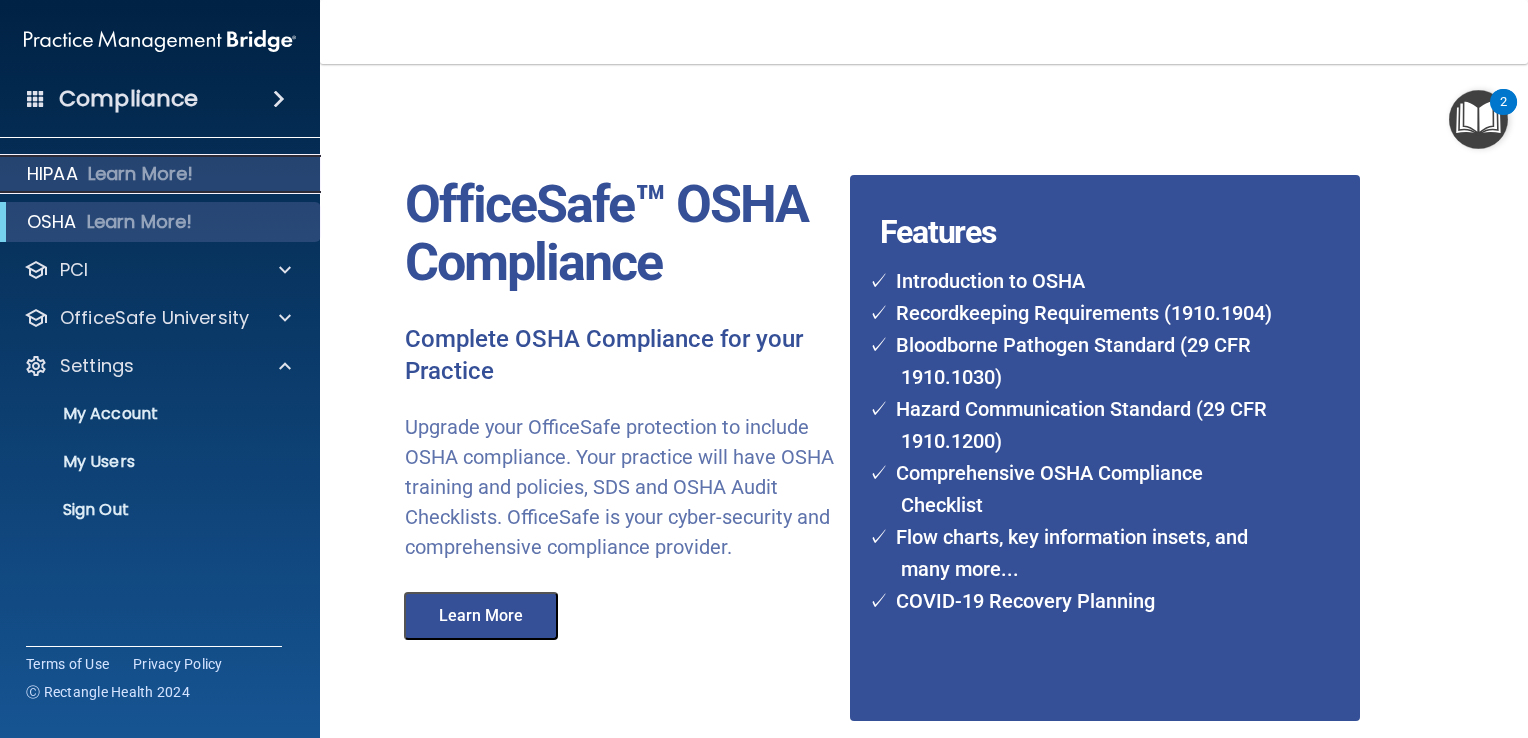 click on "HIPAA" at bounding box center (52, 174) 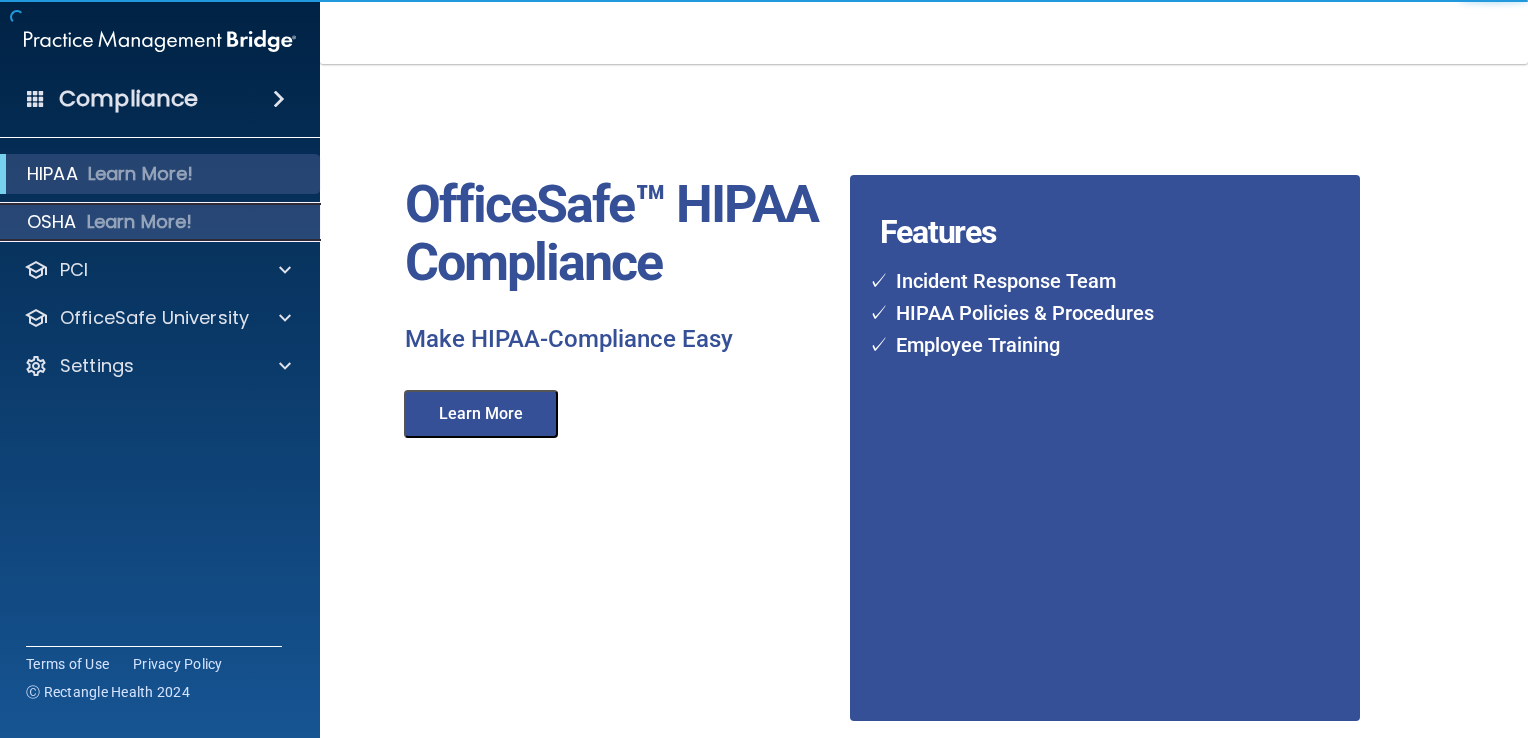 click on "OSHA" at bounding box center [52, 222] 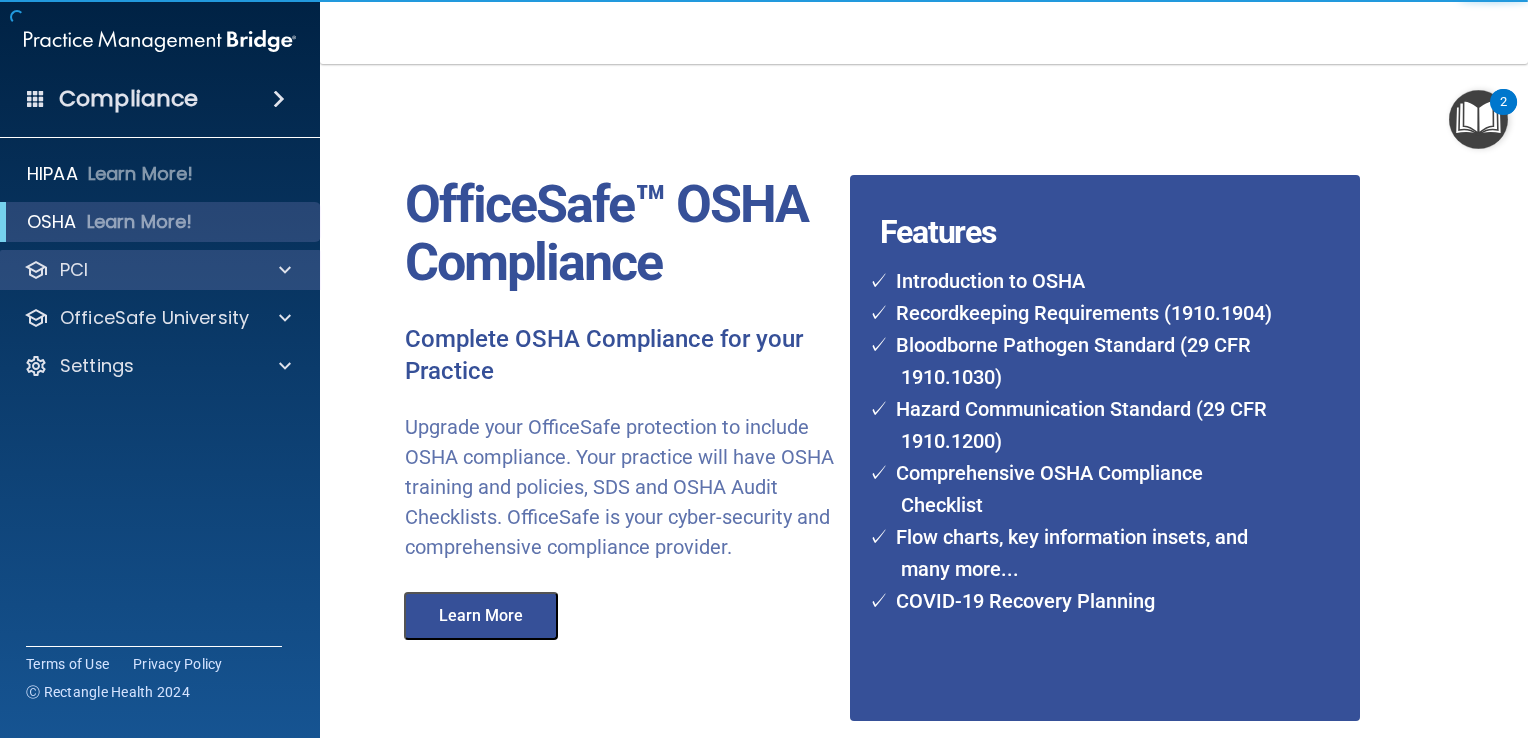 click on "PCI" at bounding box center (160, 270) 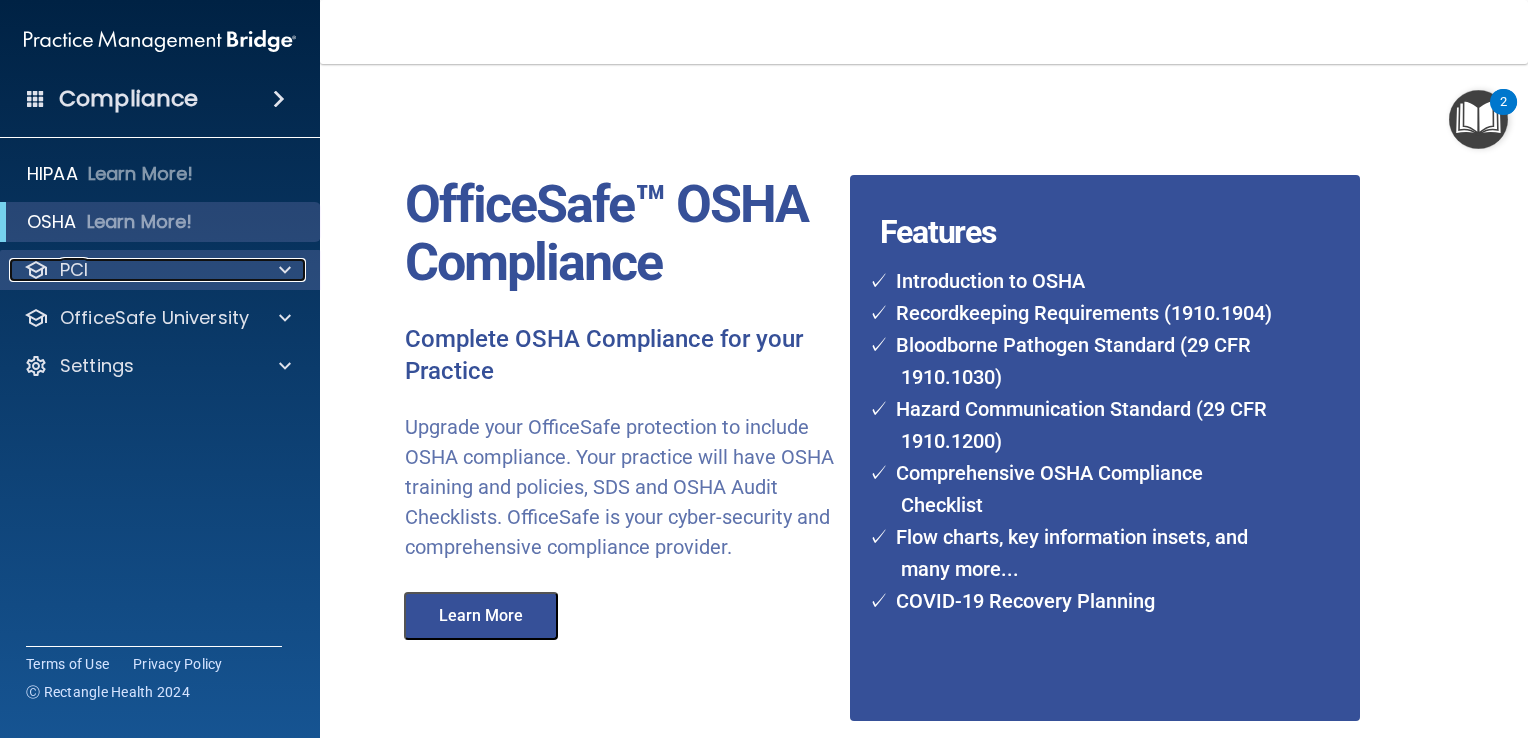 click at bounding box center (282, 270) 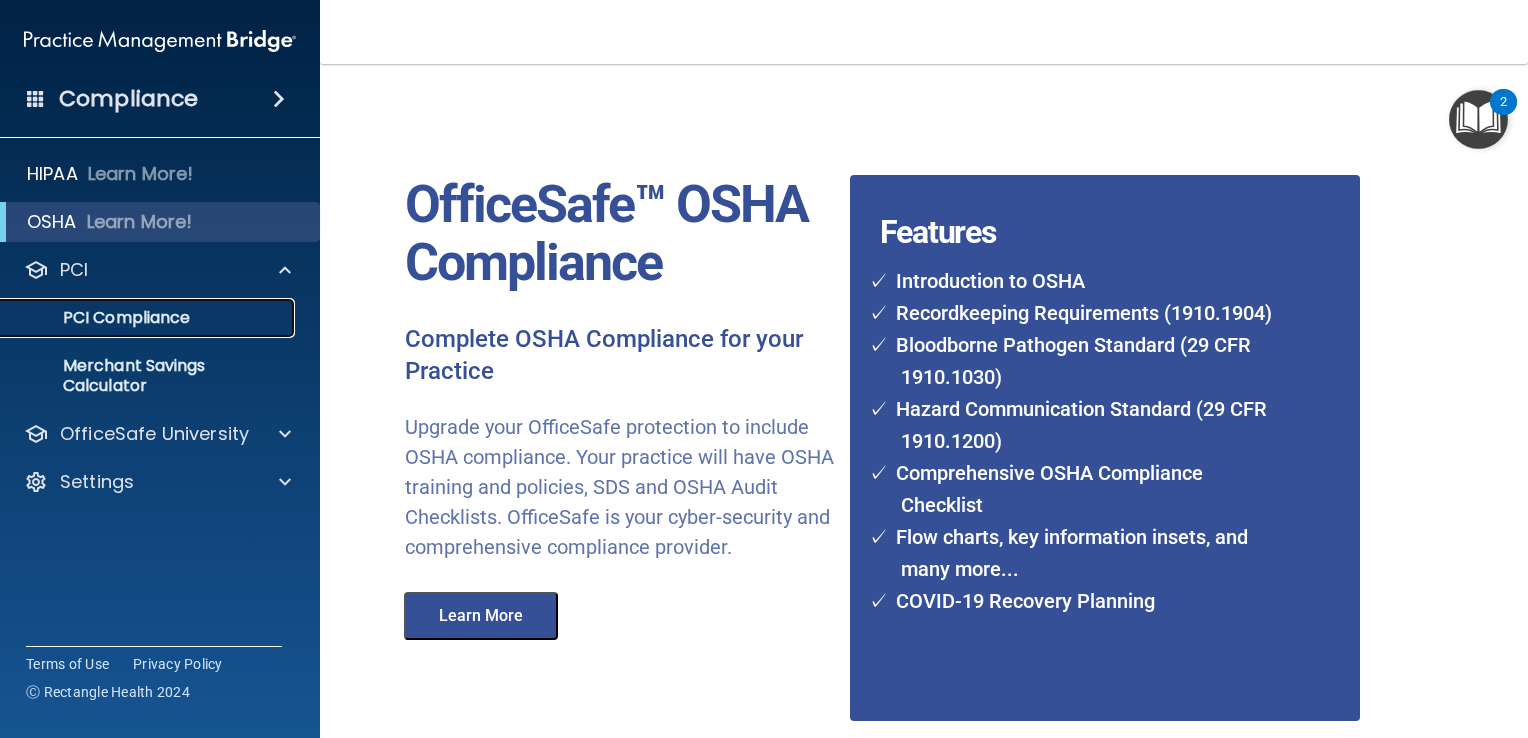 click on "PCI Compliance" at bounding box center (149, 318) 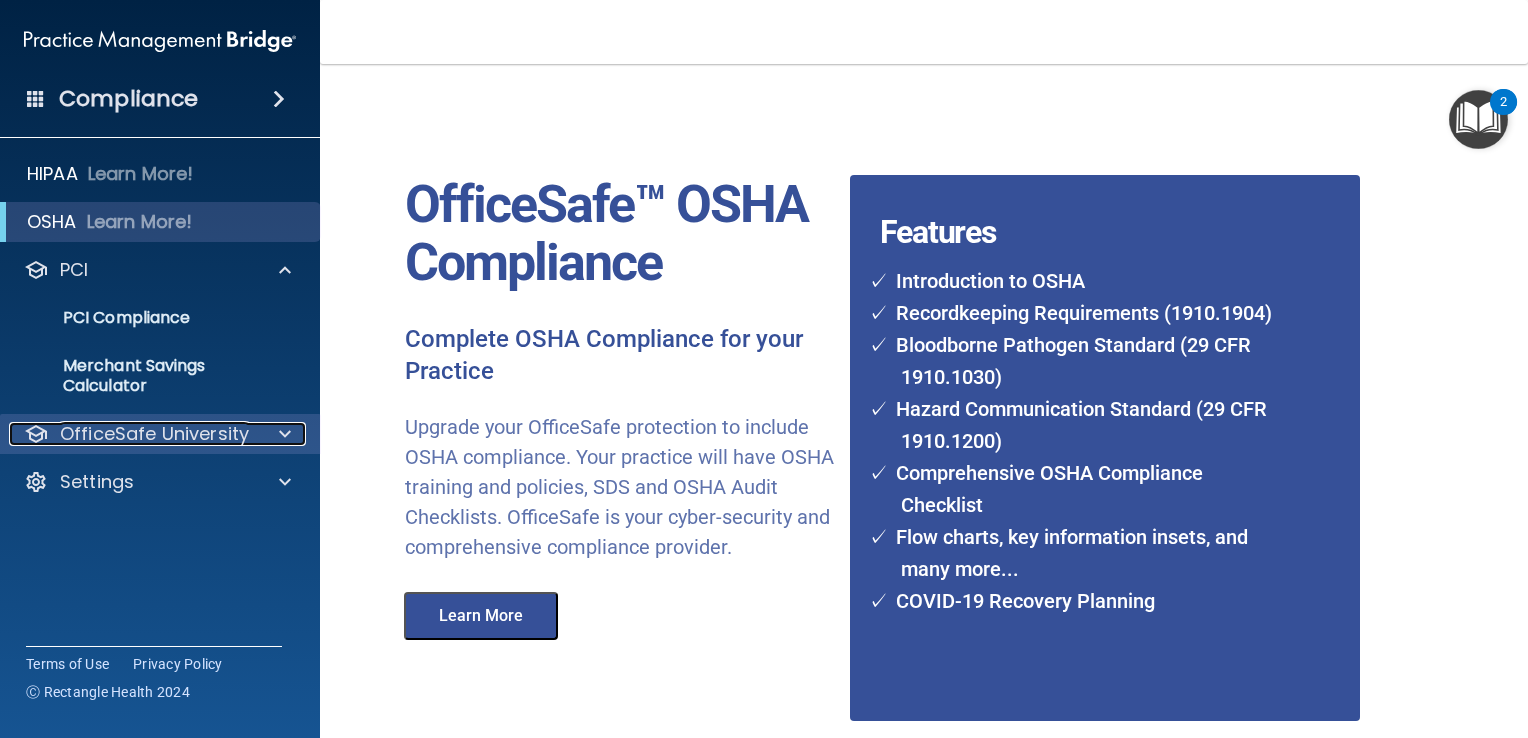 click on "OfficeSafe University" at bounding box center (154, 434) 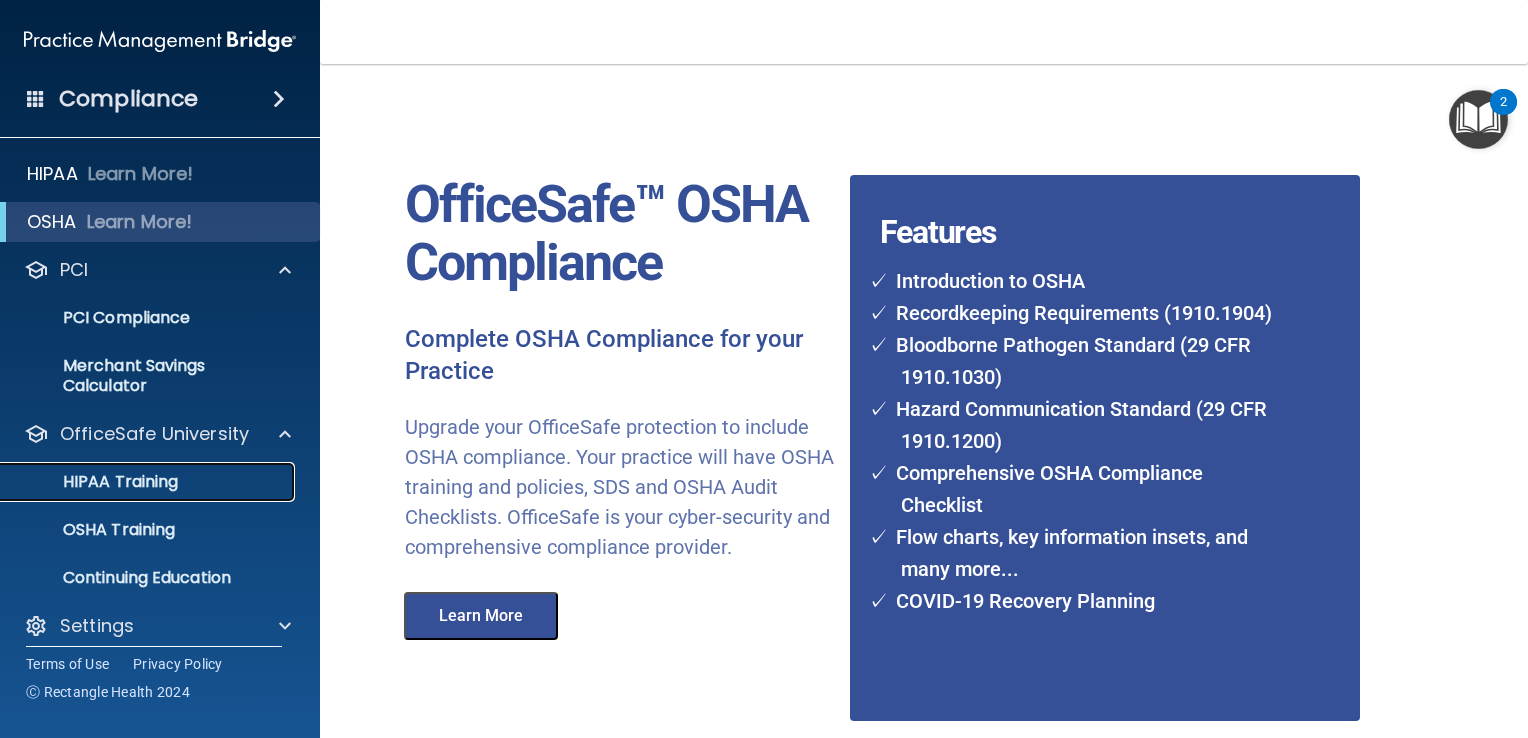 click on "HIPAA Training" at bounding box center (95, 482) 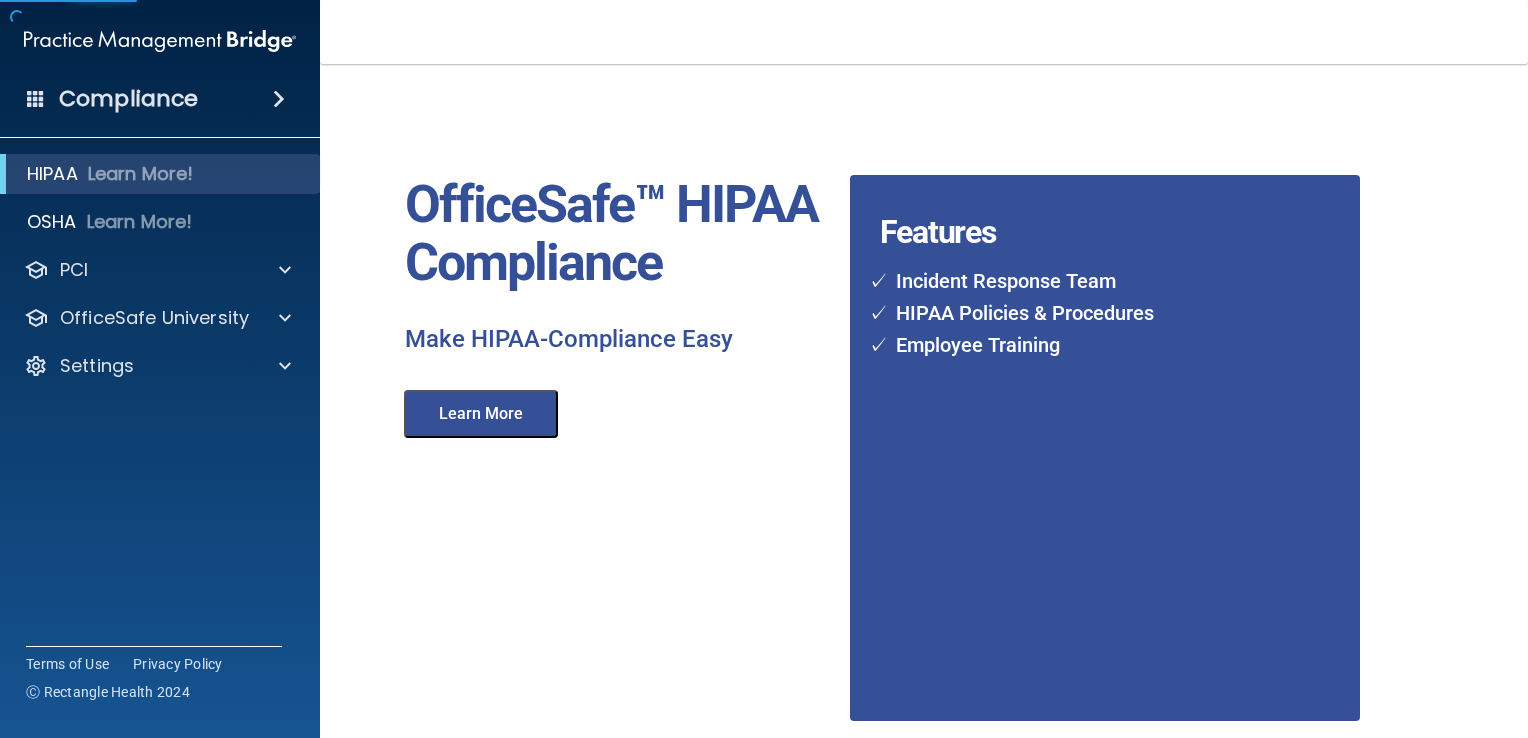 click on "Make HIPAA-Compliance Easy" at bounding box center [620, 340] 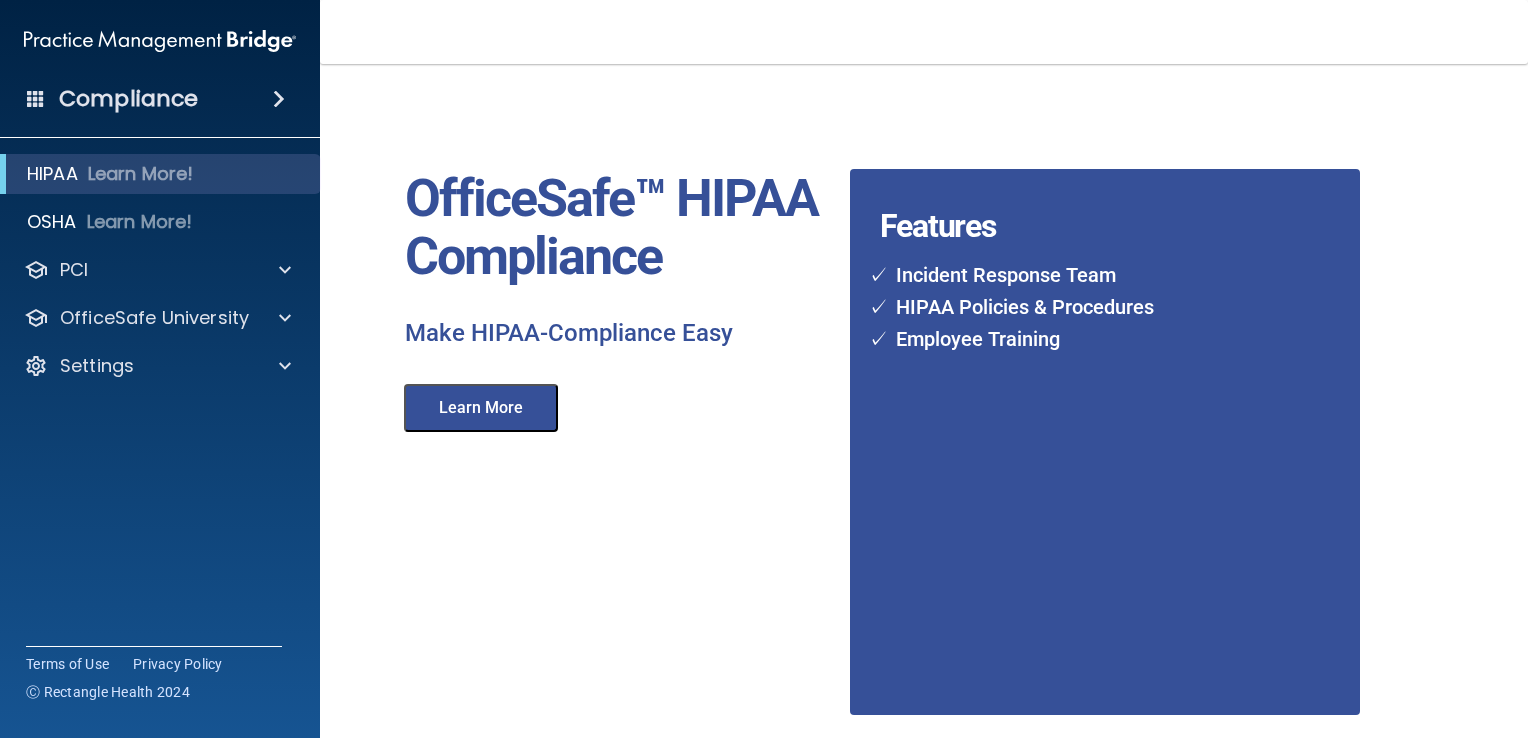 scroll, scrollTop: 0, scrollLeft: 0, axis: both 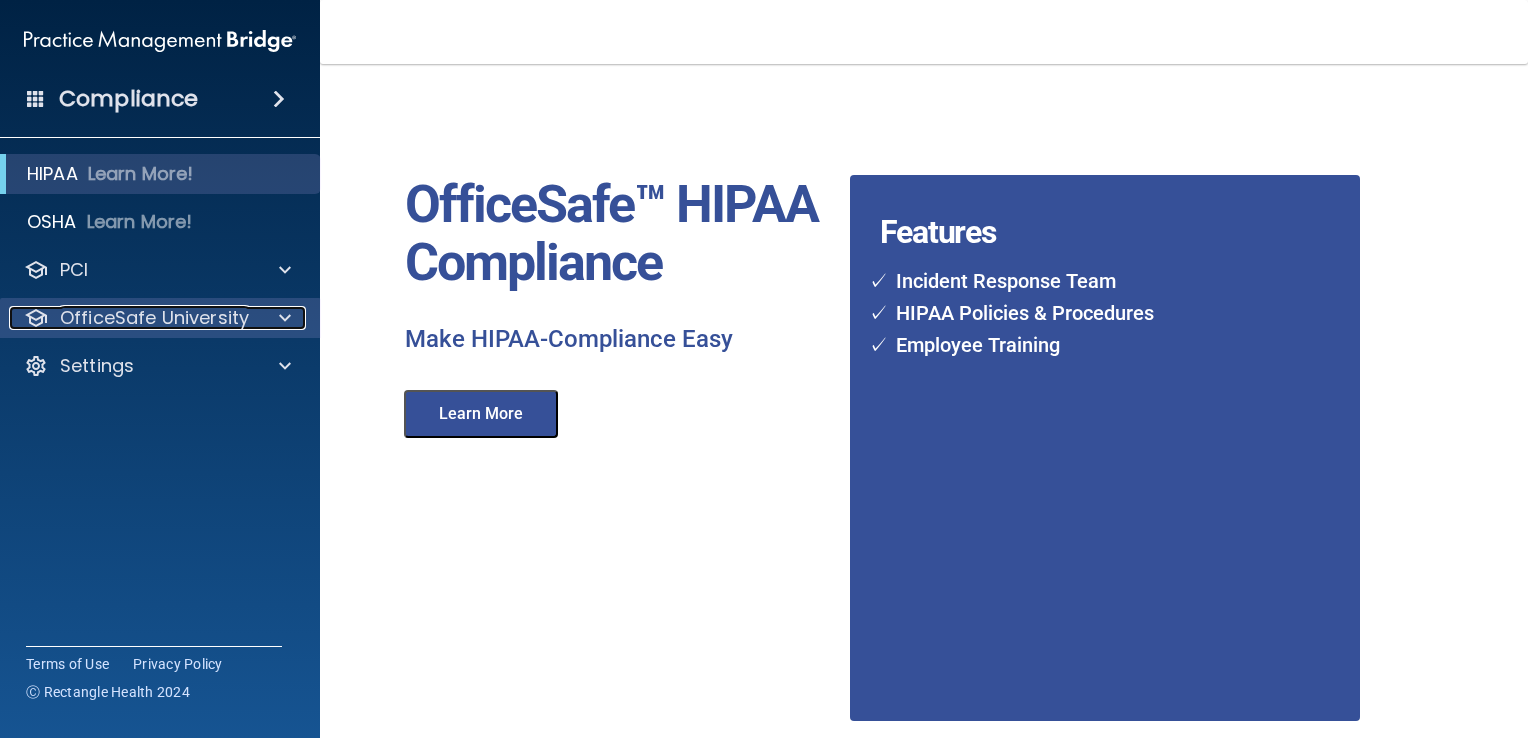 click on "OfficeSafe University" at bounding box center [154, 318] 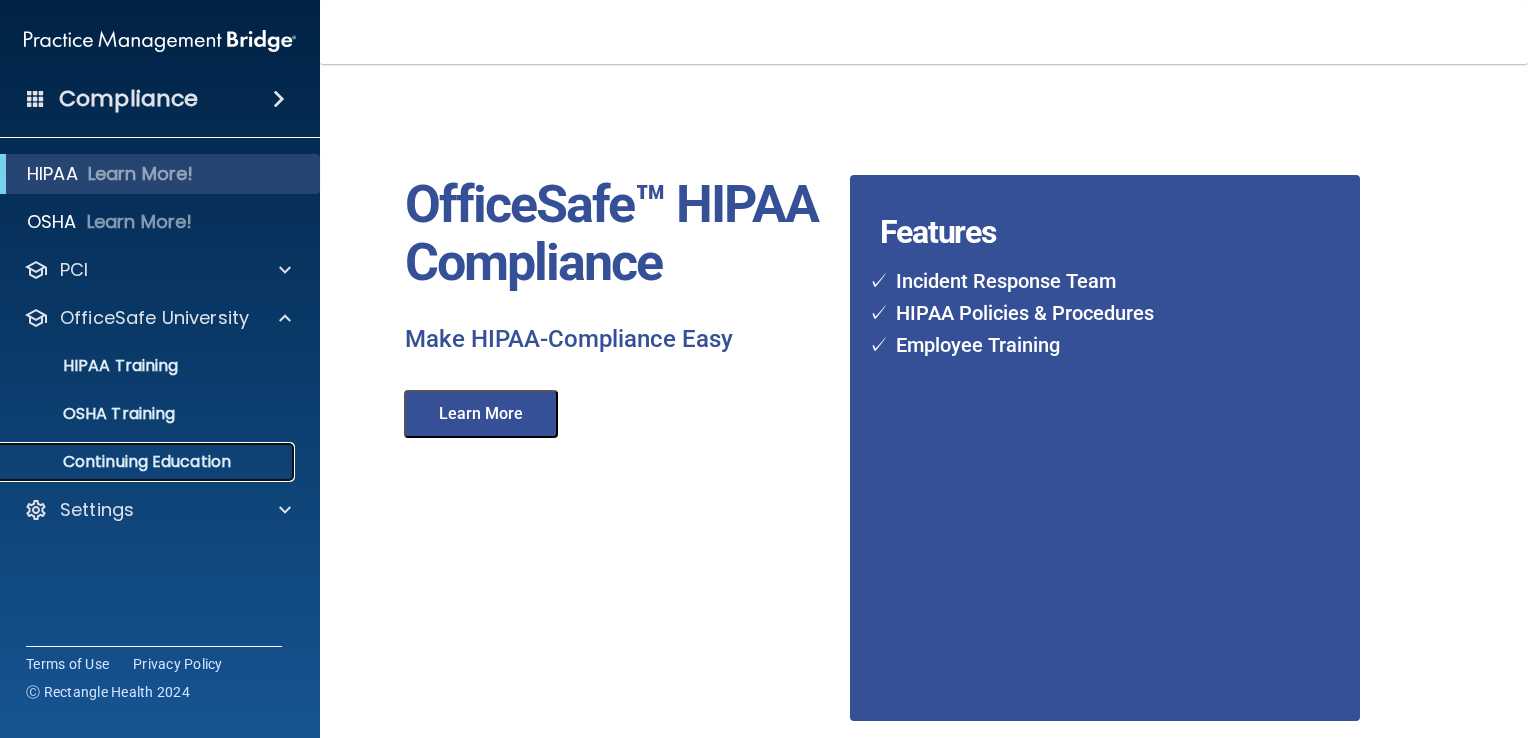 click on "Continuing Education" at bounding box center [149, 462] 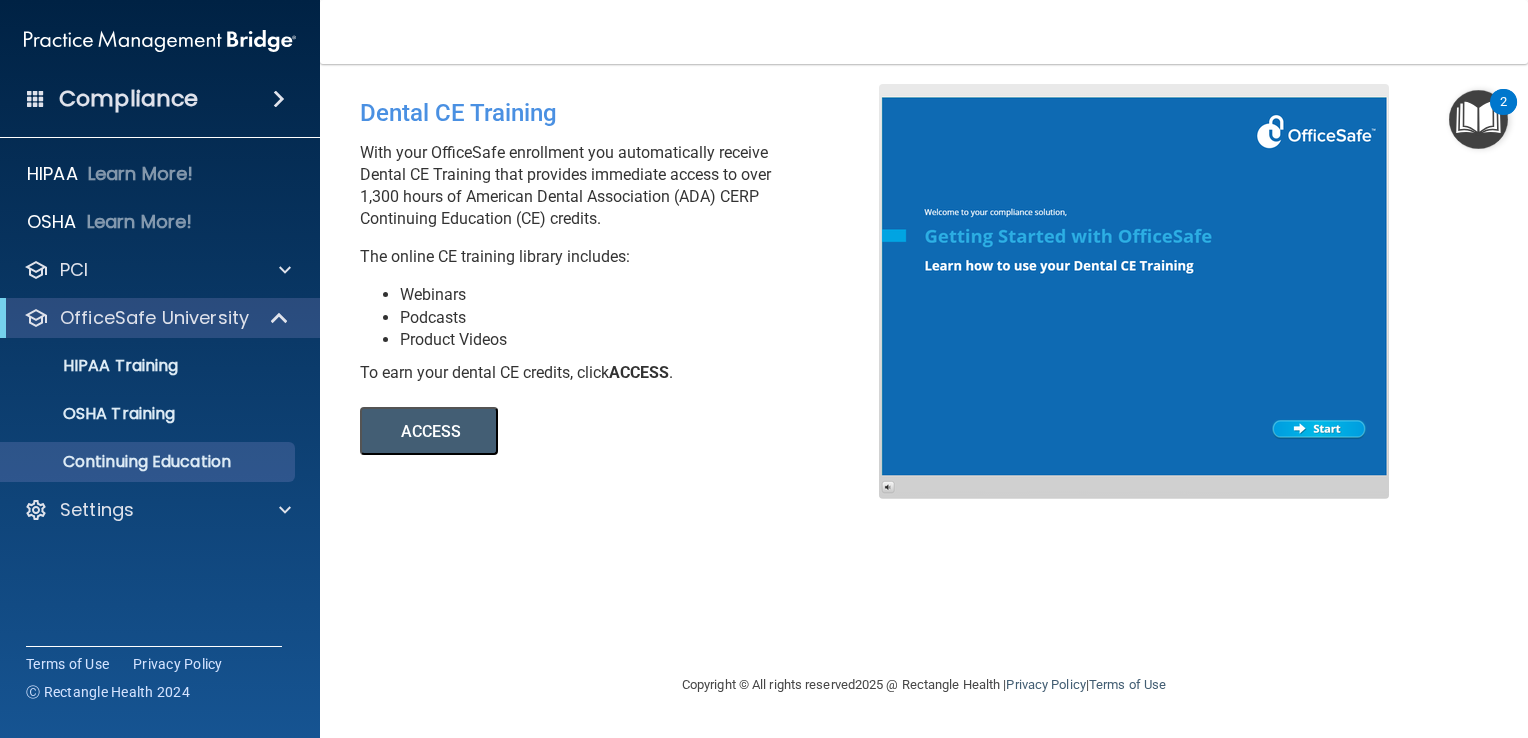 click on "ACCESS" at bounding box center (429, 431) 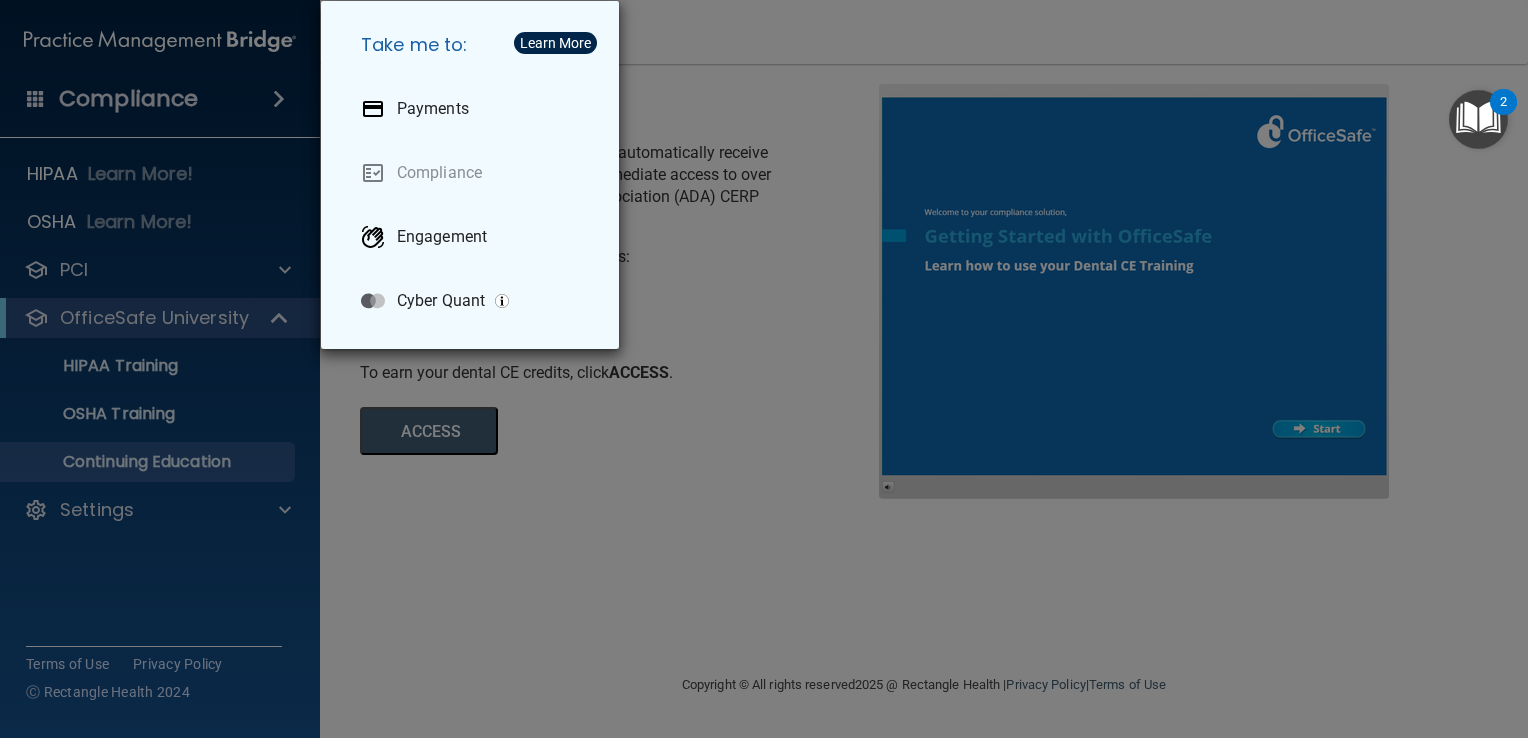 click on "Take me to:             Payments                   Compliance                     Engagement                     Cyber Quant" at bounding box center [764, 369] 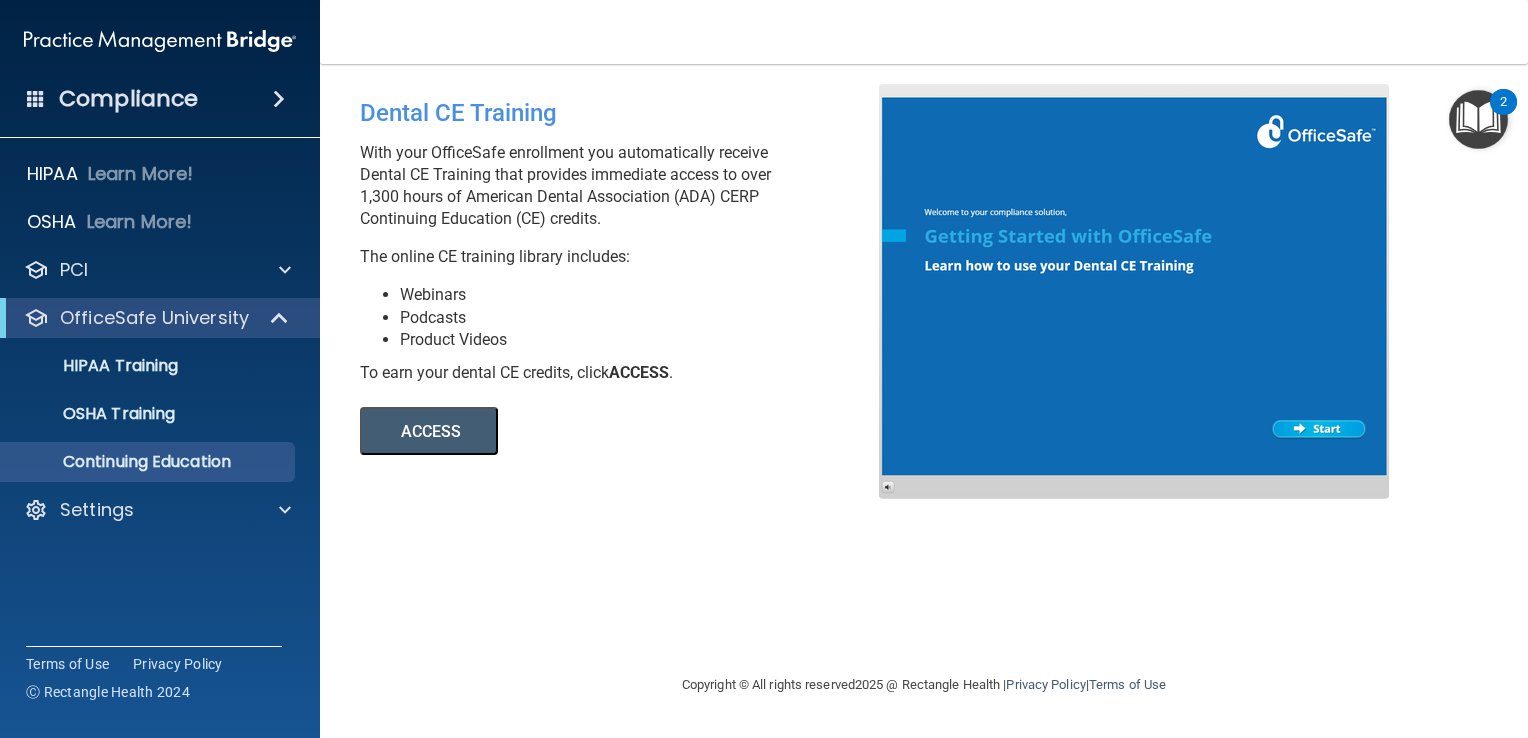 click at bounding box center (160, 41) 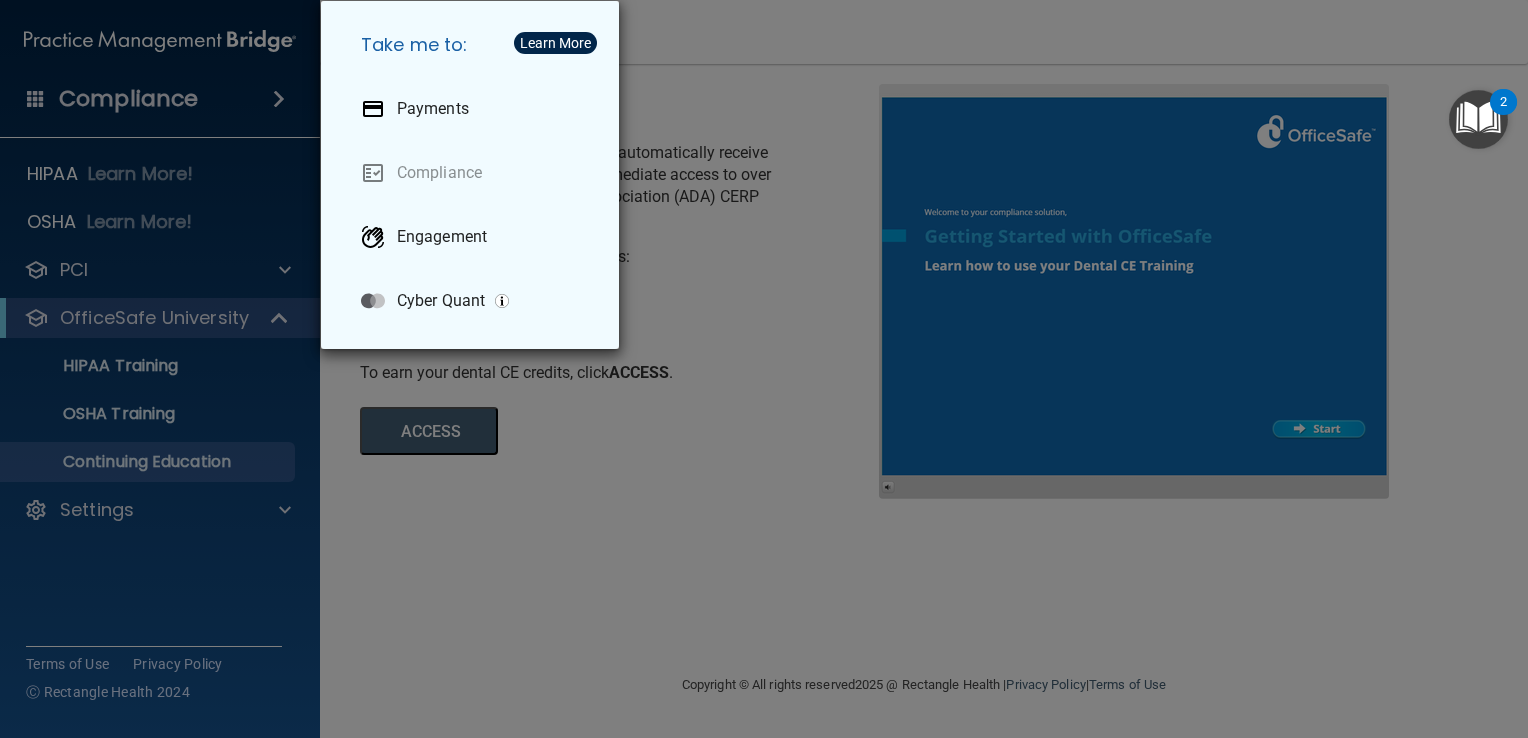 click on "Take me to:             Payments                   Compliance                     Engagement                     Cyber Quant" at bounding box center (764, 369) 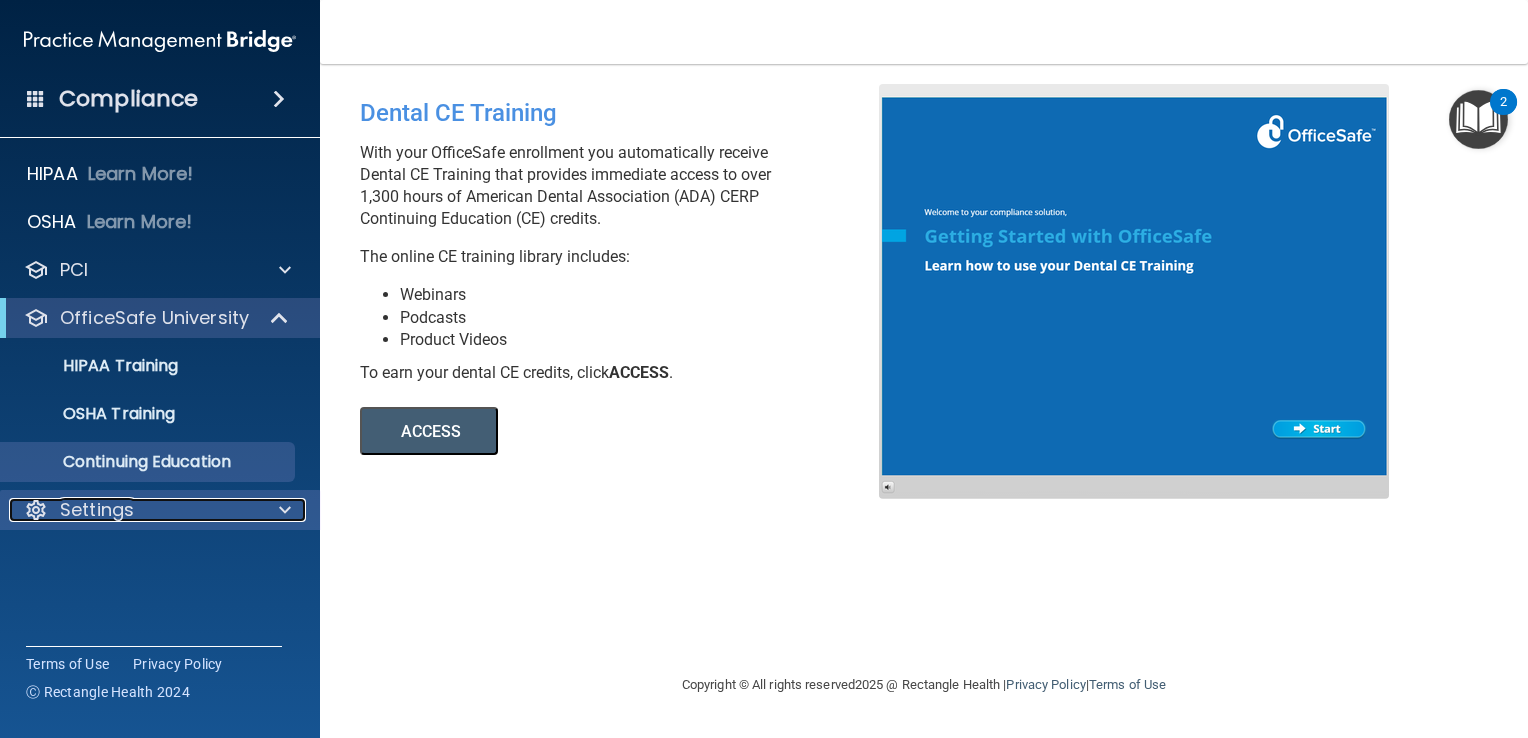 click at bounding box center (282, 510) 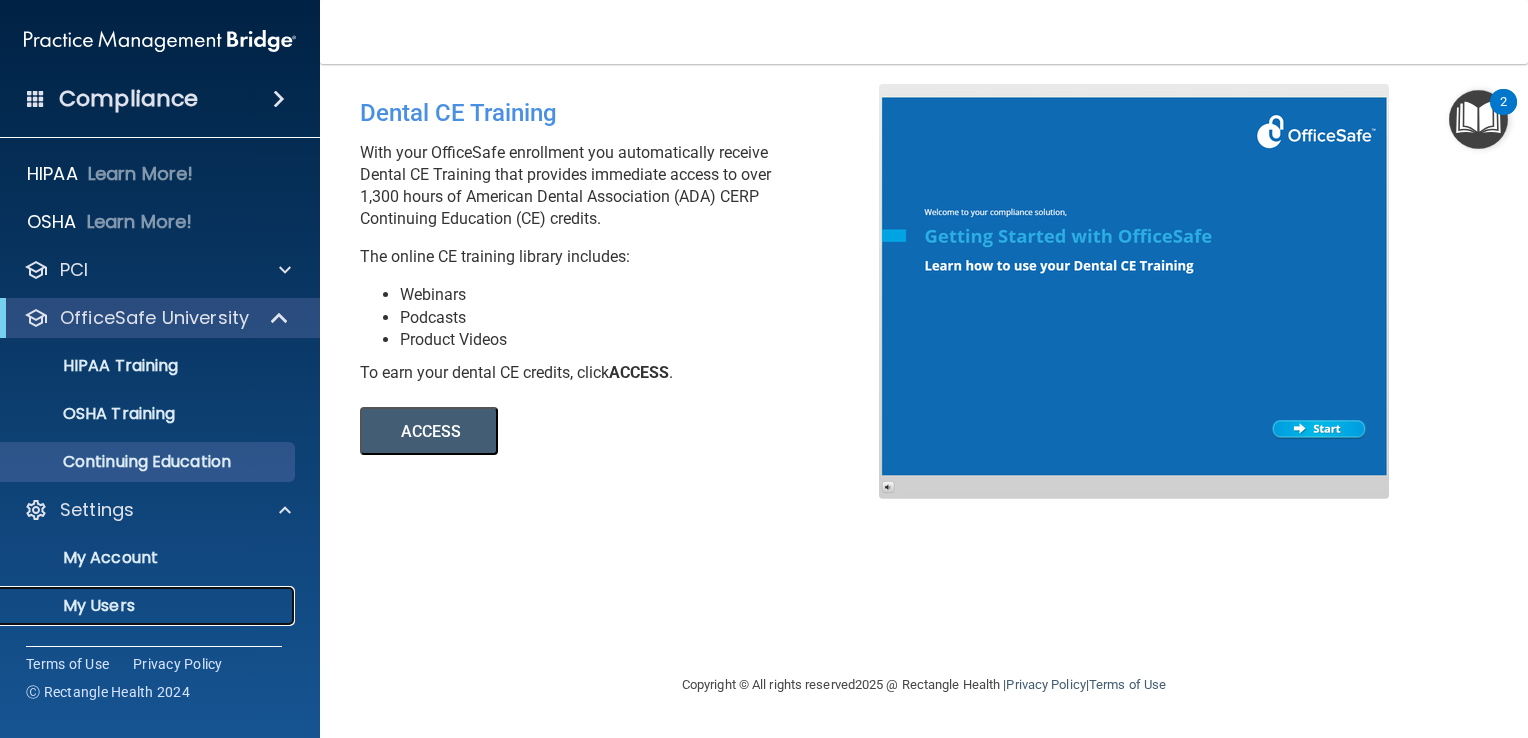 click on "My Users" at bounding box center (149, 606) 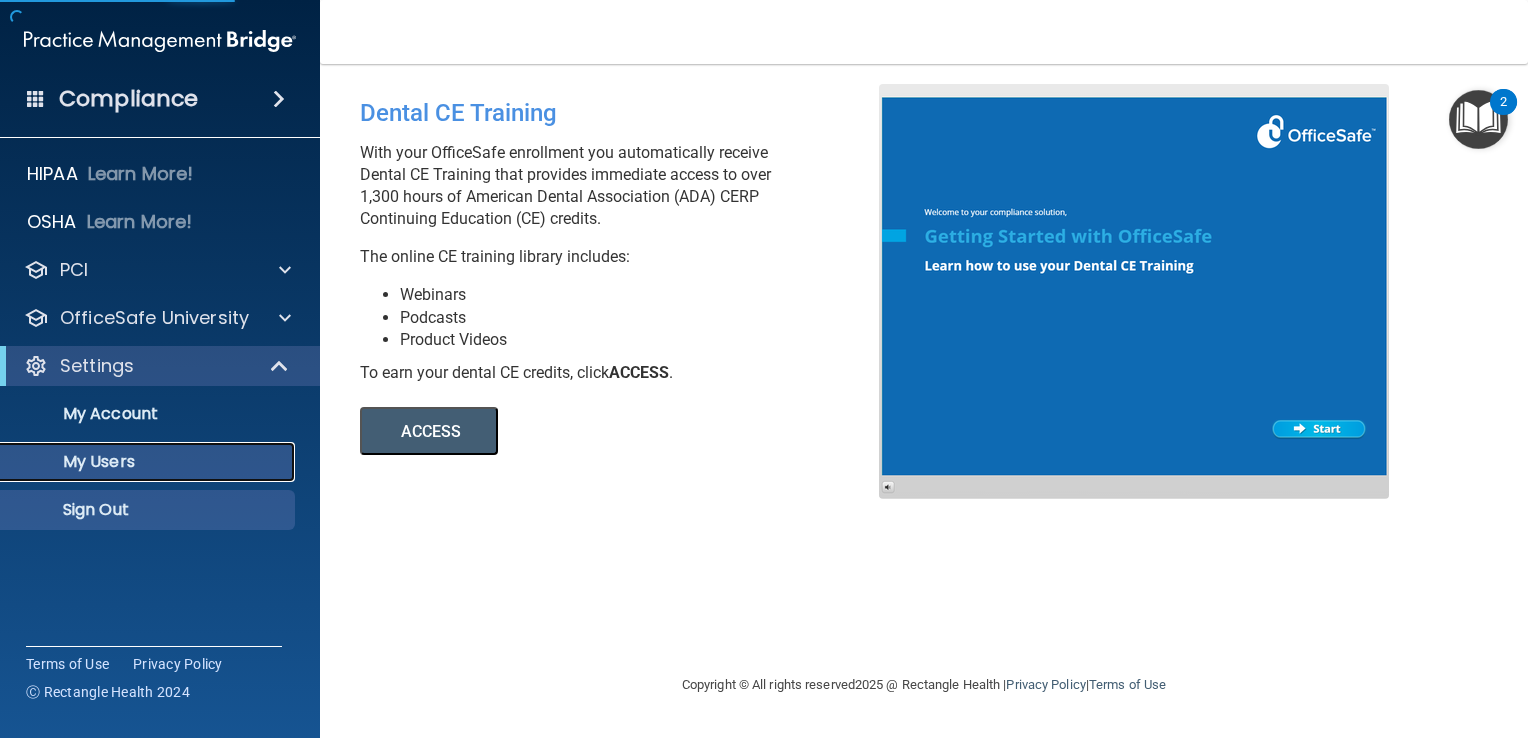 select on "20" 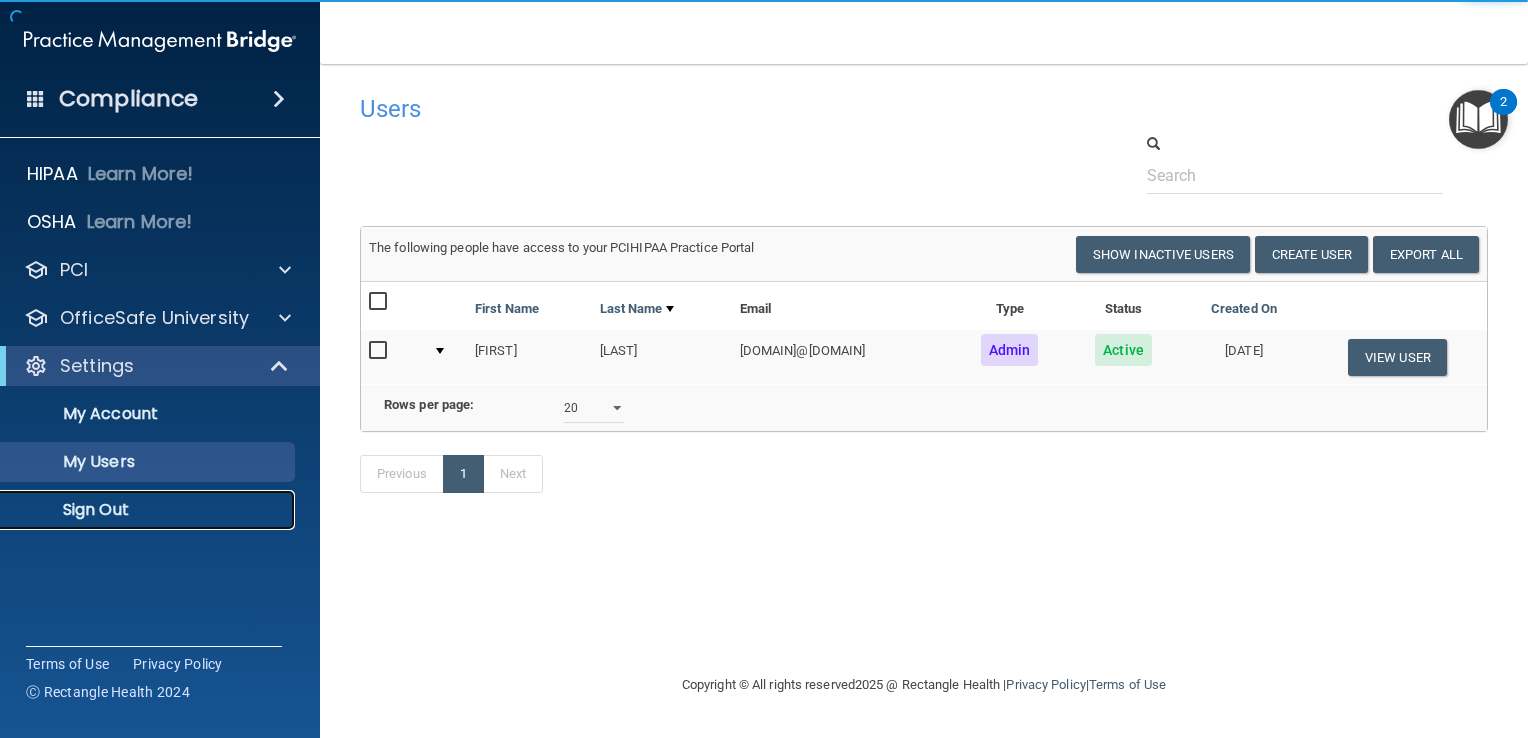 click on "Sign Out" at bounding box center [149, 510] 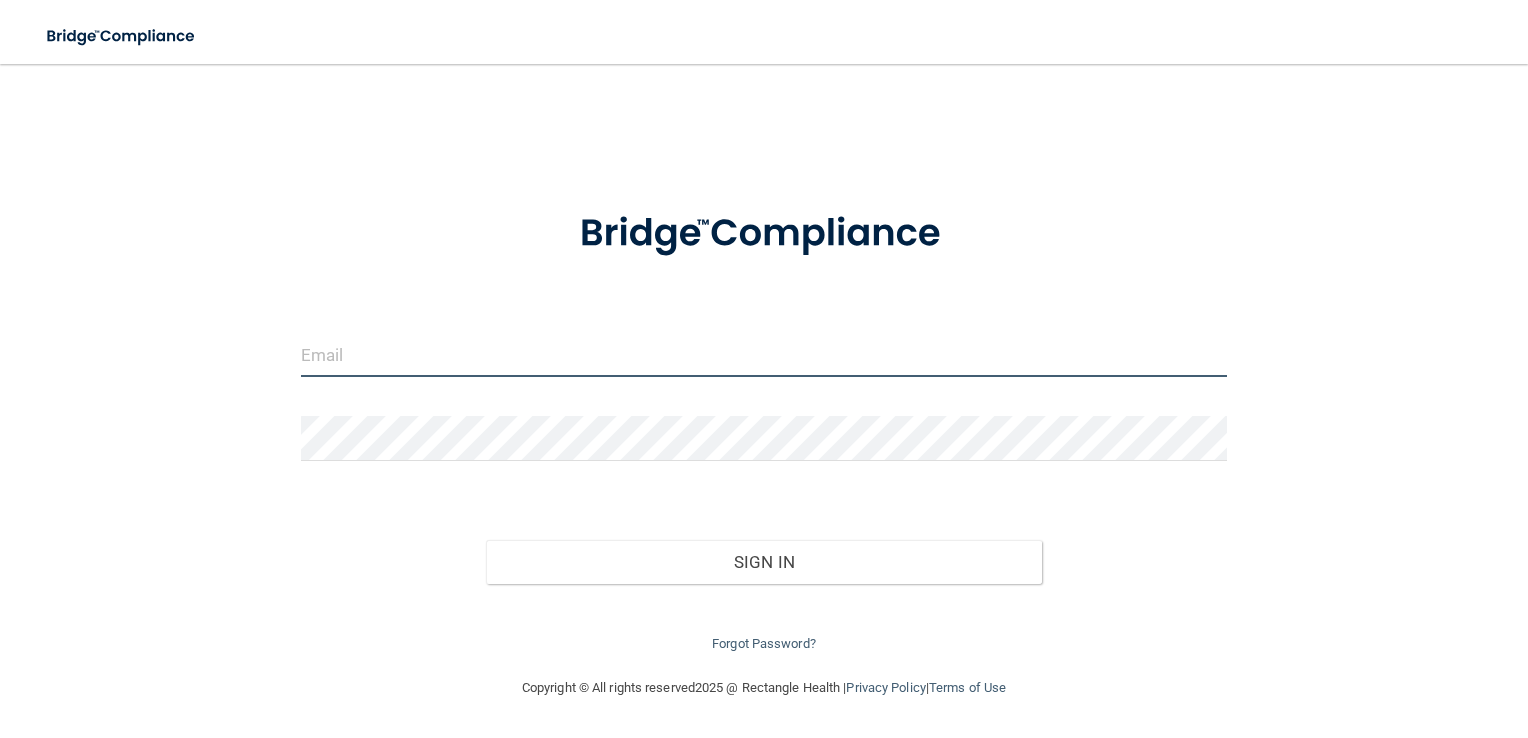 click at bounding box center [764, 354] 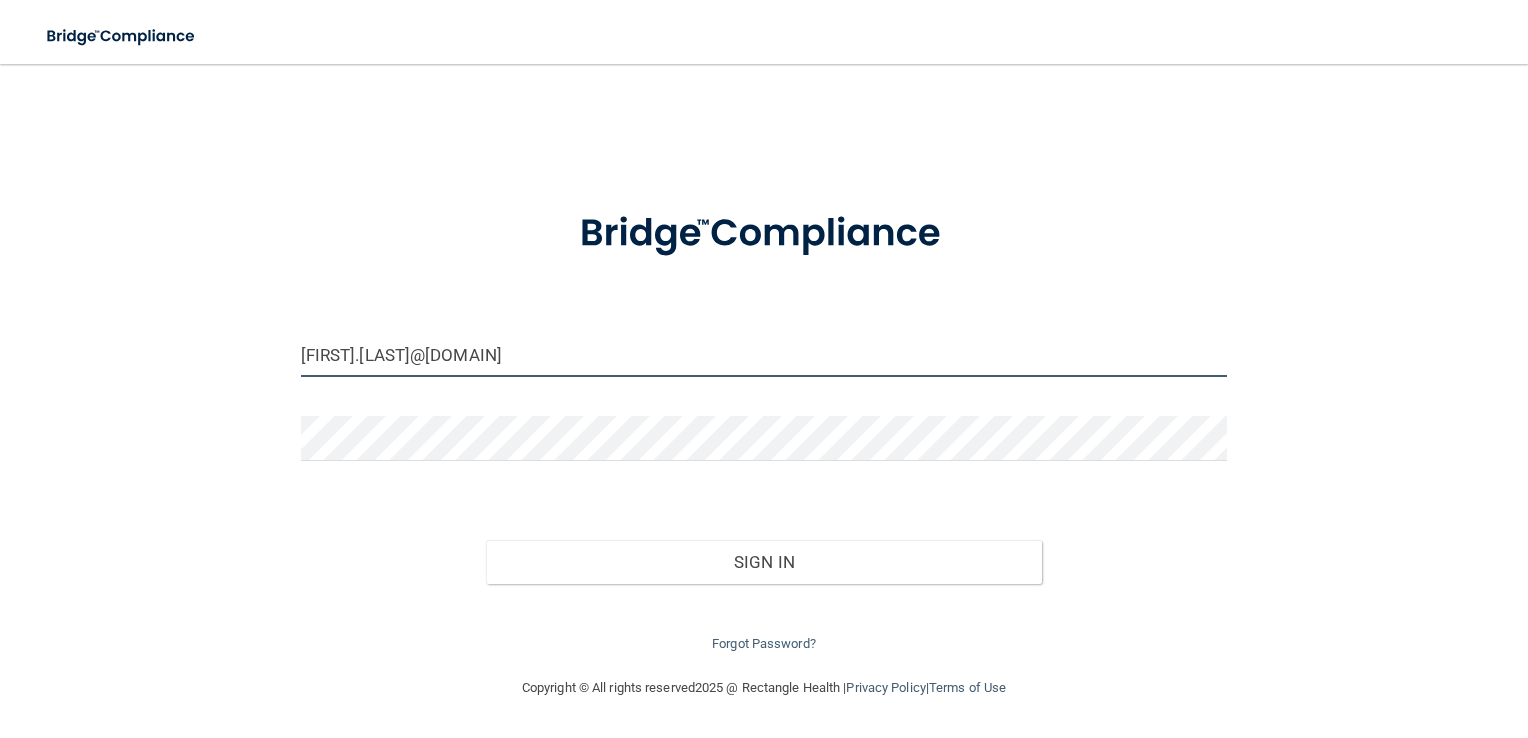 type on "[DOMAIN]@[DOMAIN]" 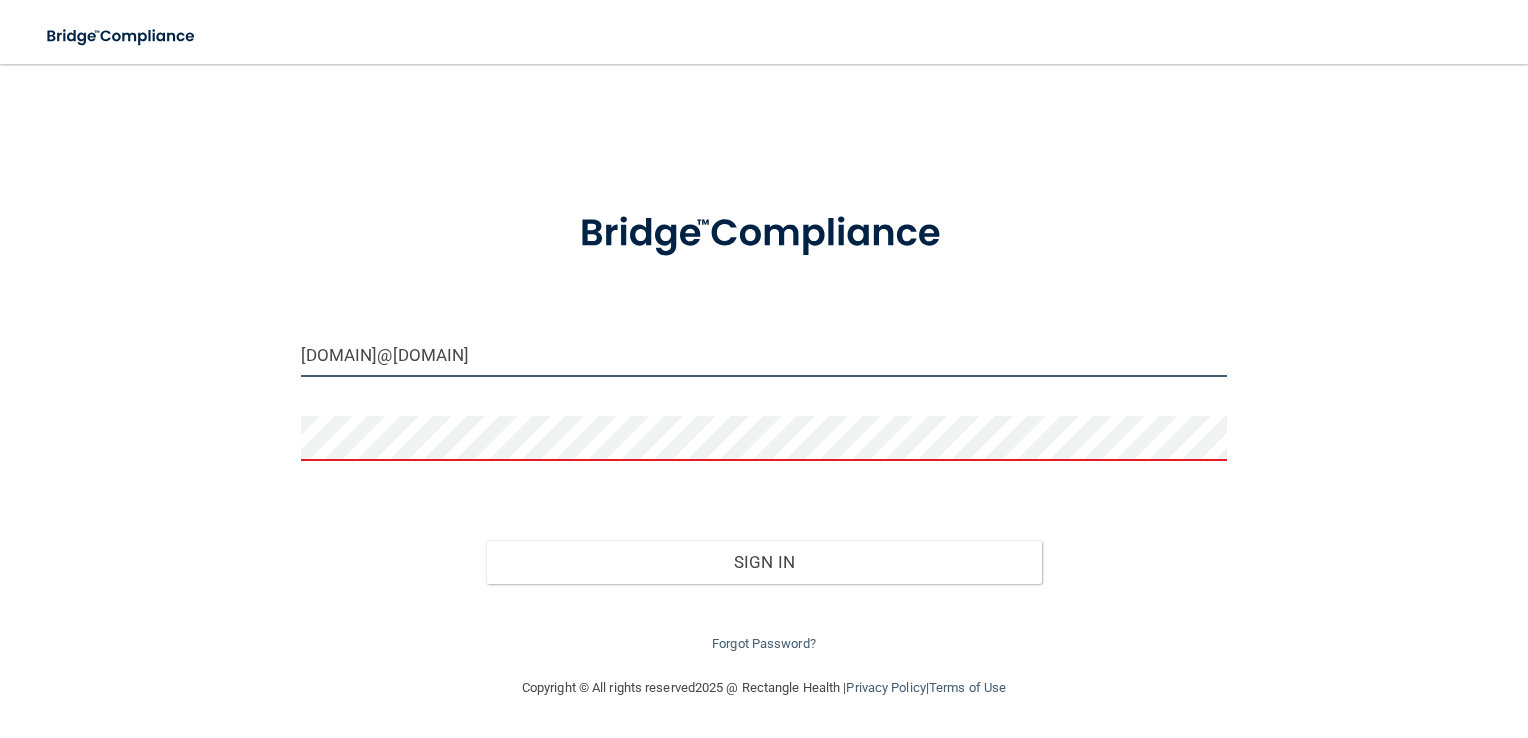 drag, startPoint x: 594, startPoint y: 348, endPoint x: 298, endPoint y: 355, distance: 296.08276 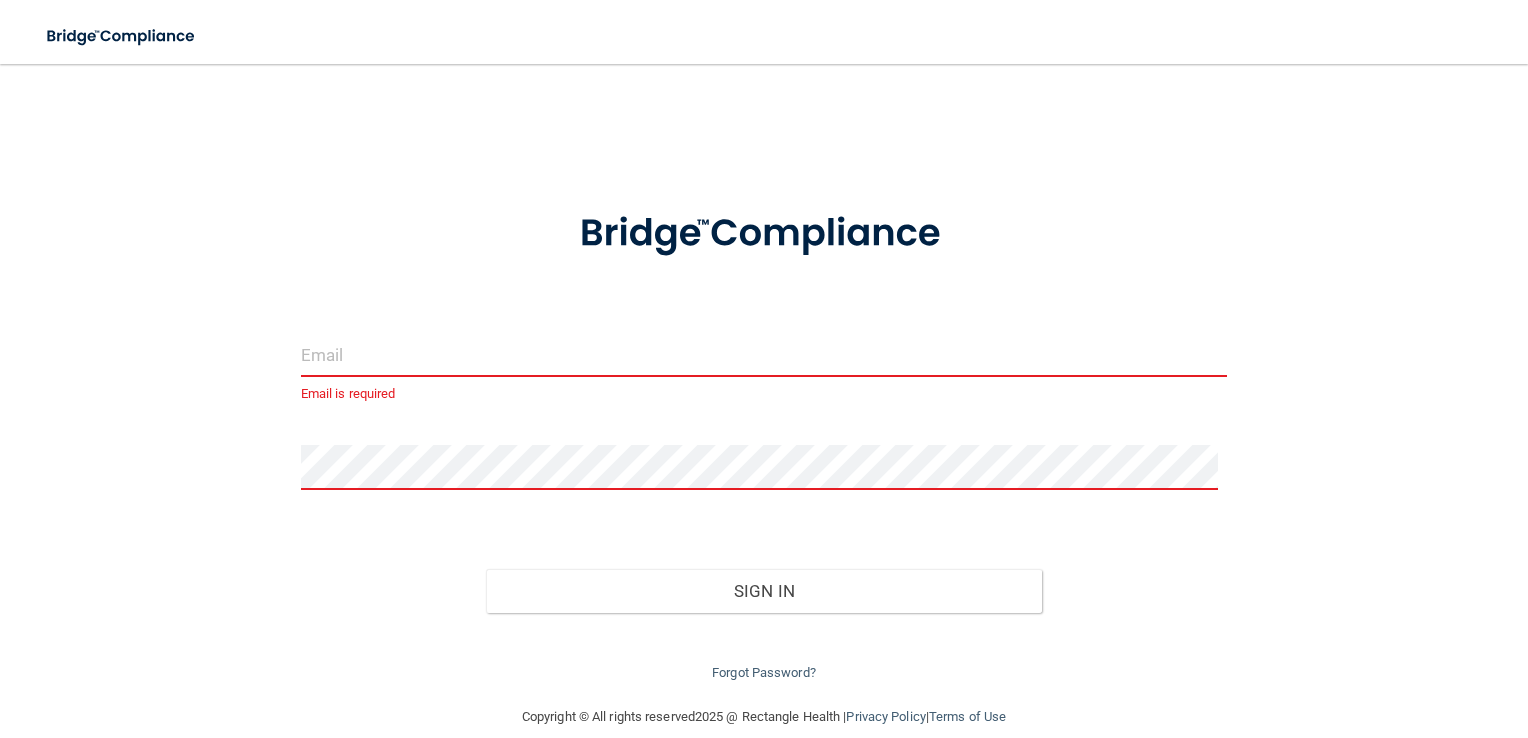 click at bounding box center (764, 354) 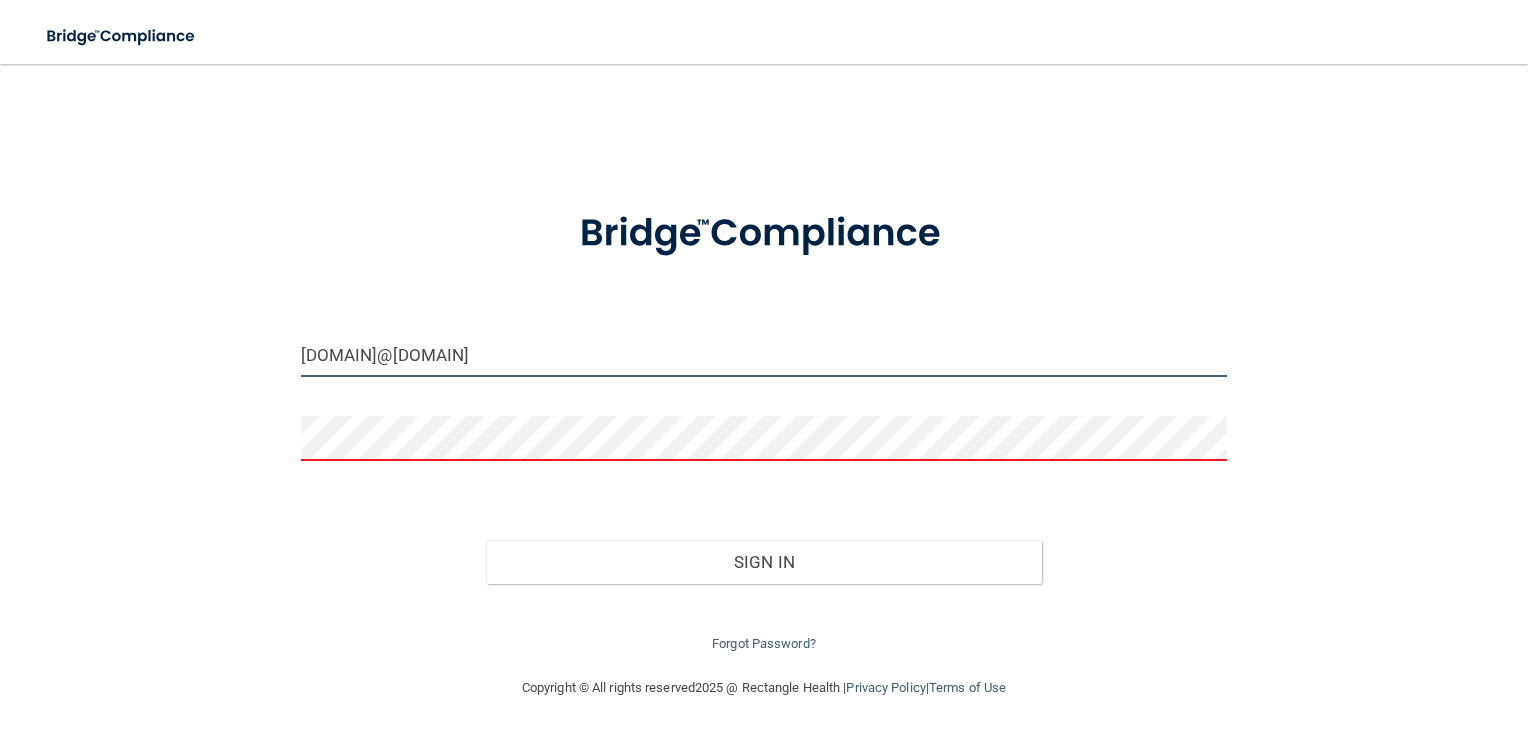 click on "[DOMAIN]@[DOMAIN]" at bounding box center [764, 354] 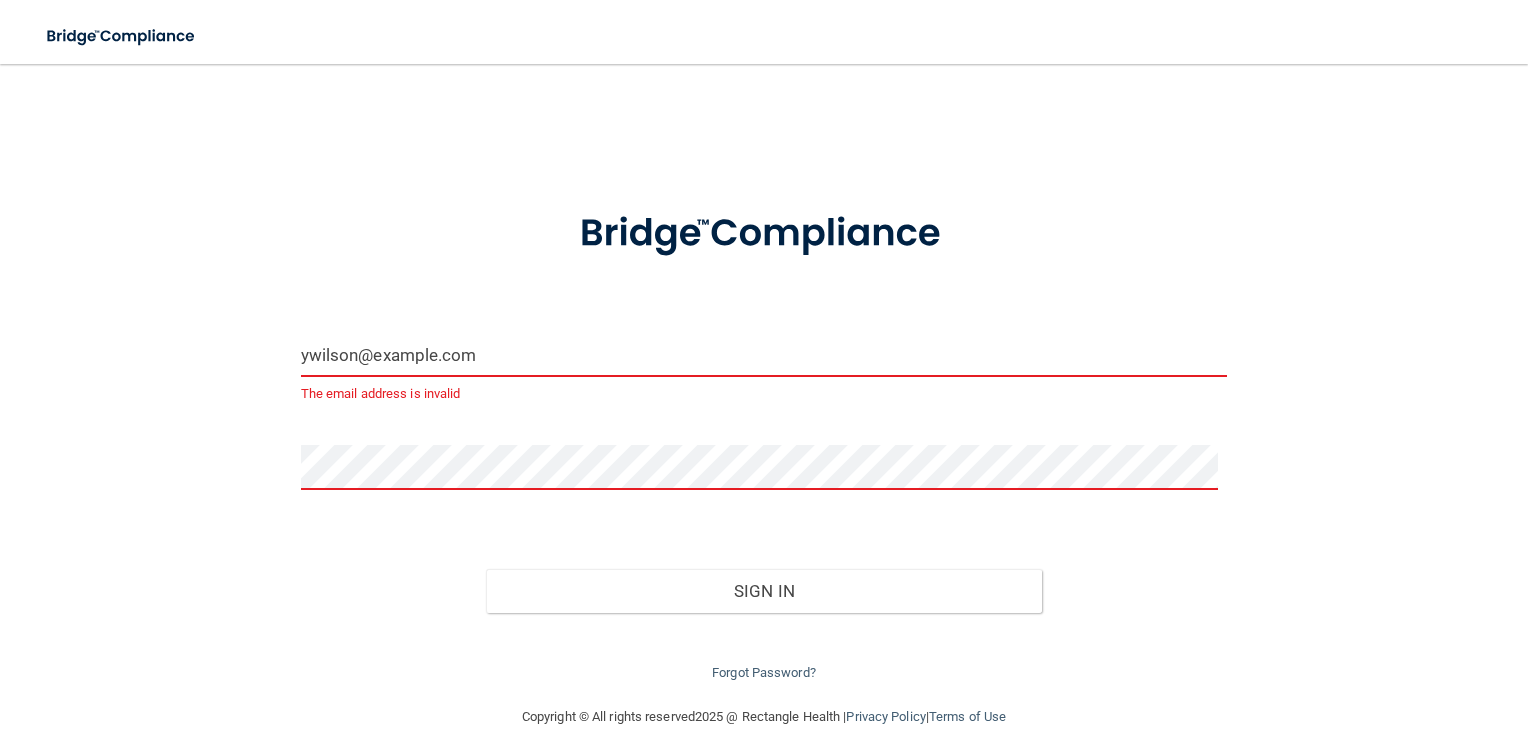 type on "[FIRST]@[DOMAIN]" 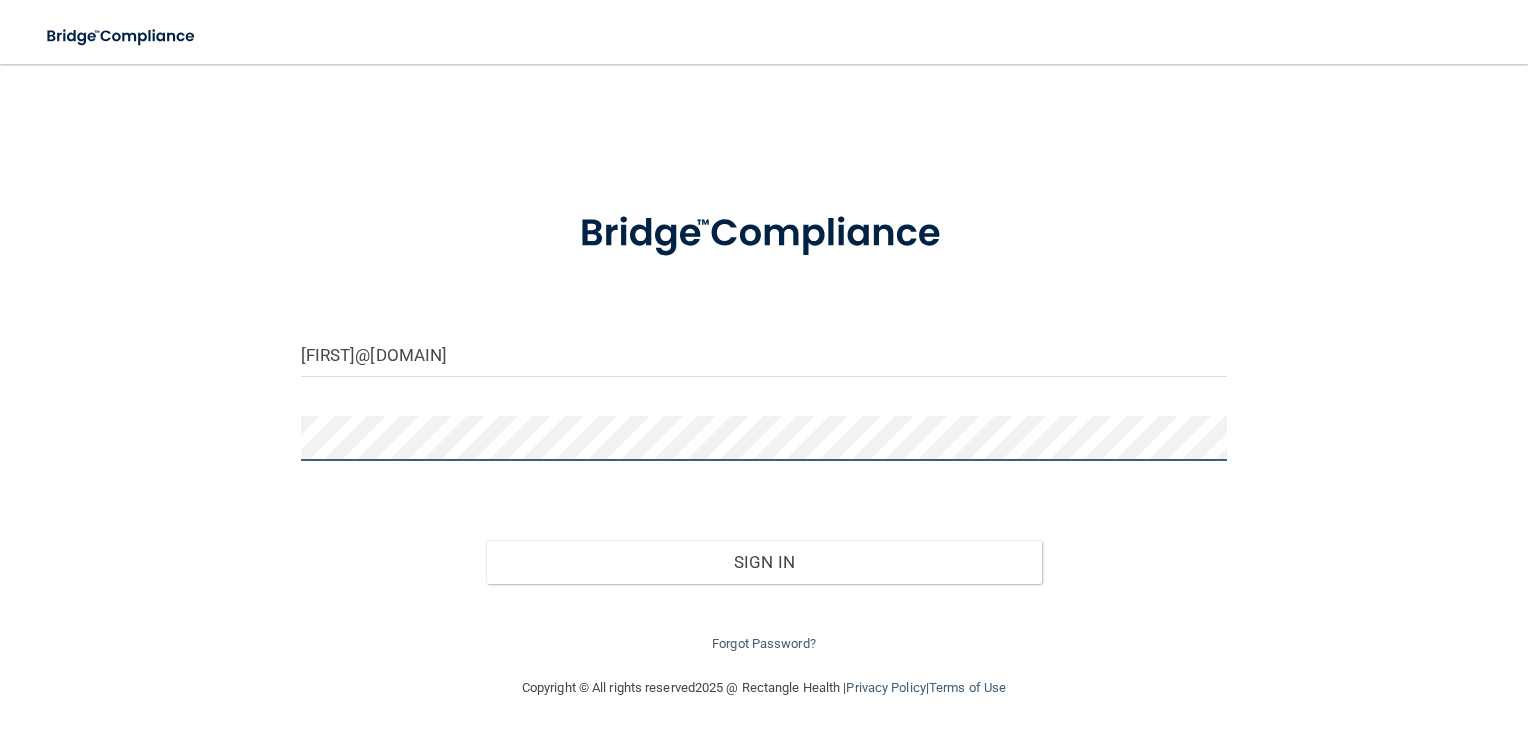 click on "Sign In" at bounding box center (764, 562) 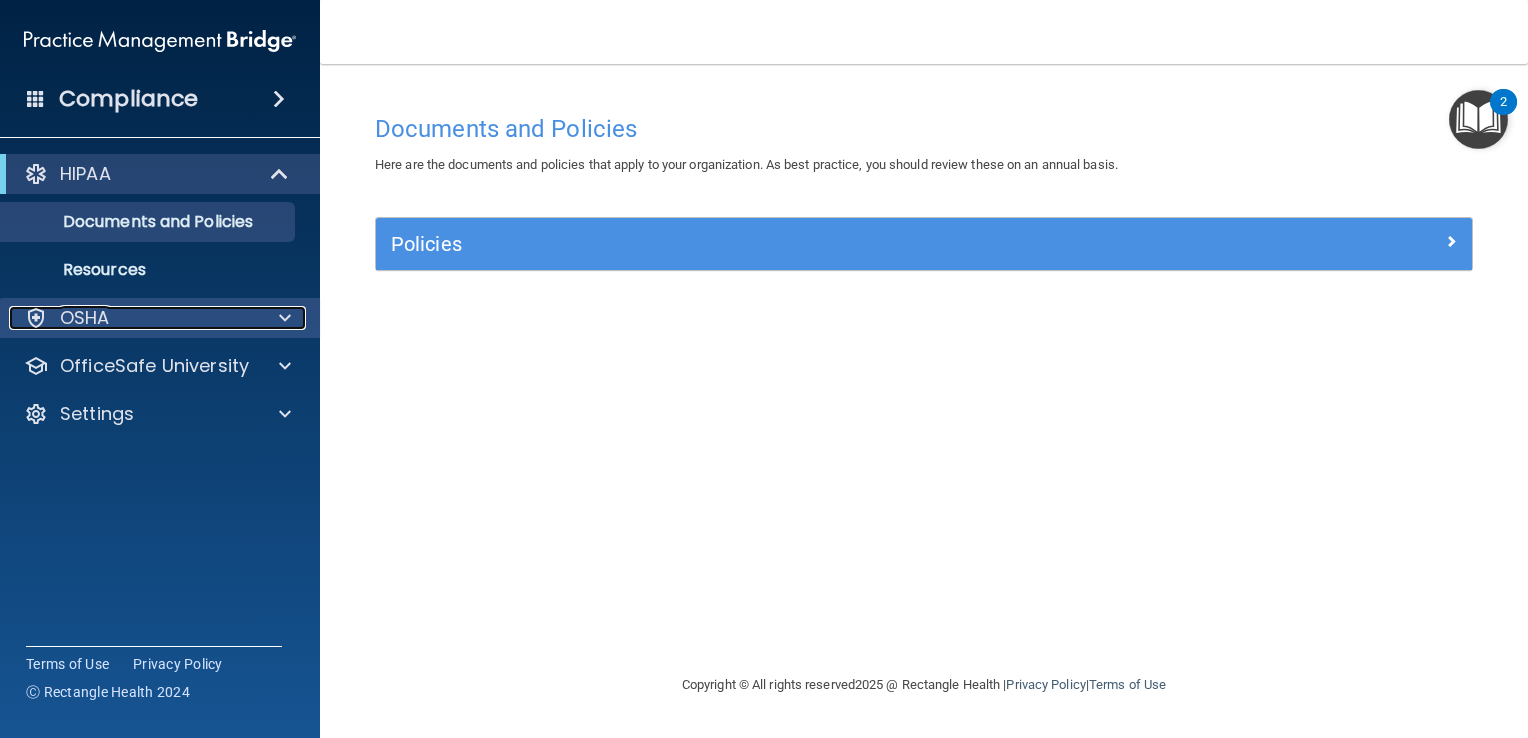 click at bounding box center (285, 318) 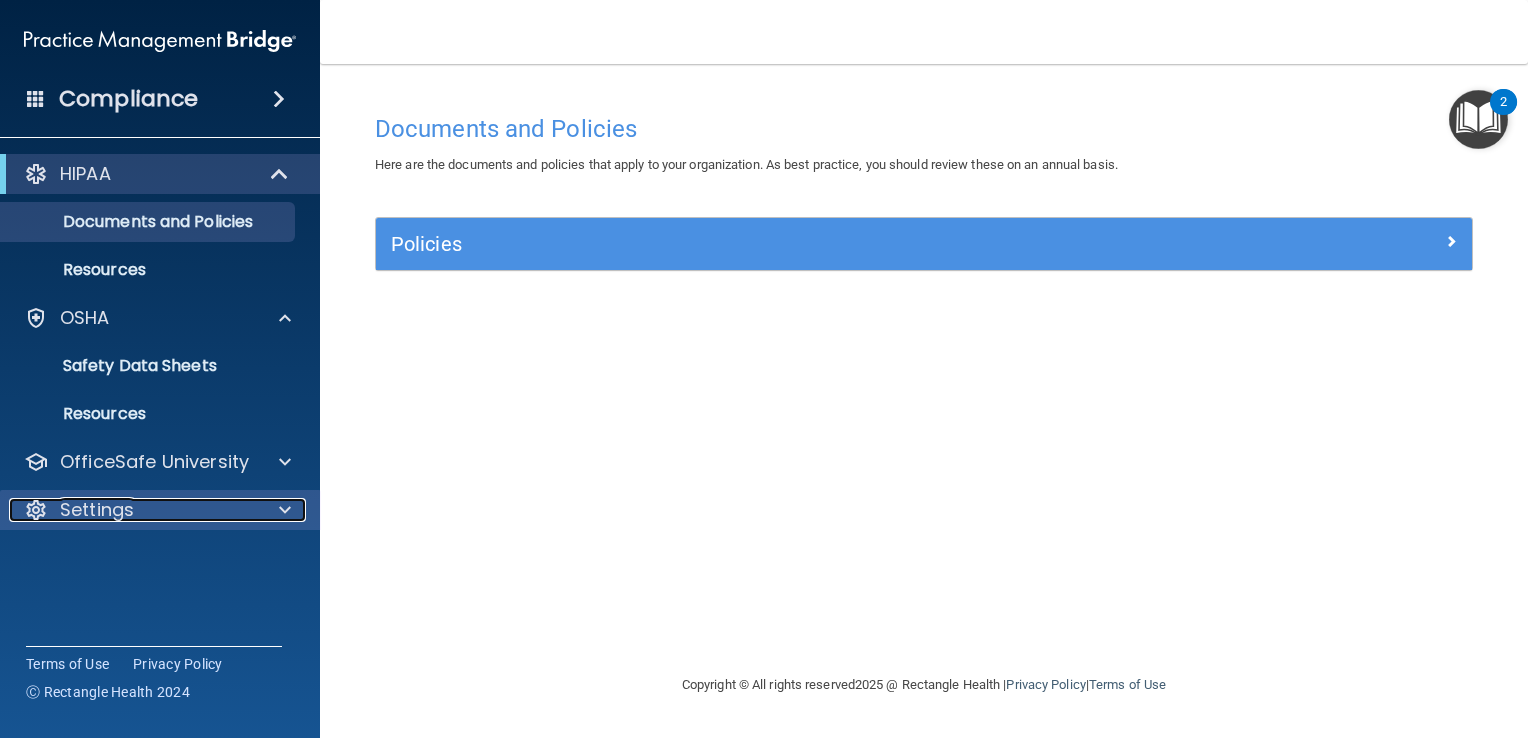 click at bounding box center (285, 510) 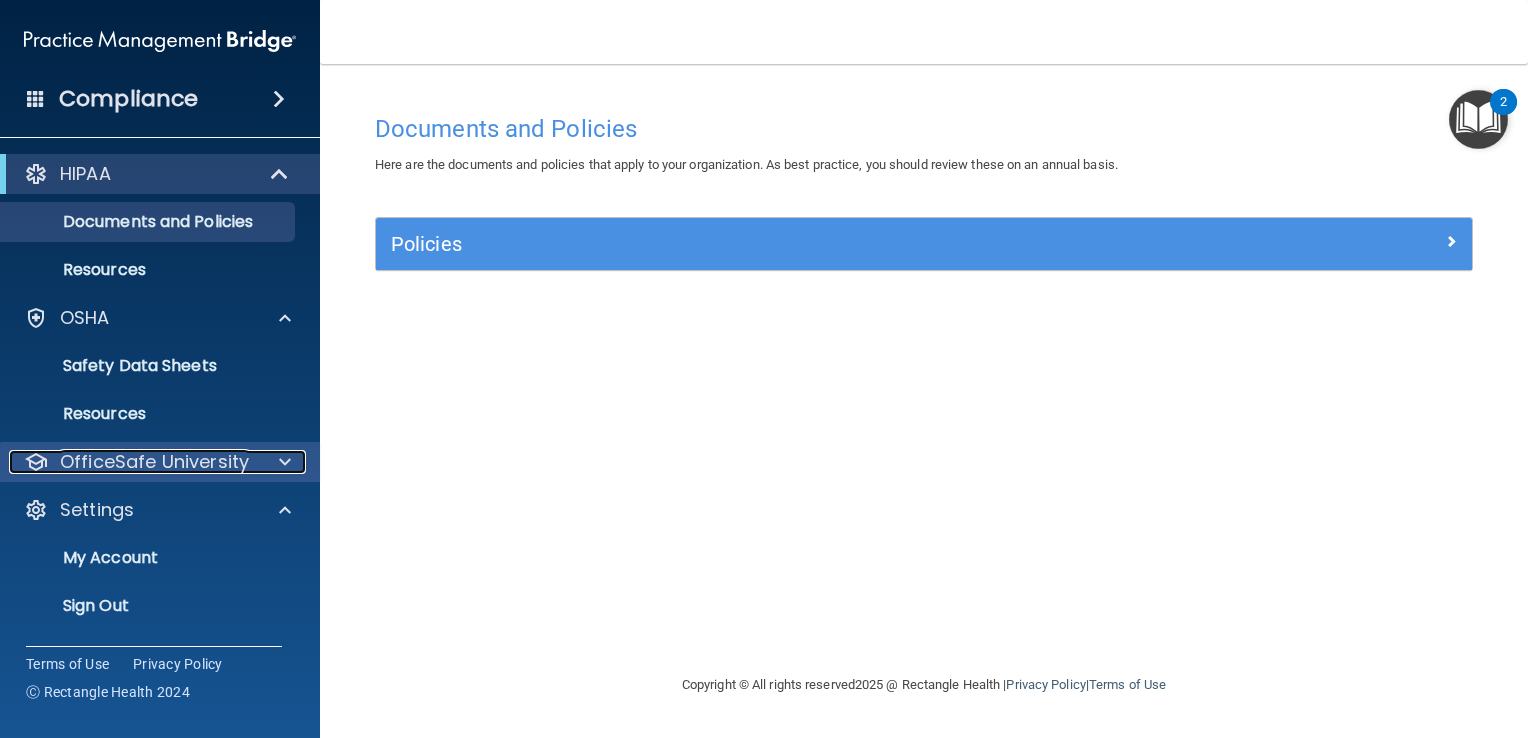 click at bounding box center (285, 462) 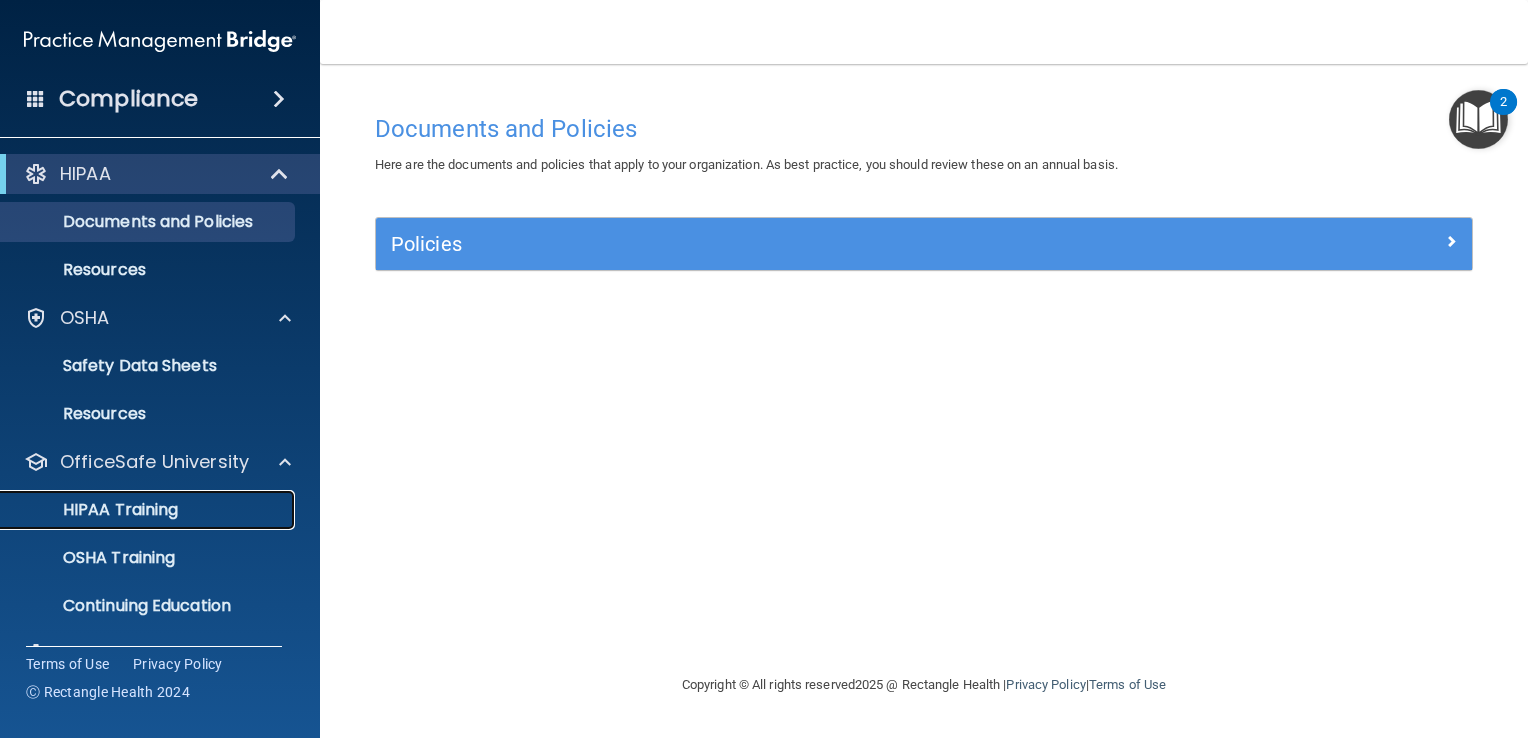 click on "HIPAA Training" at bounding box center (149, 510) 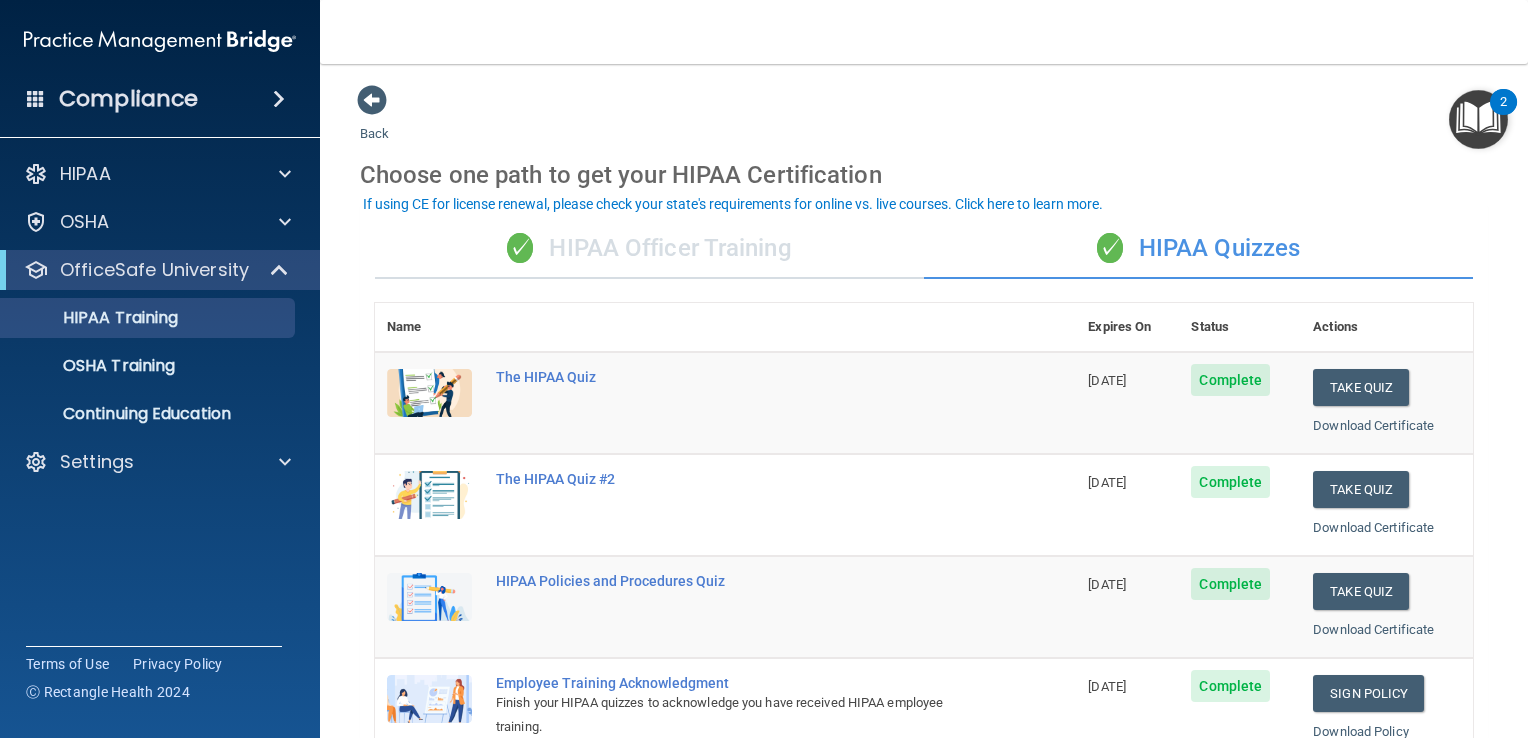 click on "✓   HIPAA Officer Training" at bounding box center [649, 249] 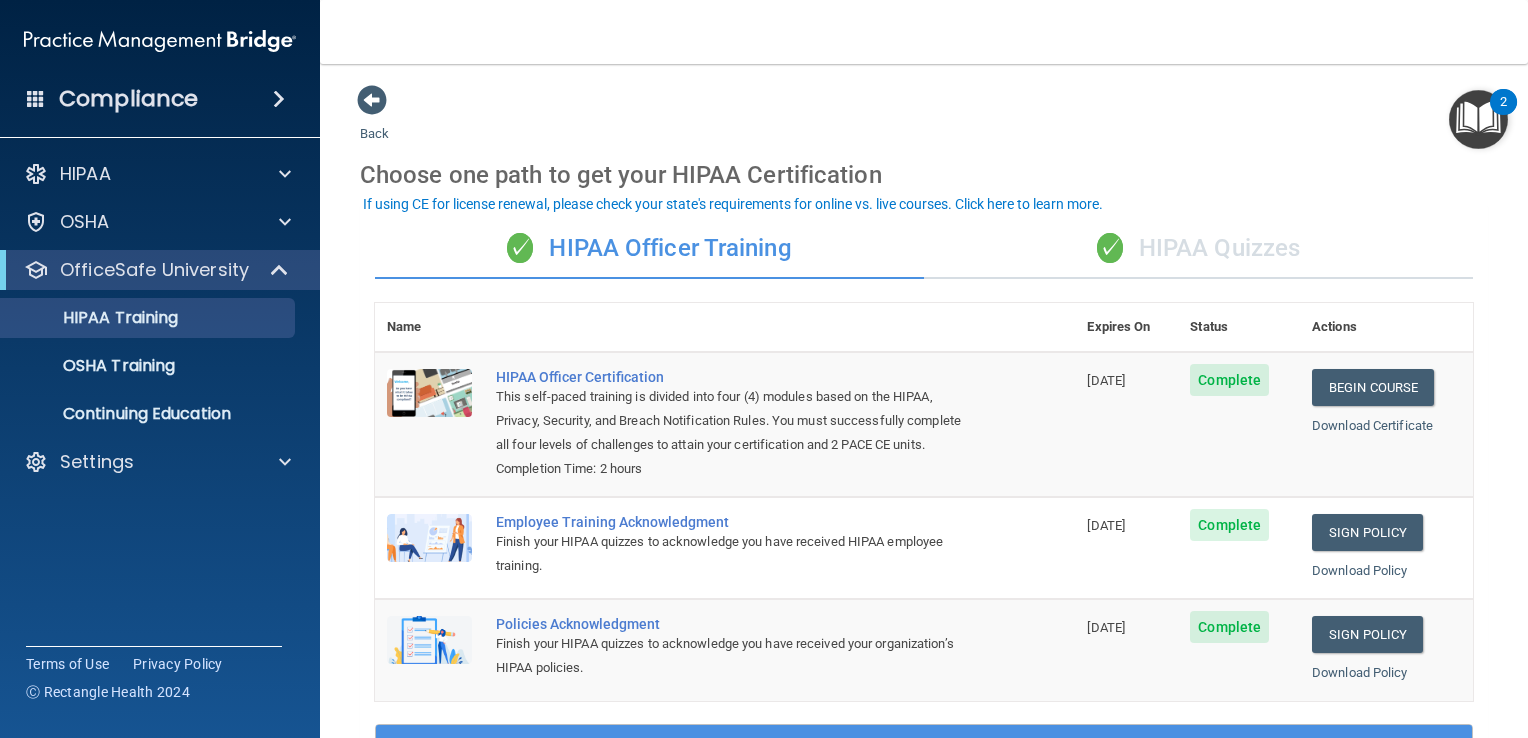 click on "✓   HIPAA Quizzes" at bounding box center [1198, 249] 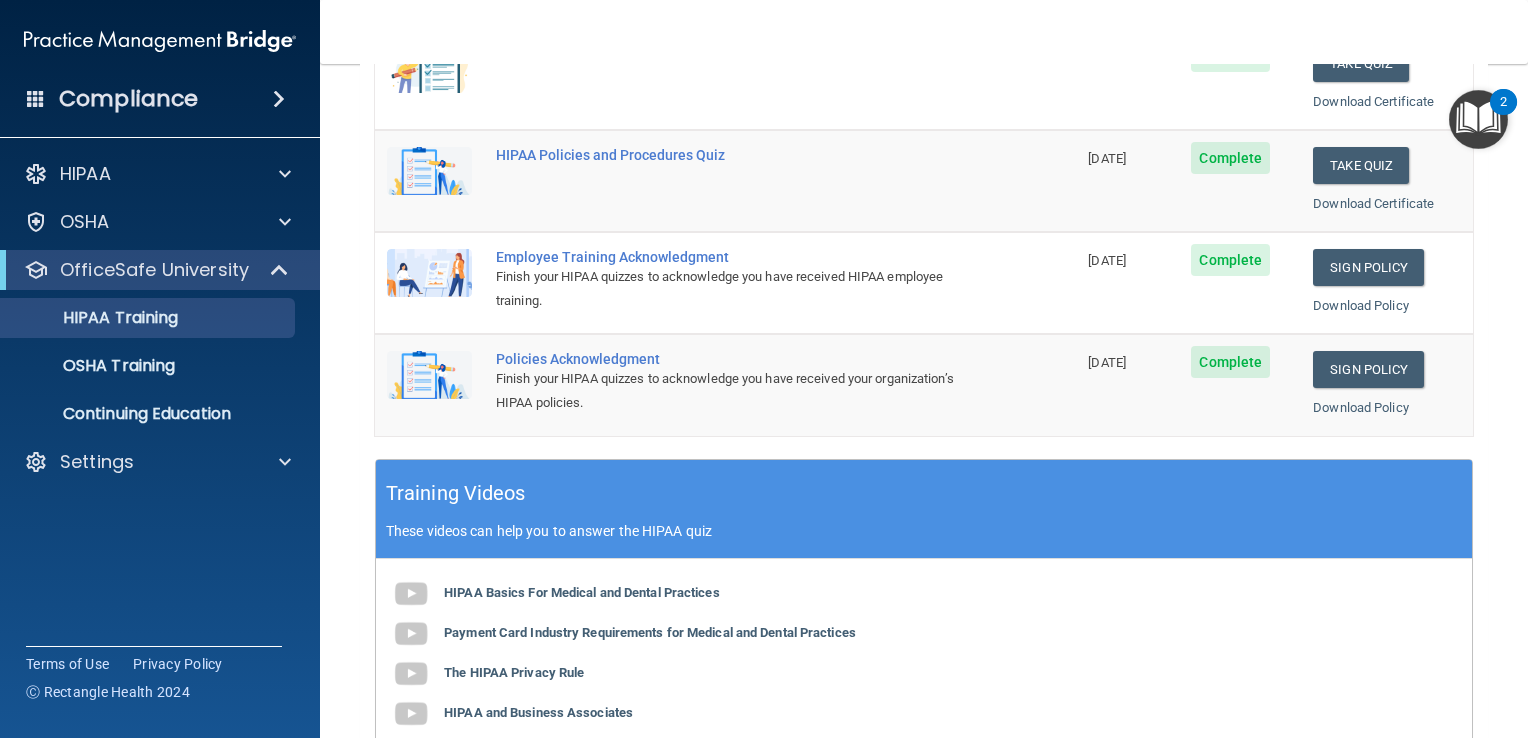 scroll, scrollTop: 500, scrollLeft: 0, axis: vertical 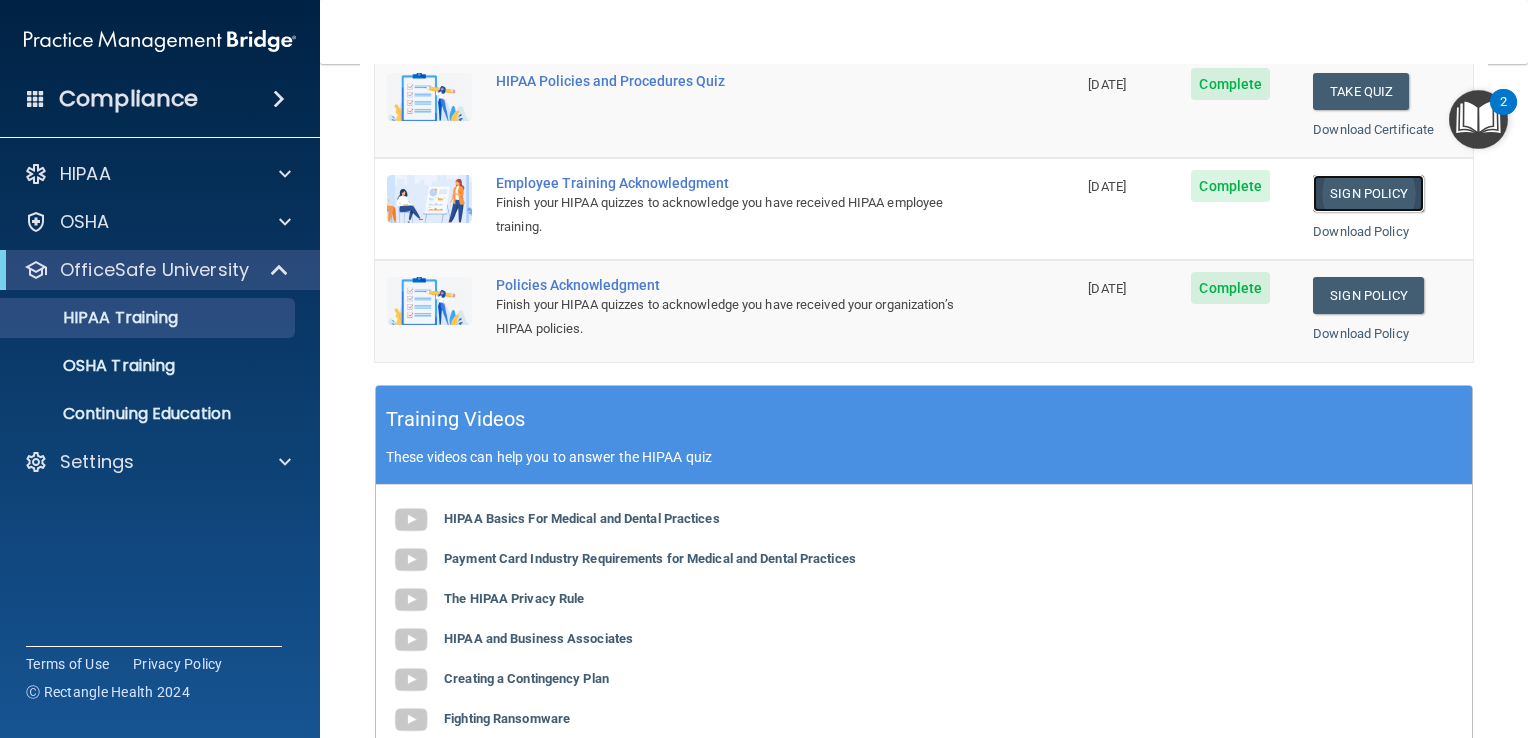 click on "Sign Policy" at bounding box center [1368, 193] 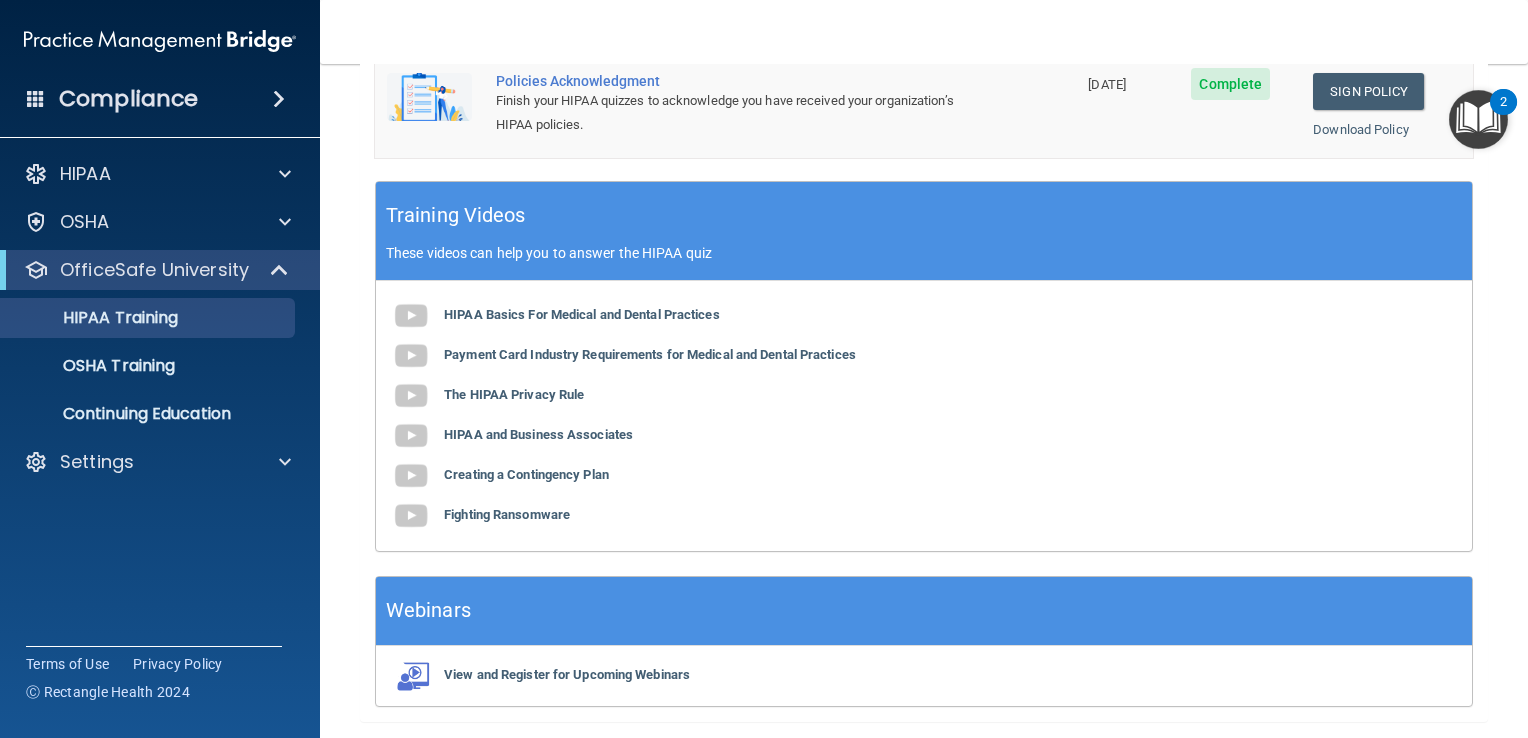 scroll, scrollTop: 763, scrollLeft: 0, axis: vertical 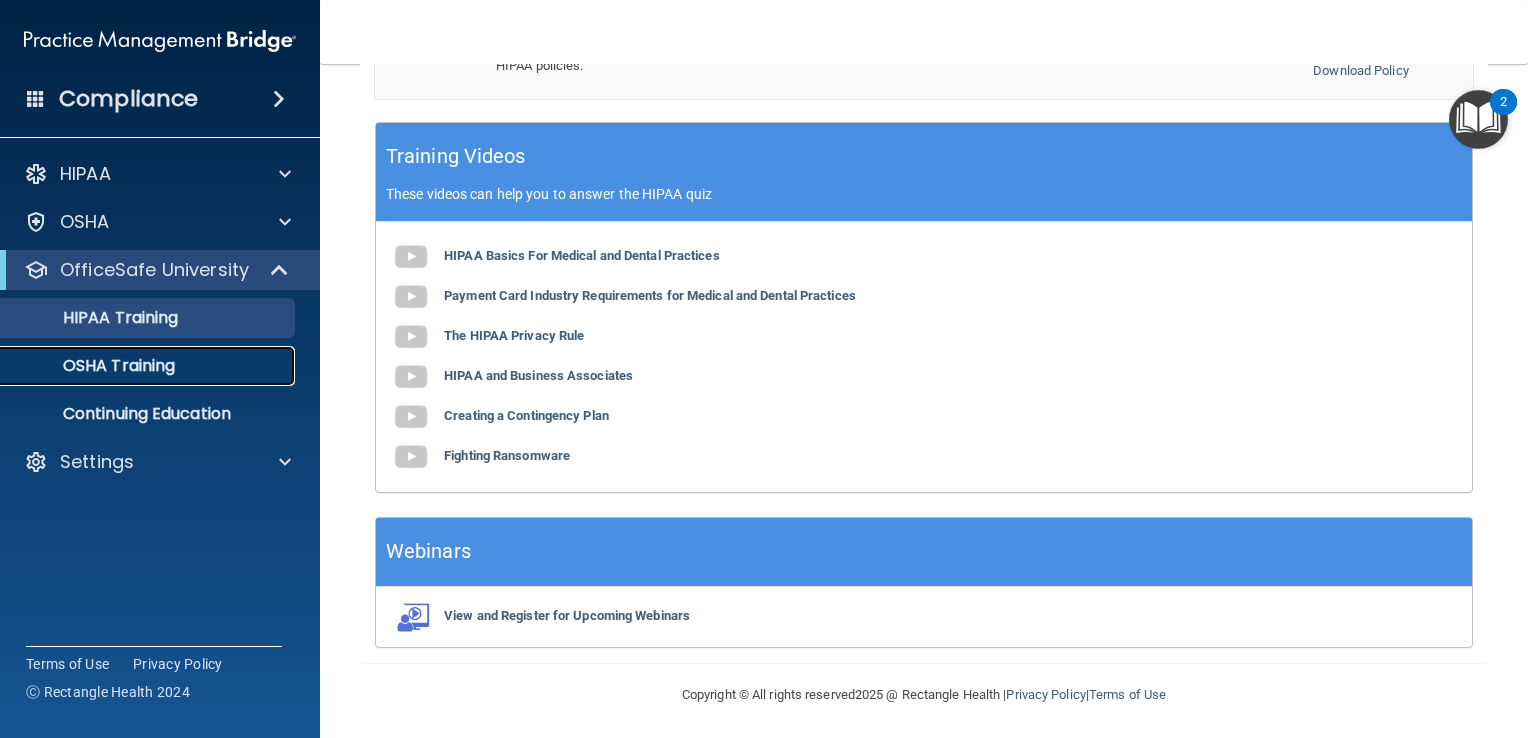 click on "OSHA Training" at bounding box center (137, 366) 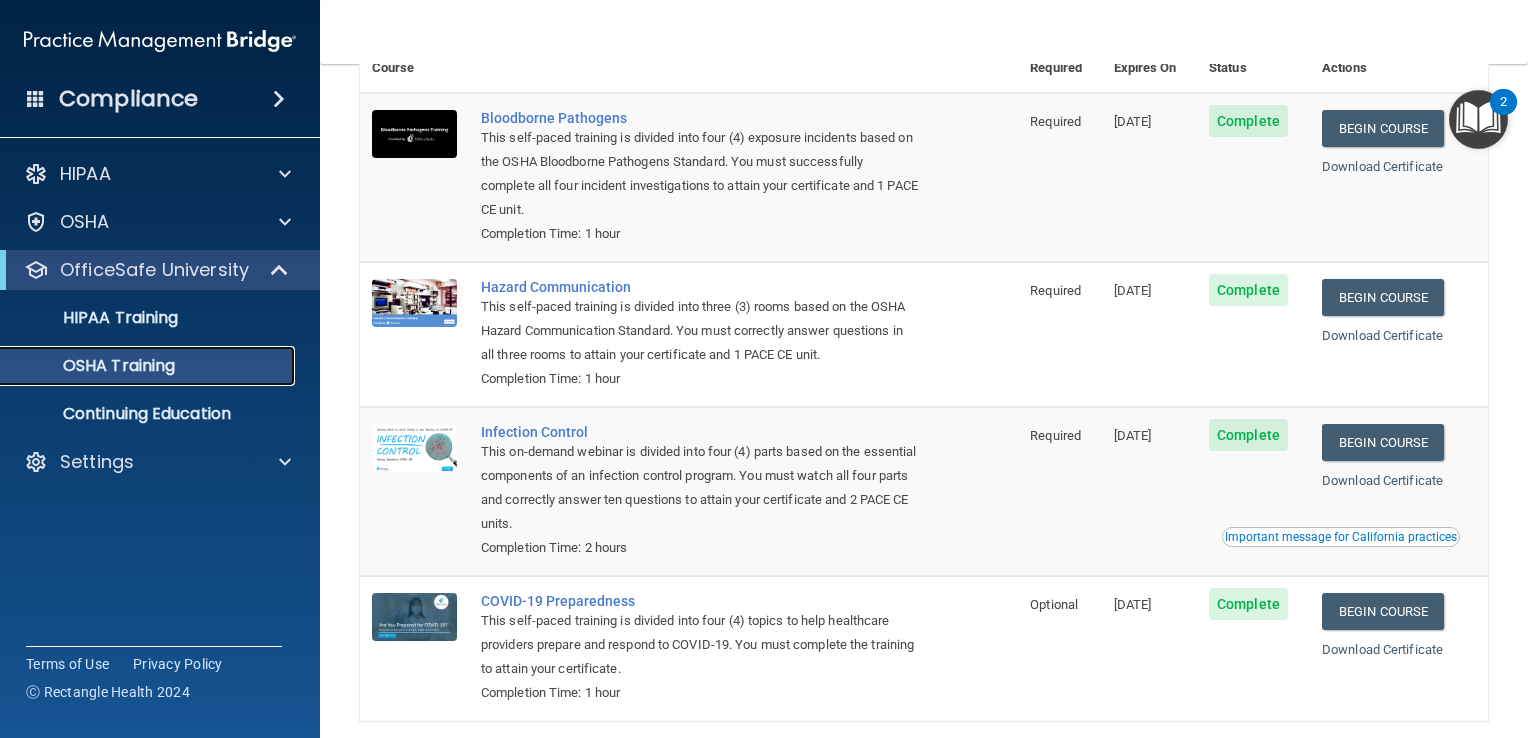 scroll, scrollTop: 0, scrollLeft: 0, axis: both 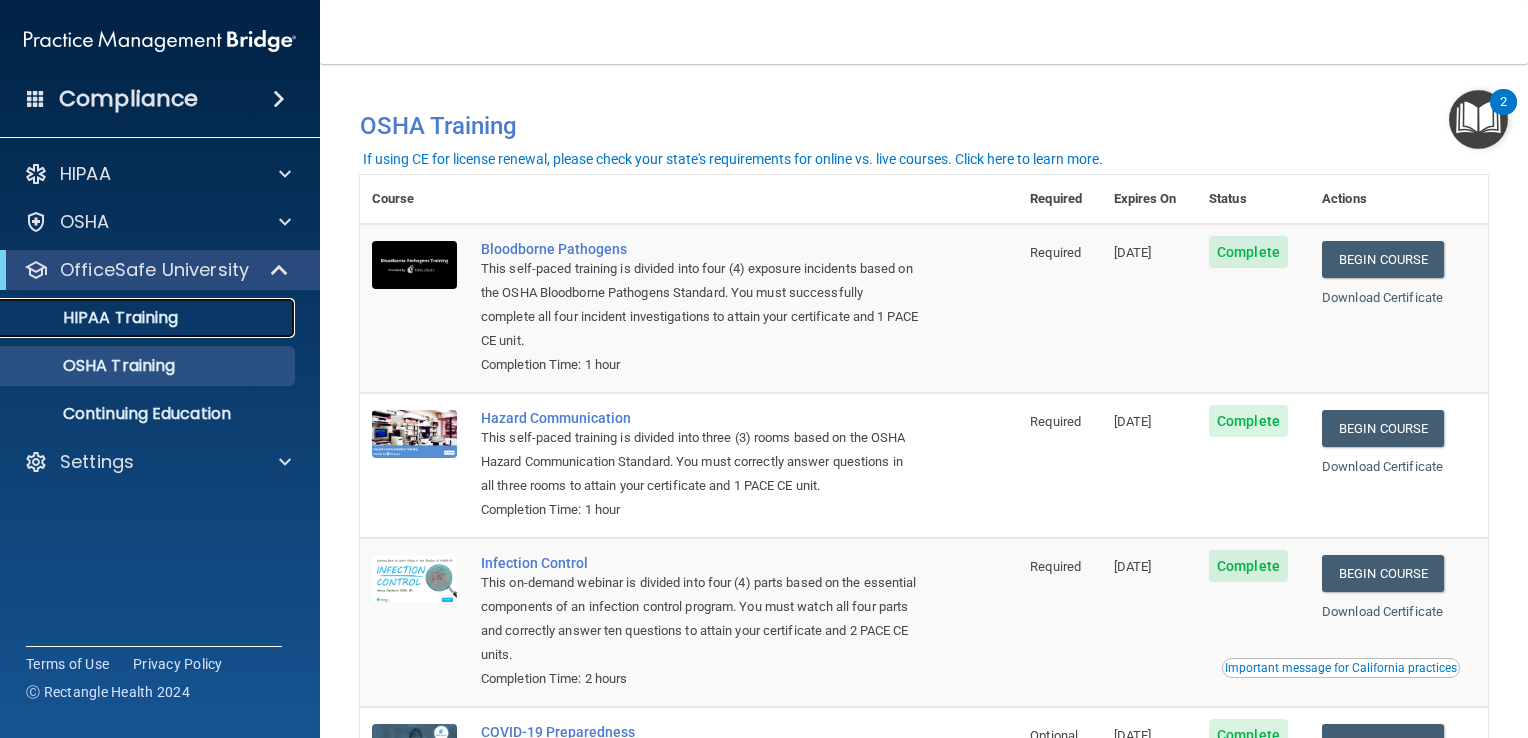 click on "HIPAA Training" at bounding box center [137, 318] 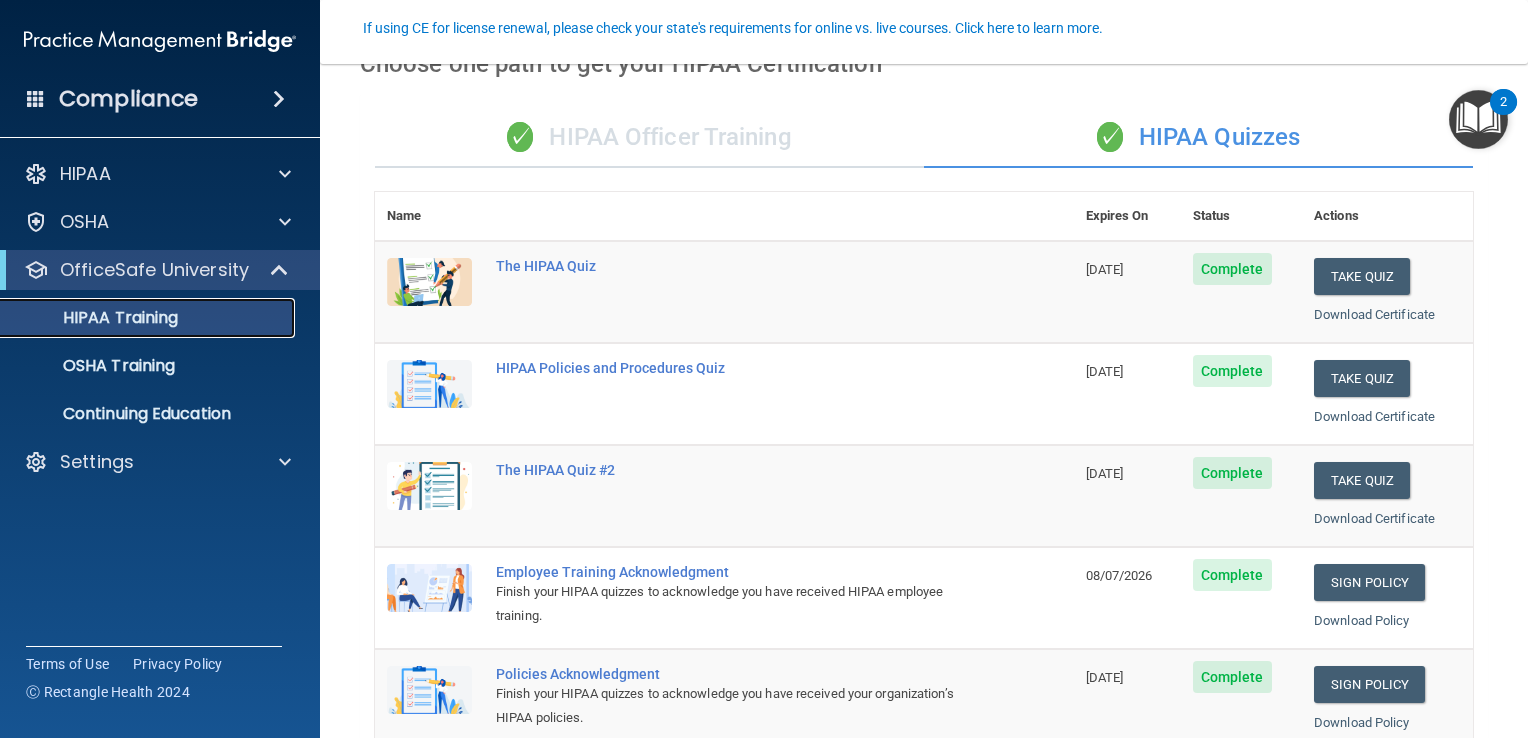 scroll, scrollTop: 200, scrollLeft: 0, axis: vertical 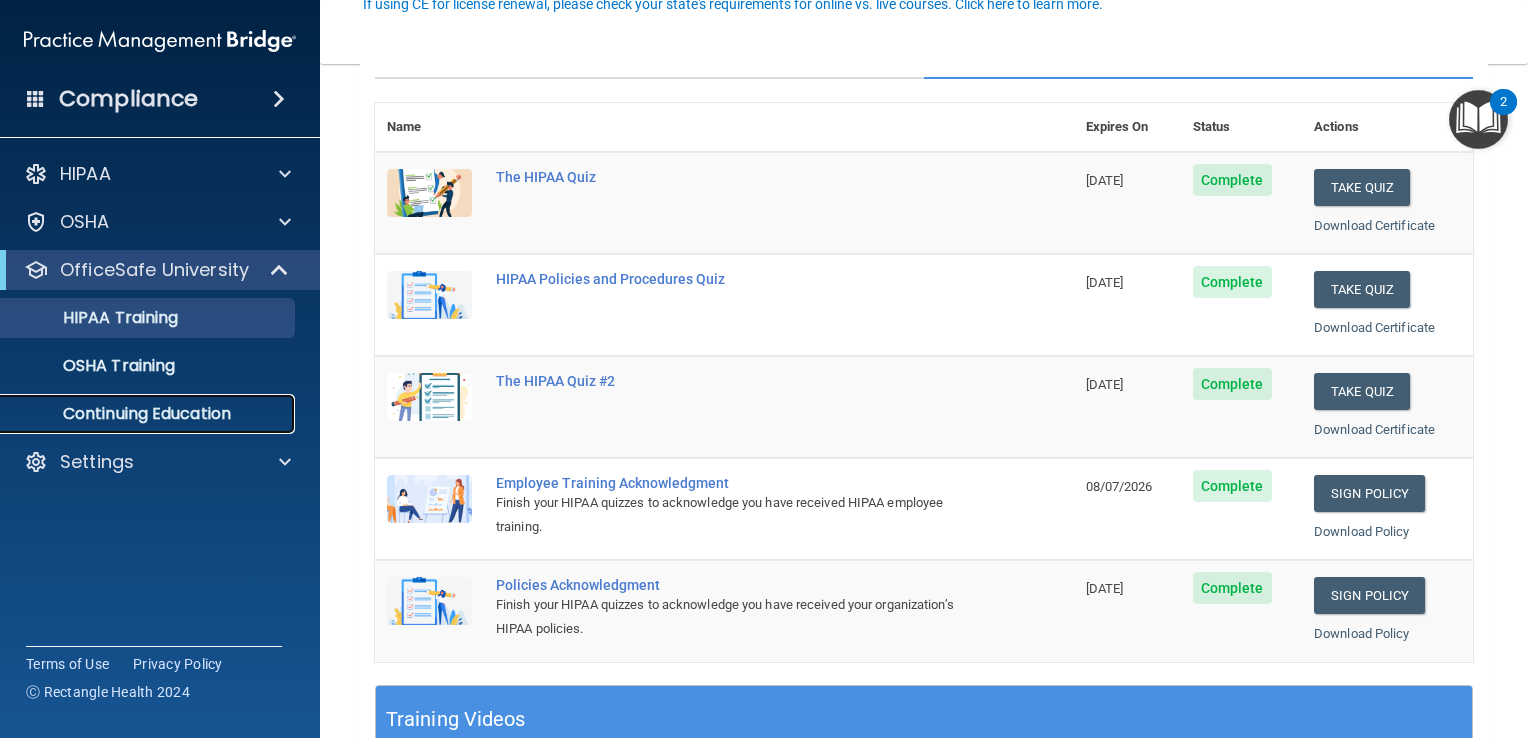 click on "Continuing Education" at bounding box center [137, 414] 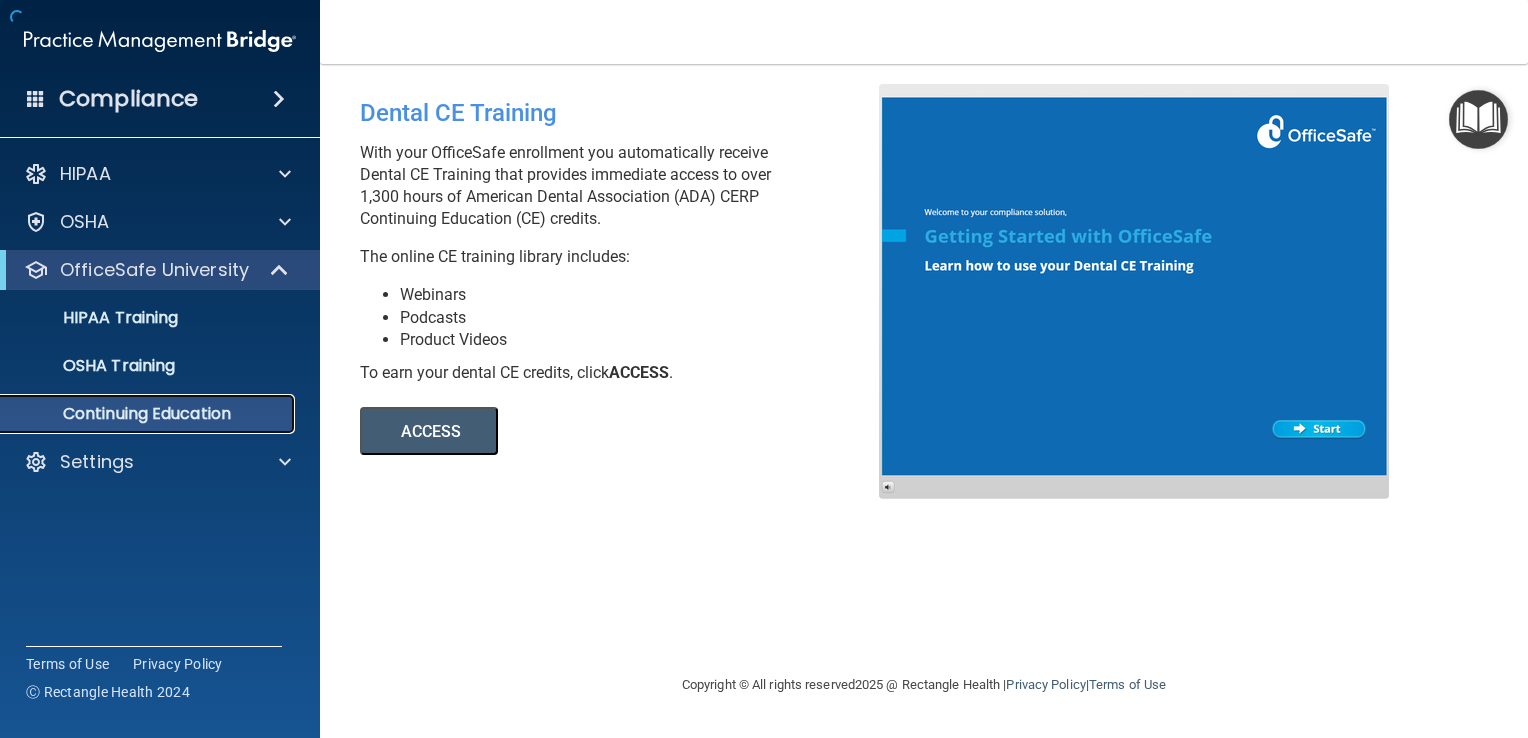scroll, scrollTop: 0, scrollLeft: 0, axis: both 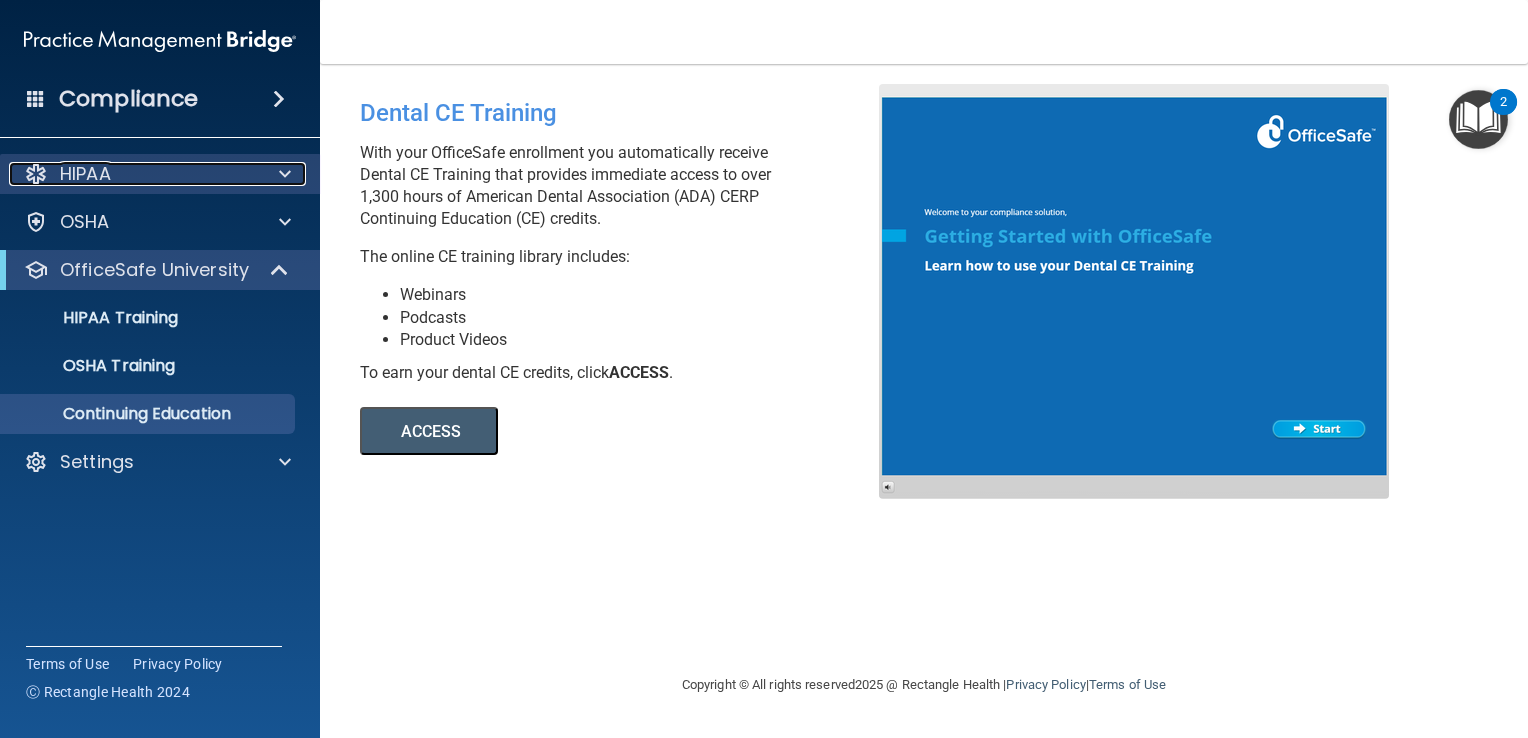 click on "HIPAA" at bounding box center [133, 174] 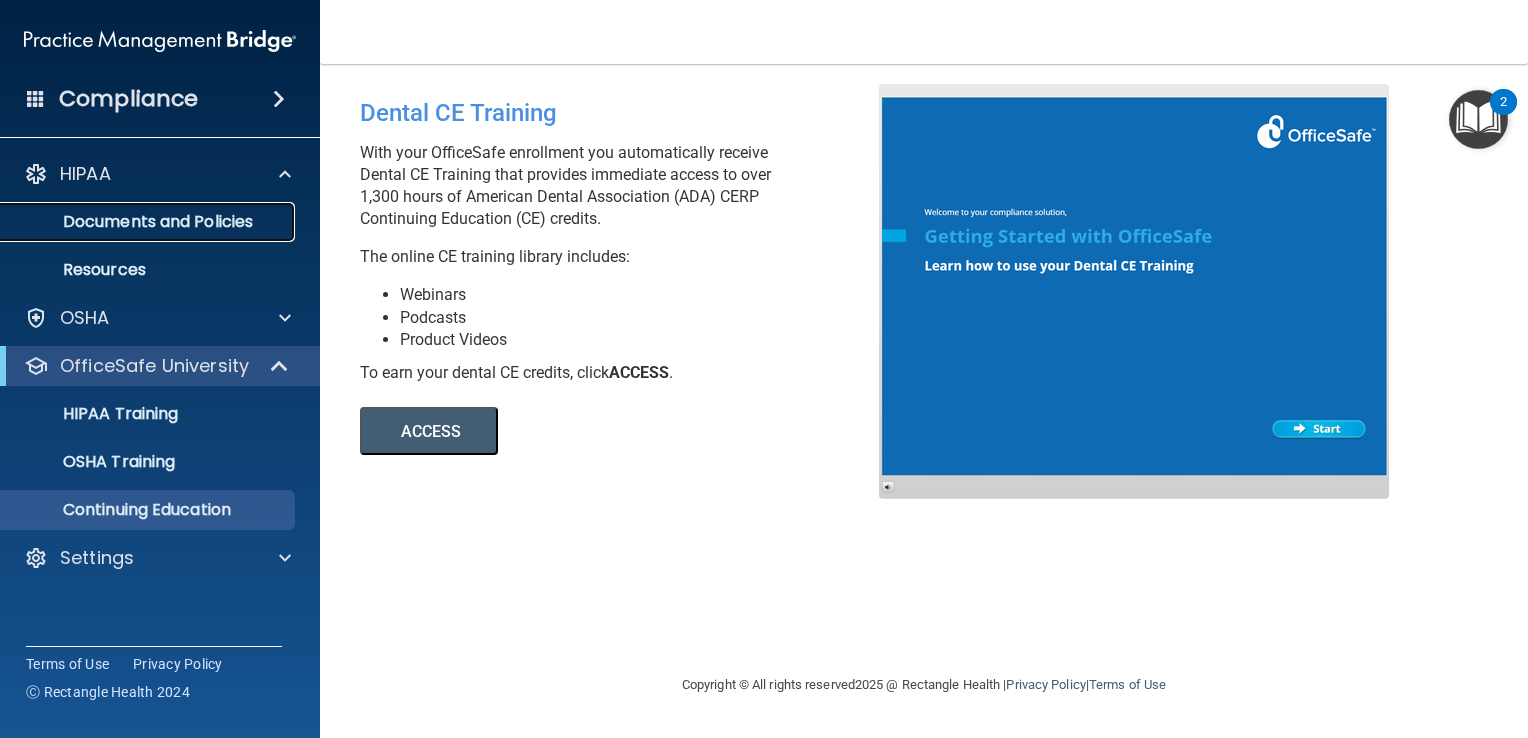 click on "Documents and Policies" at bounding box center (149, 222) 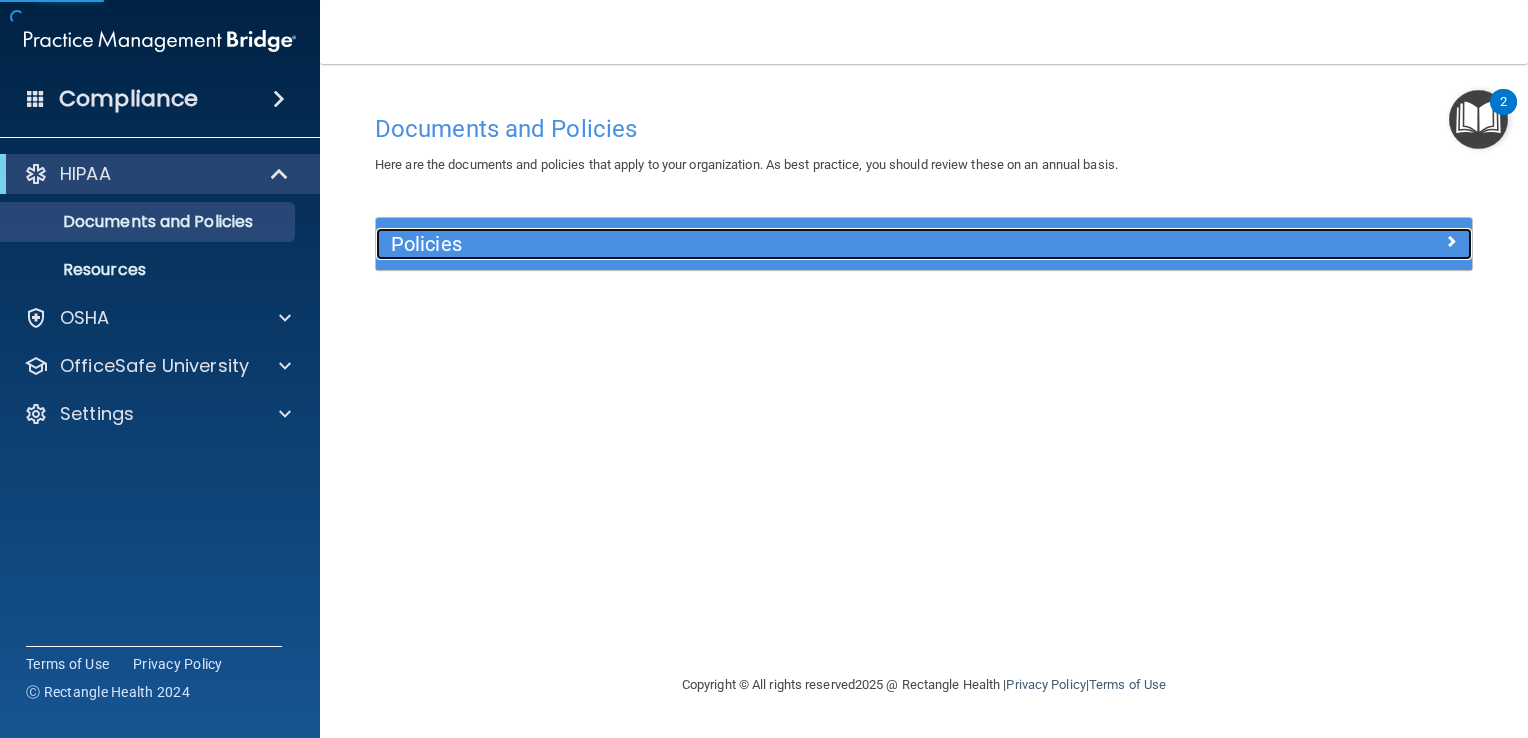 click on "Policies" at bounding box center (787, 244) 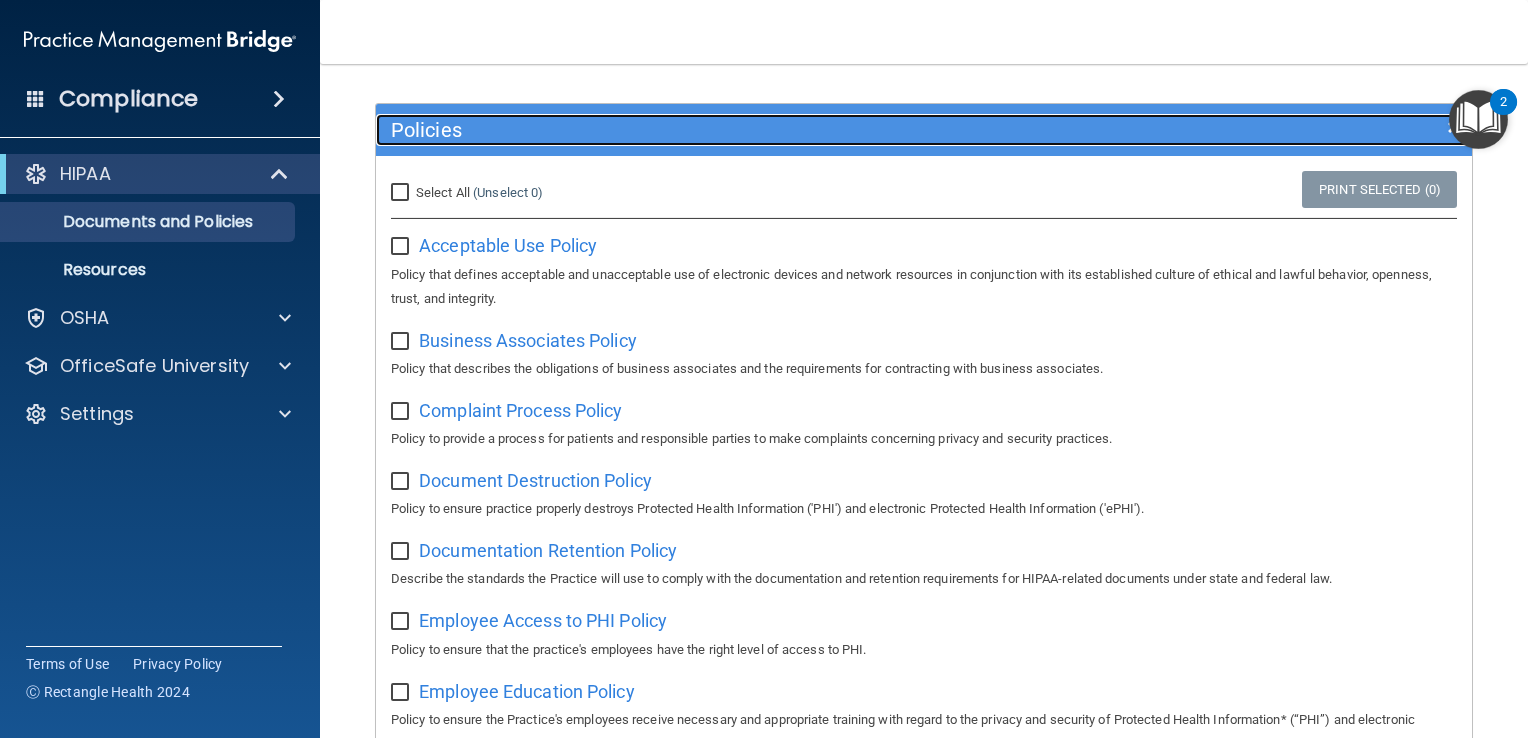 scroll, scrollTop: 106, scrollLeft: 0, axis: vertical 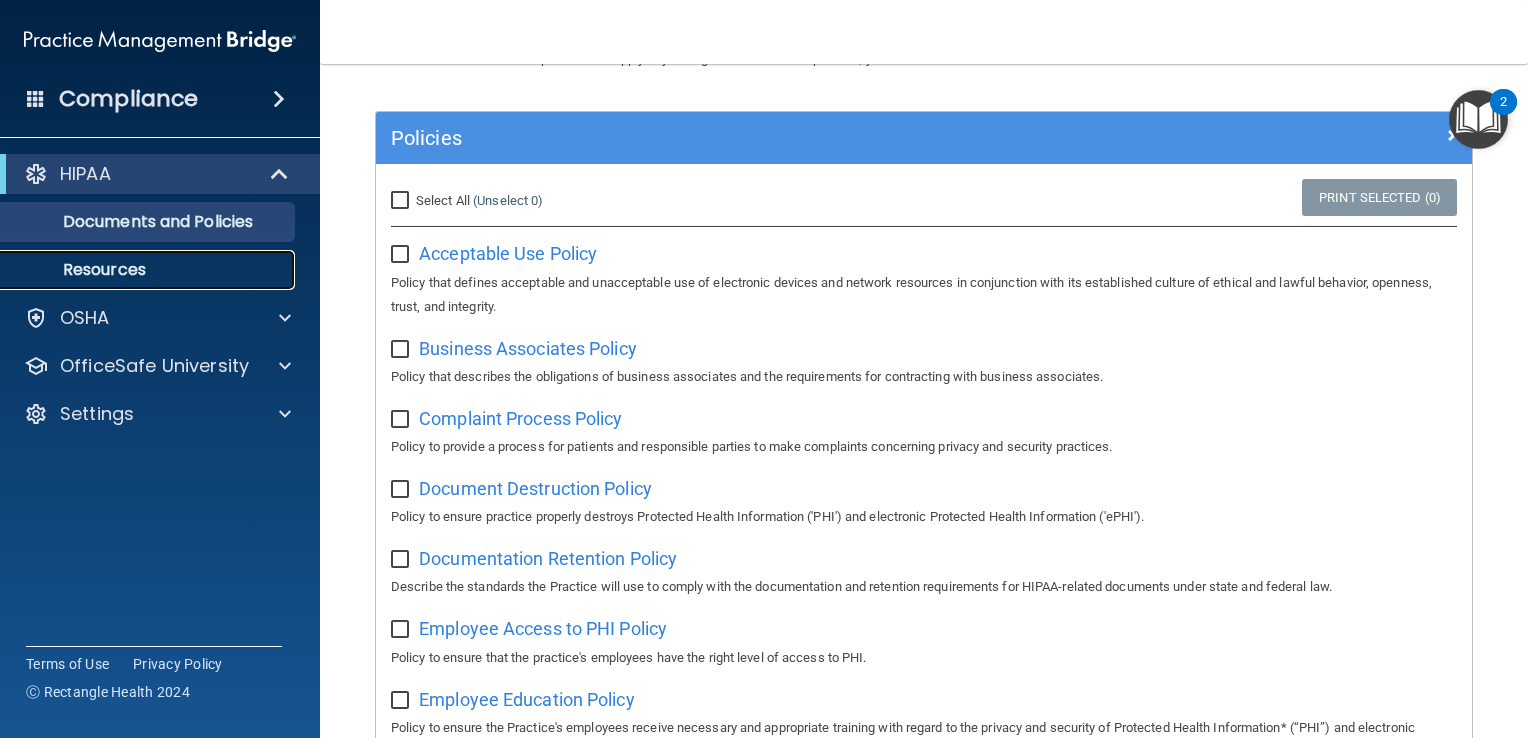 click on "Resources" at bounding box center (149, 270) 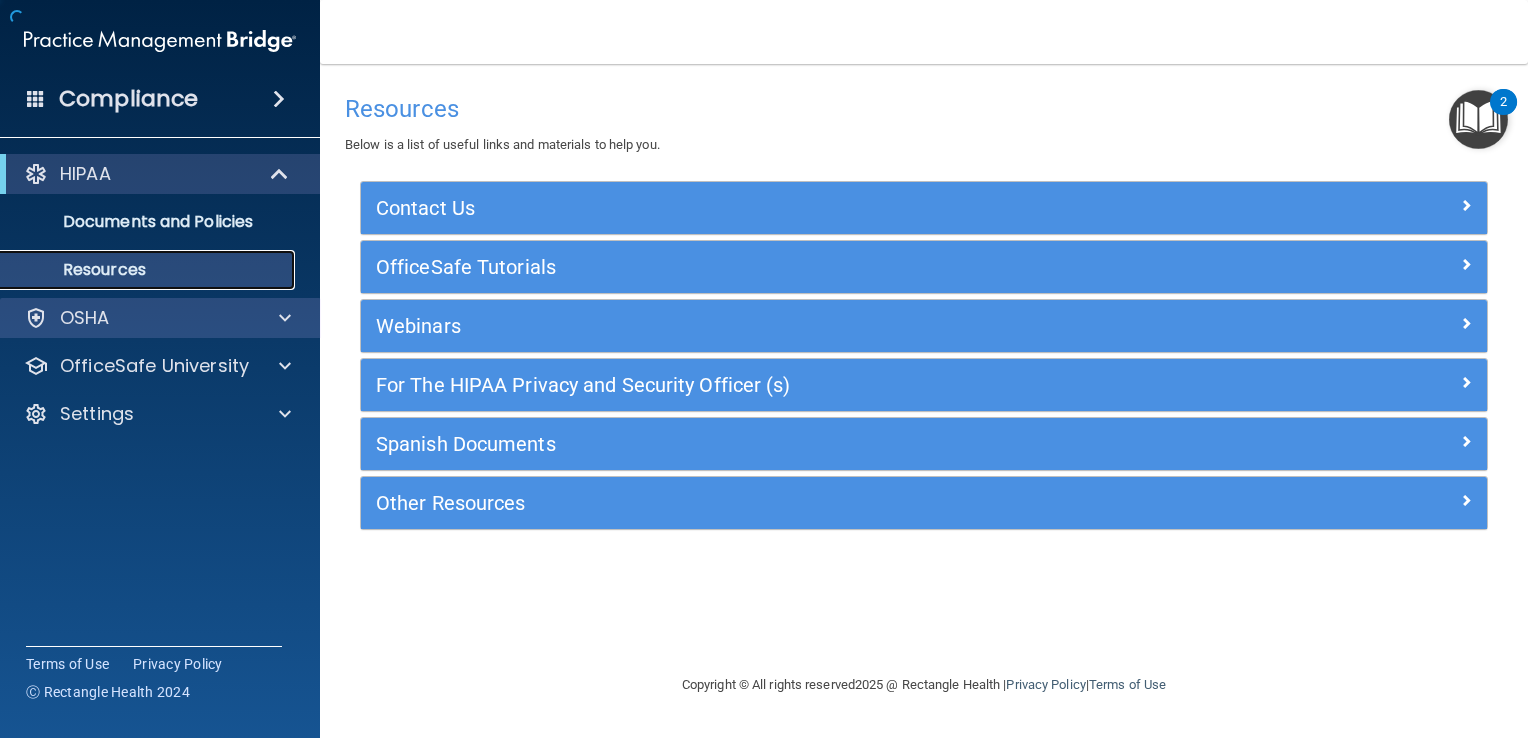 scroll, scrollTop: 0, scrollLeft: 0, axis: both 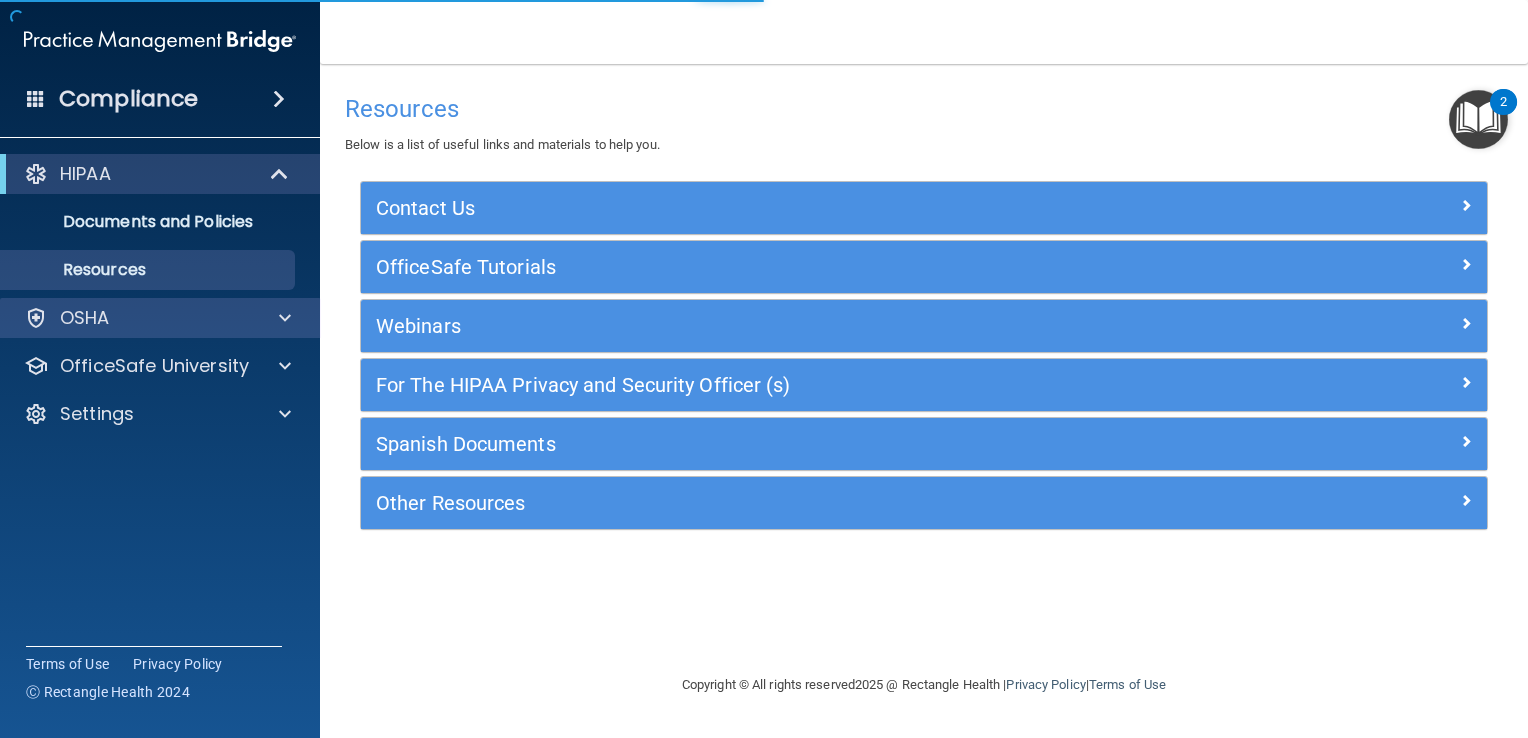 click on "OSHA" at bounding box center [160, 318] 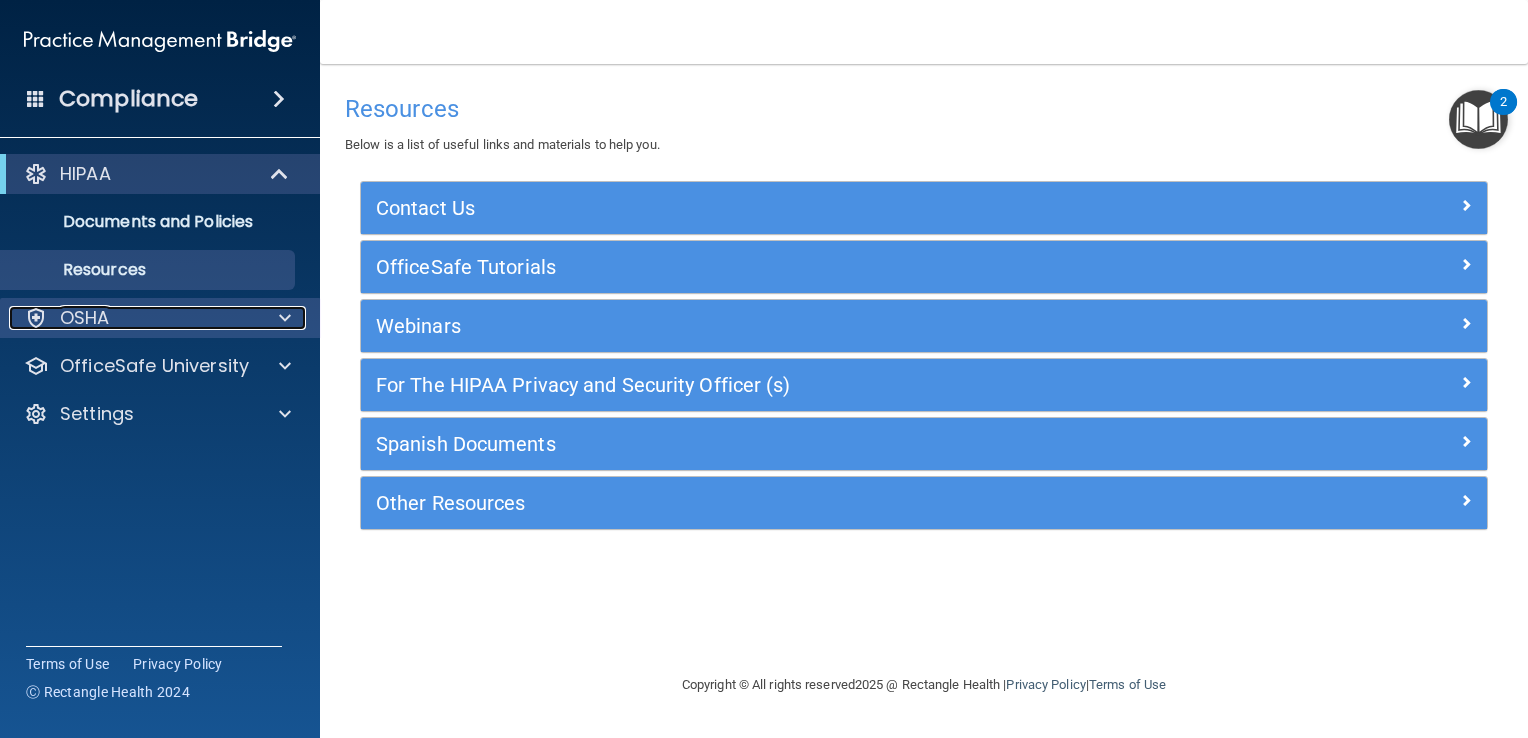 click at bounding box center [282, 318] 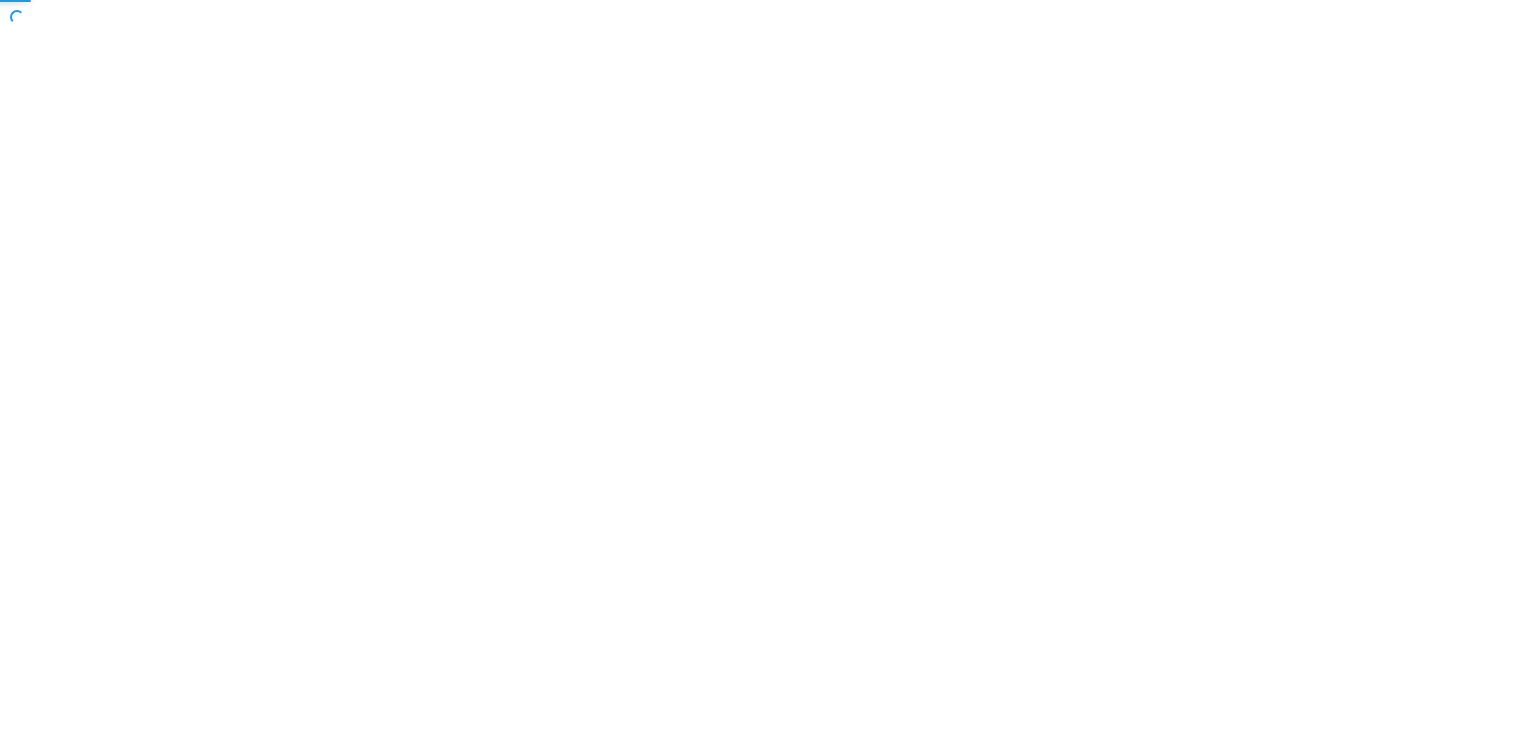 scroll, scrollTop: 0, scrollLeft: 0, axis: both 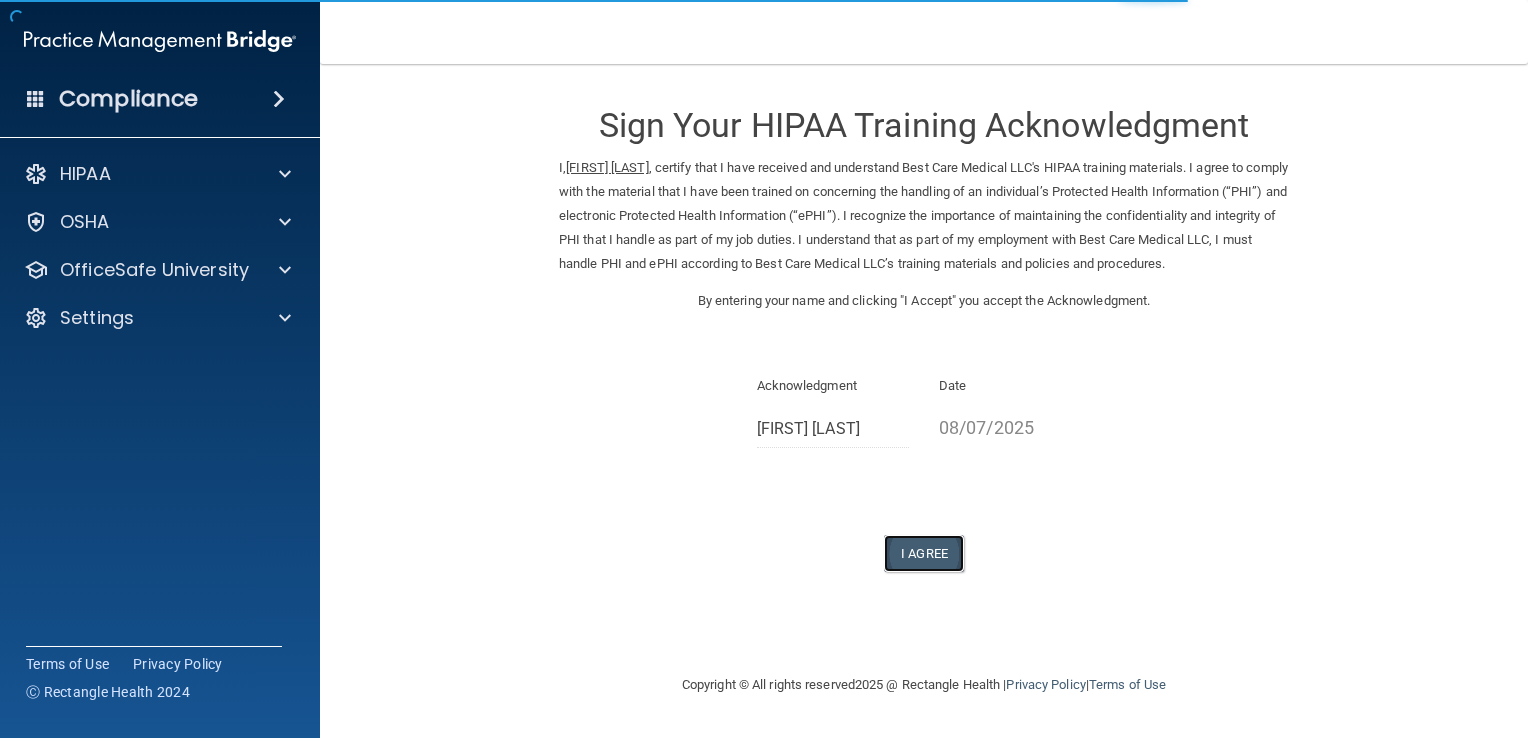 click on "I Agree" at bounding box center [924, 553] 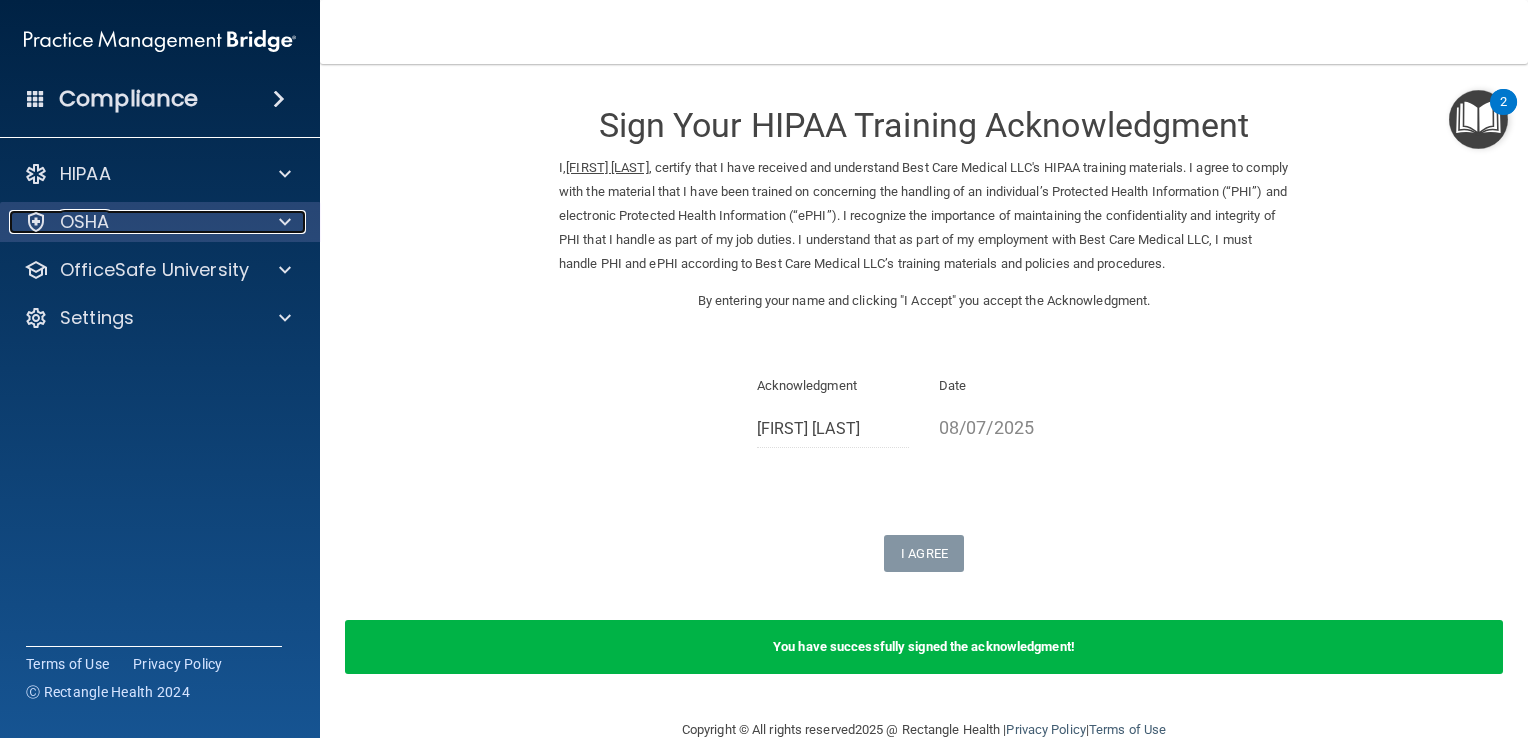 click at bounding box center [285, 222] 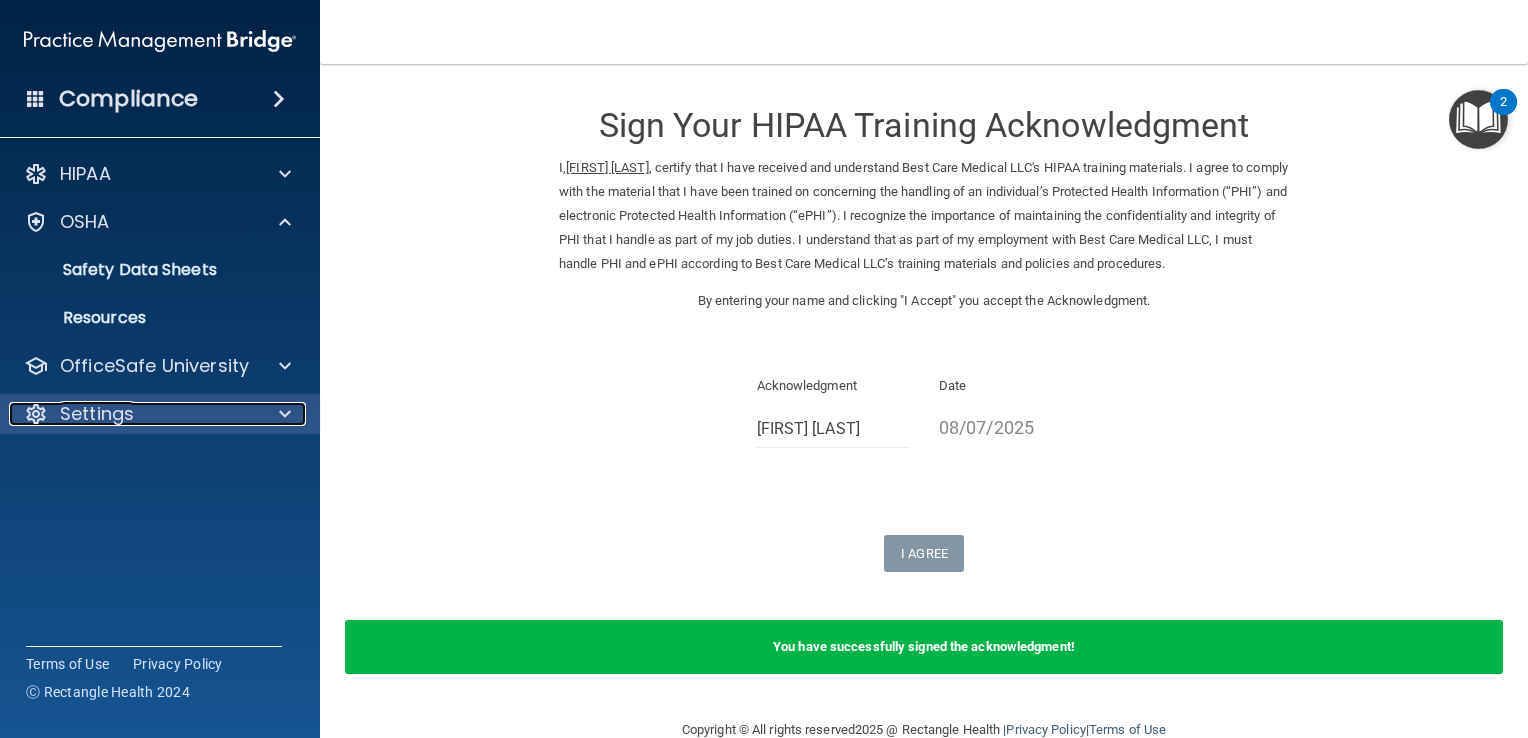 click at bounding box center (282, 414) 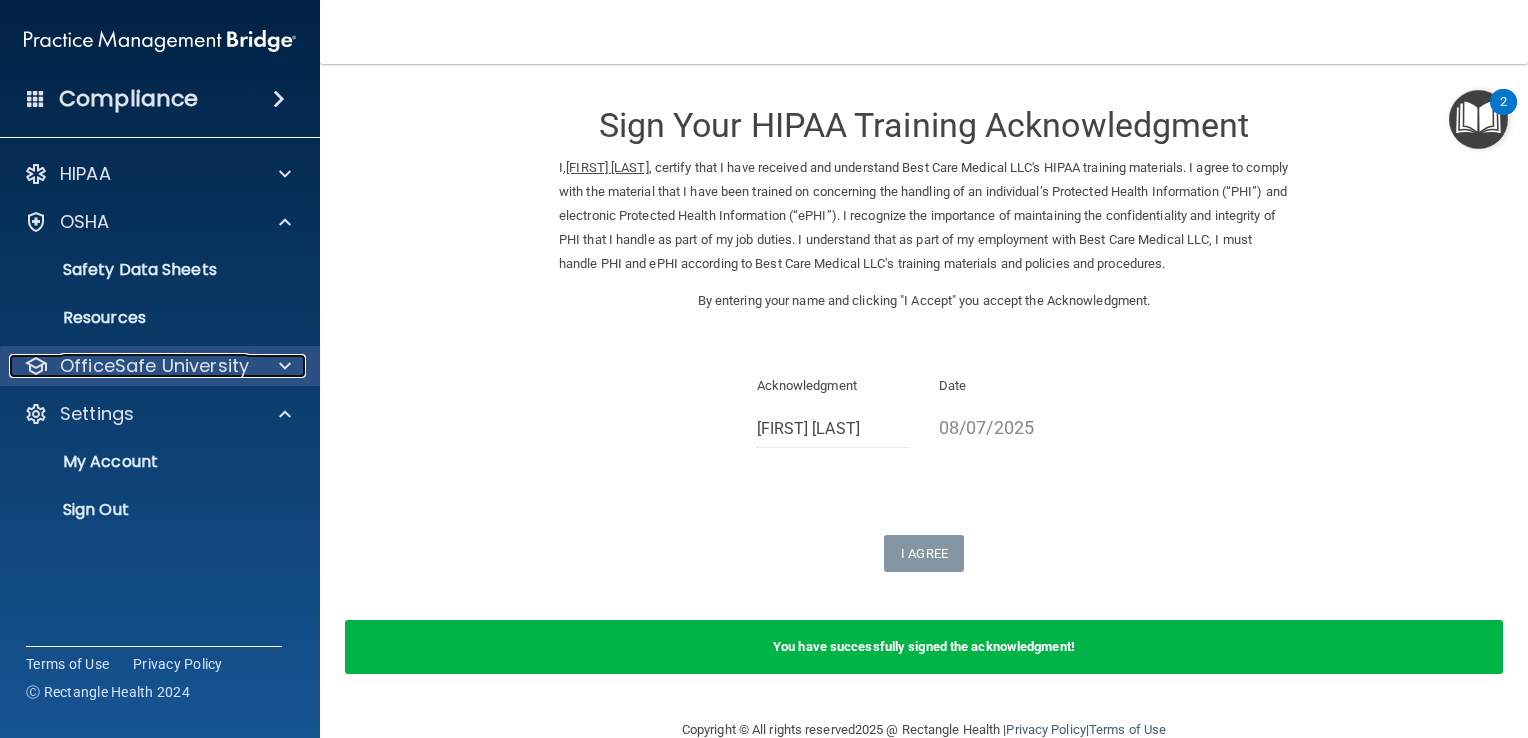 click at bounding box center (282, 366) 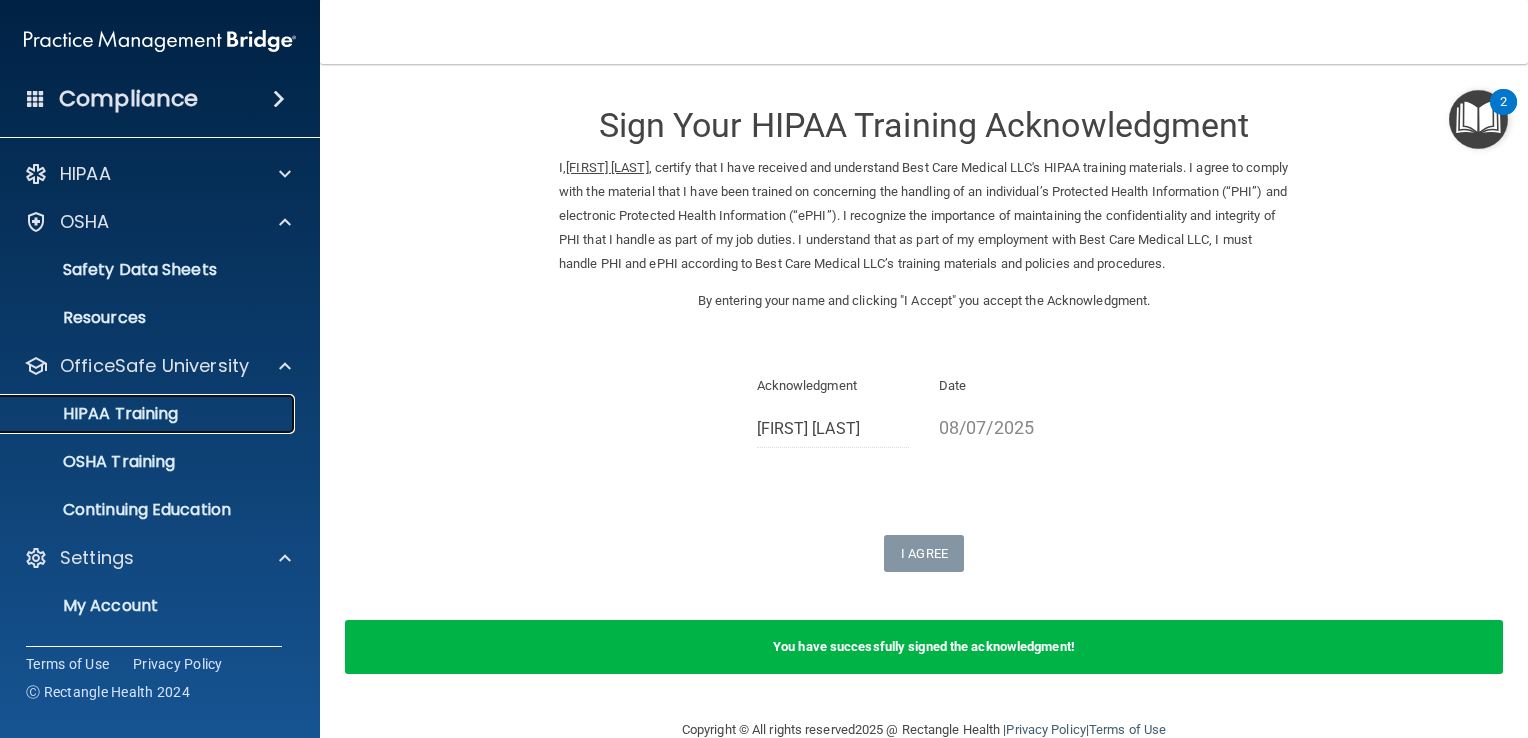 click on "HIPAA Training" at bounding box center [149, 414] 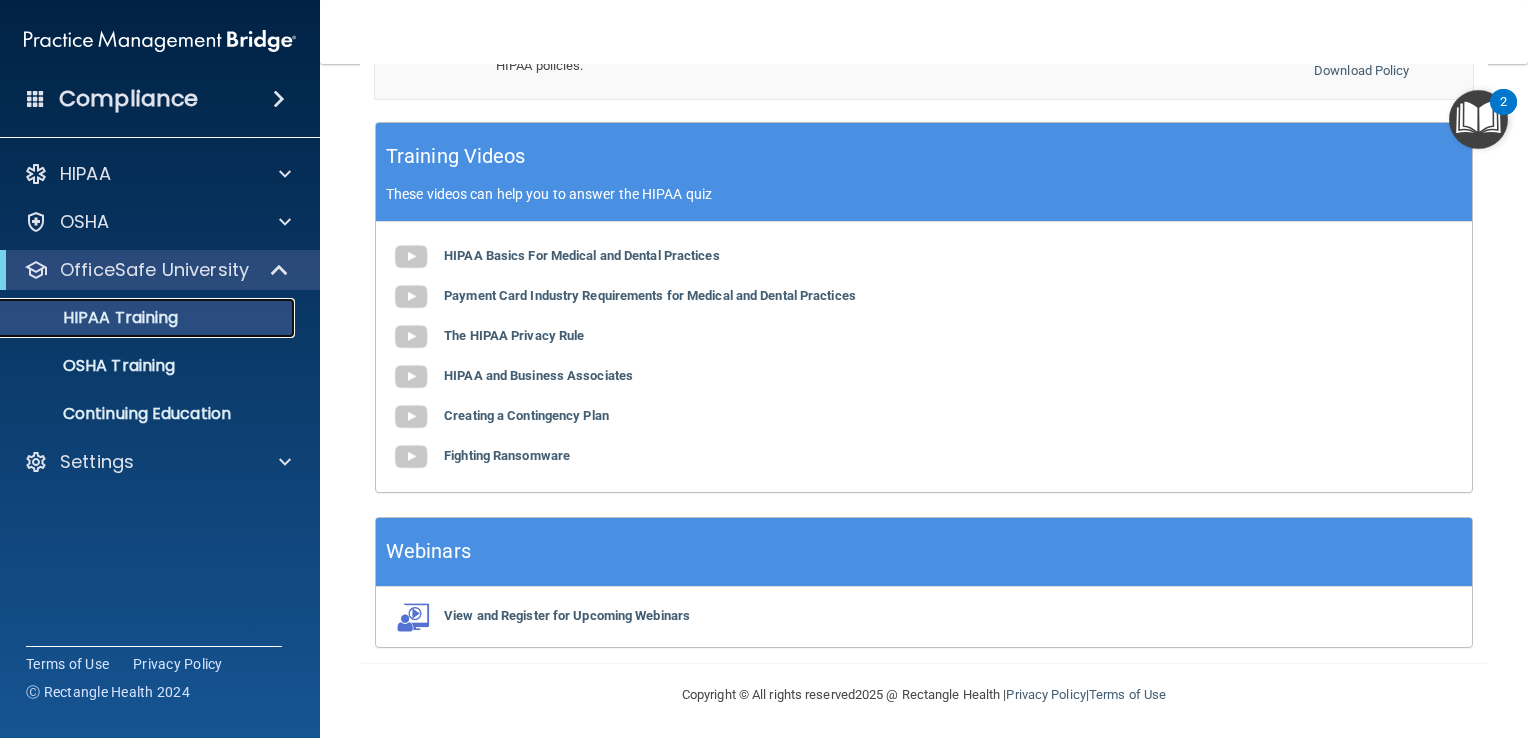 scroll, scrollTop: 0, scrollLeft: 0, axis: both 